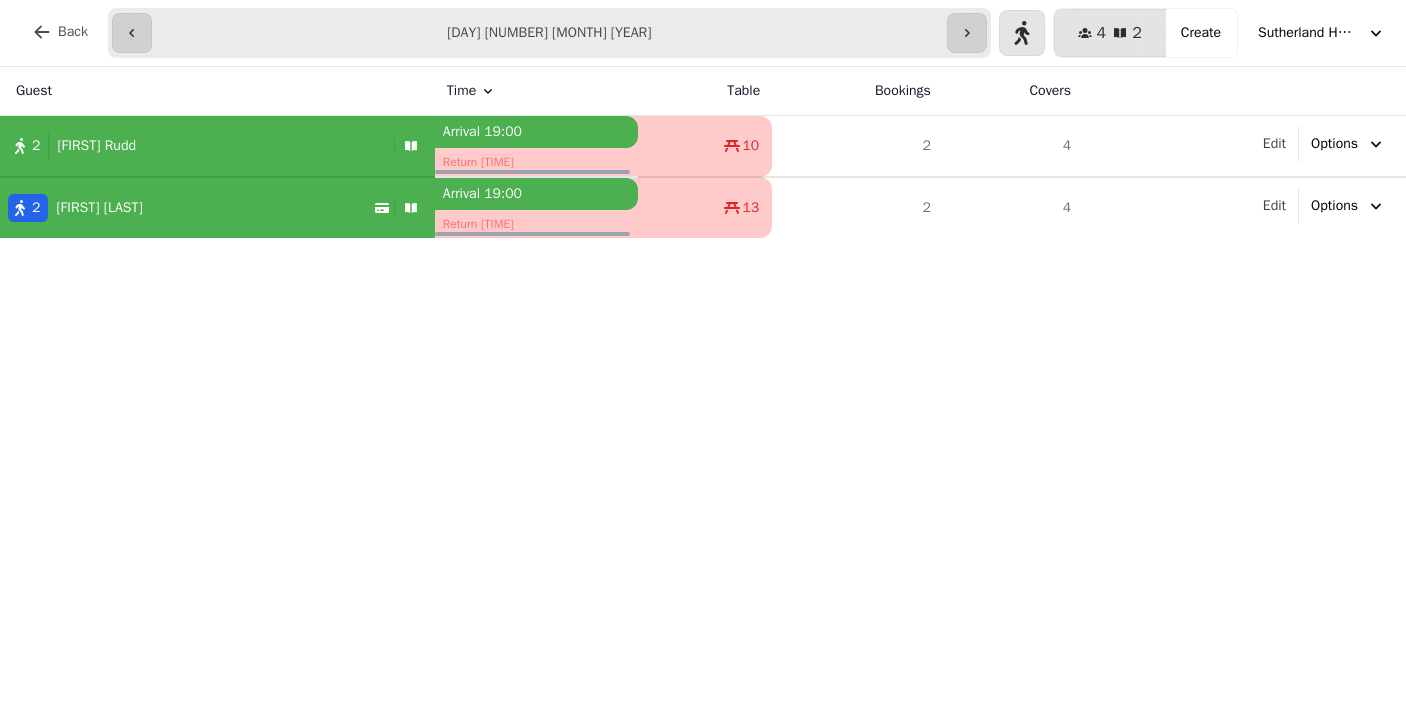 select on "**********" 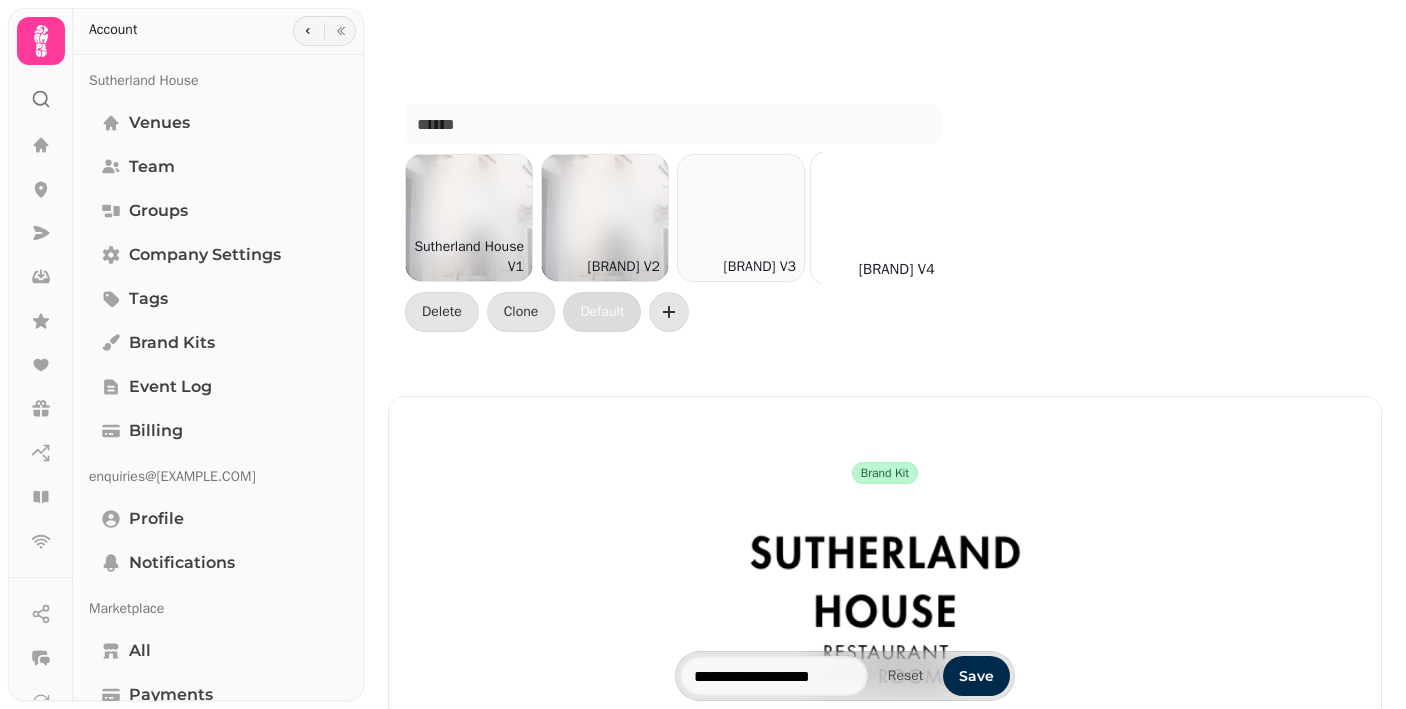 scroll, scrollTop: 0, scrollLeft: 0, axis: both 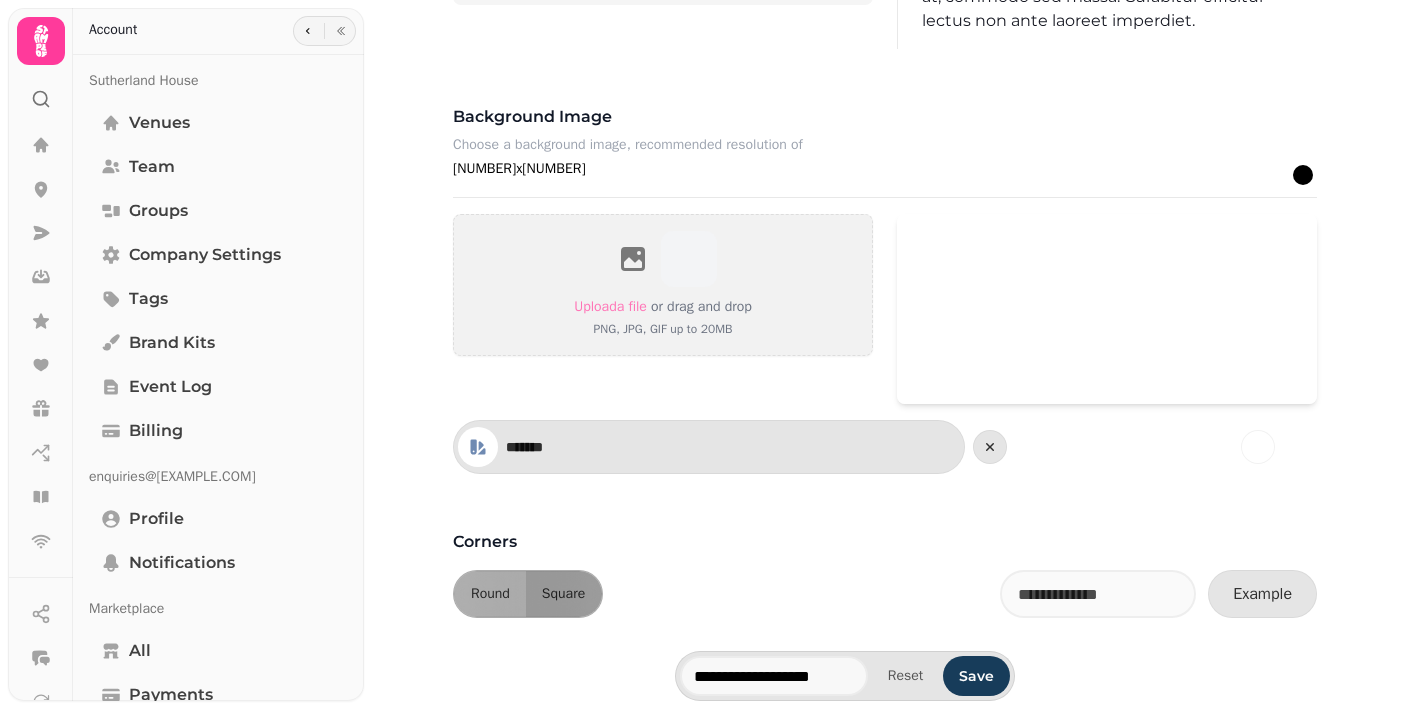 click on "Save" at bounding box center [976, 676] 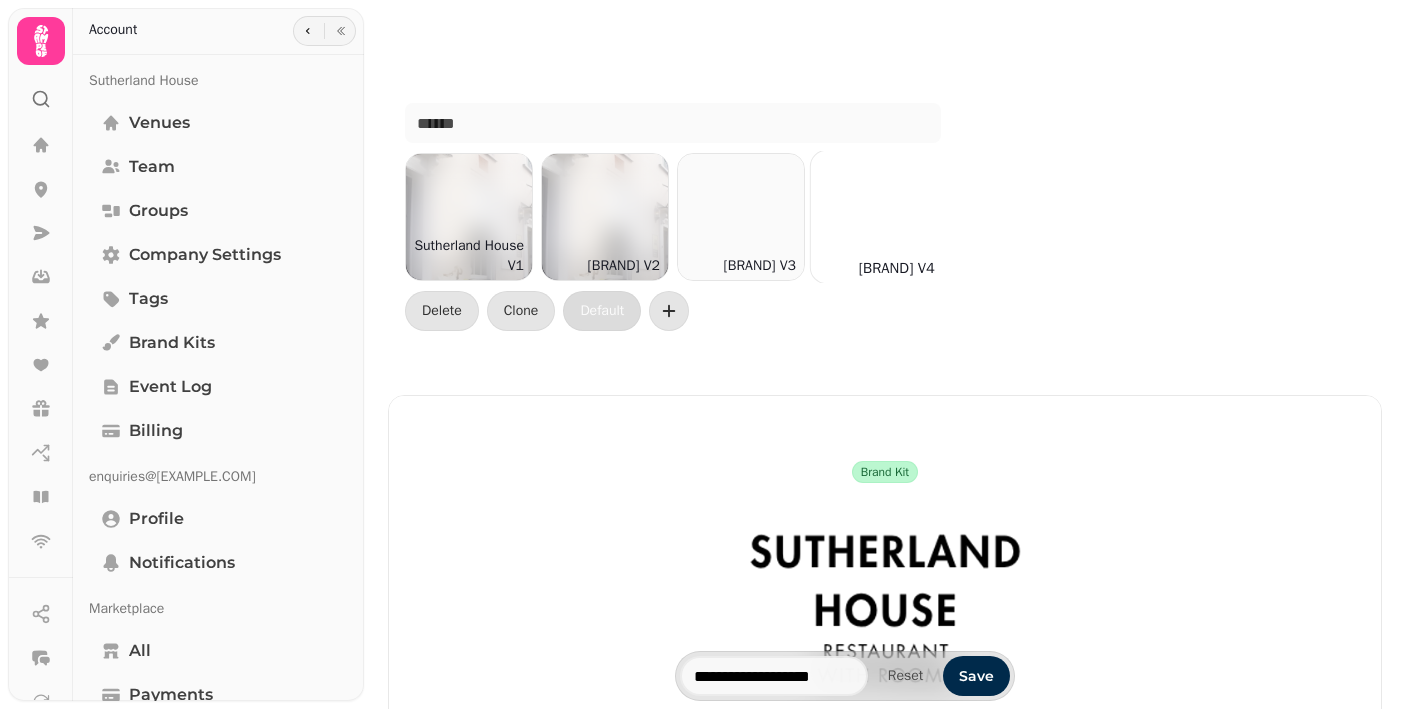 scroll, scrollTop: 0, scrollLeft: 0, axis: both 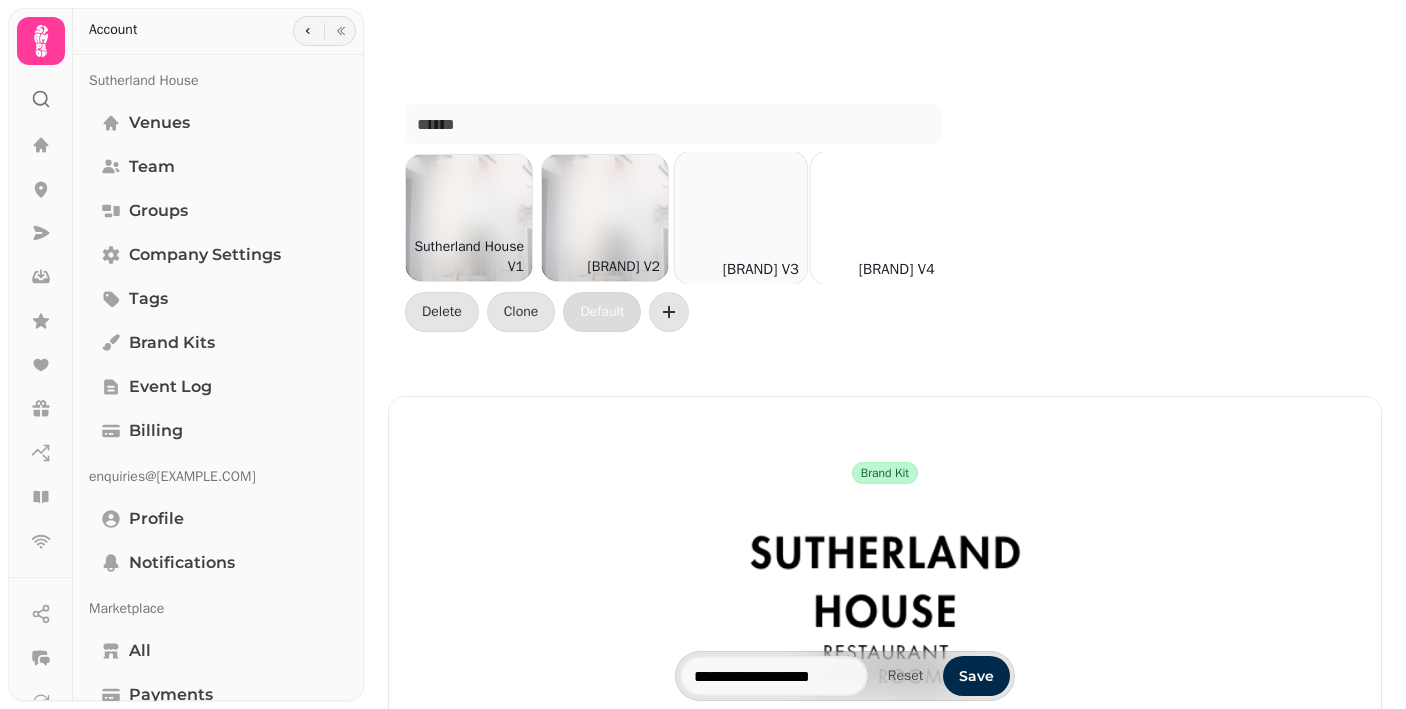 click at bounding box center (741, 218) 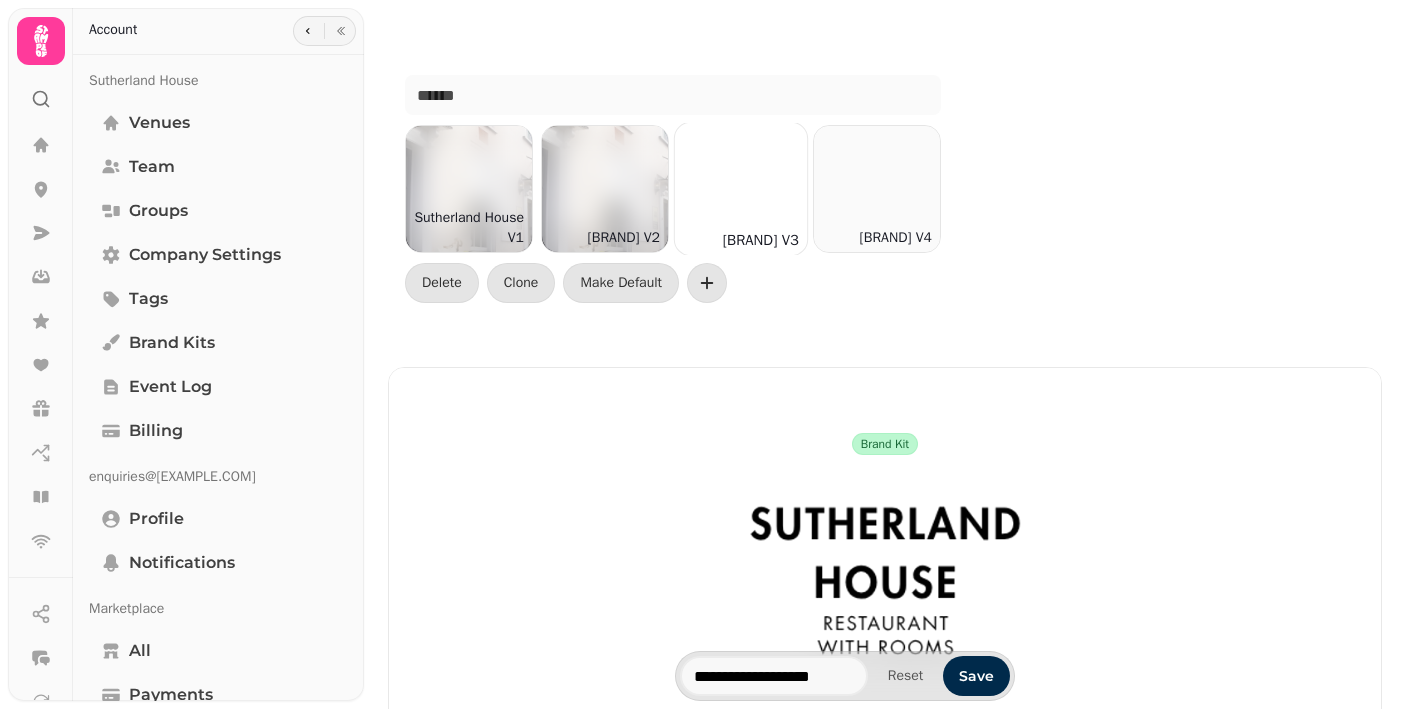 scroll, scrollTop: 0, scrollLeft: 0, axis: both 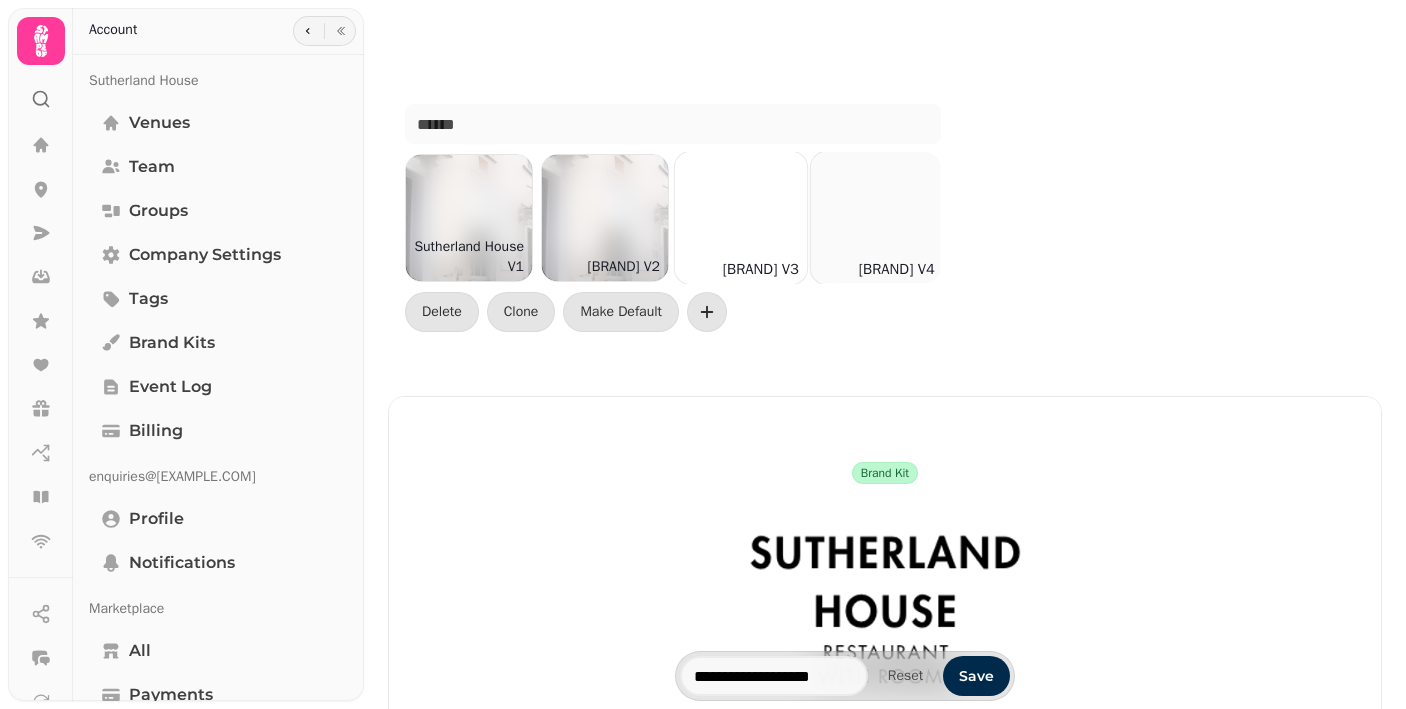 click at bounding box center (877, 218) 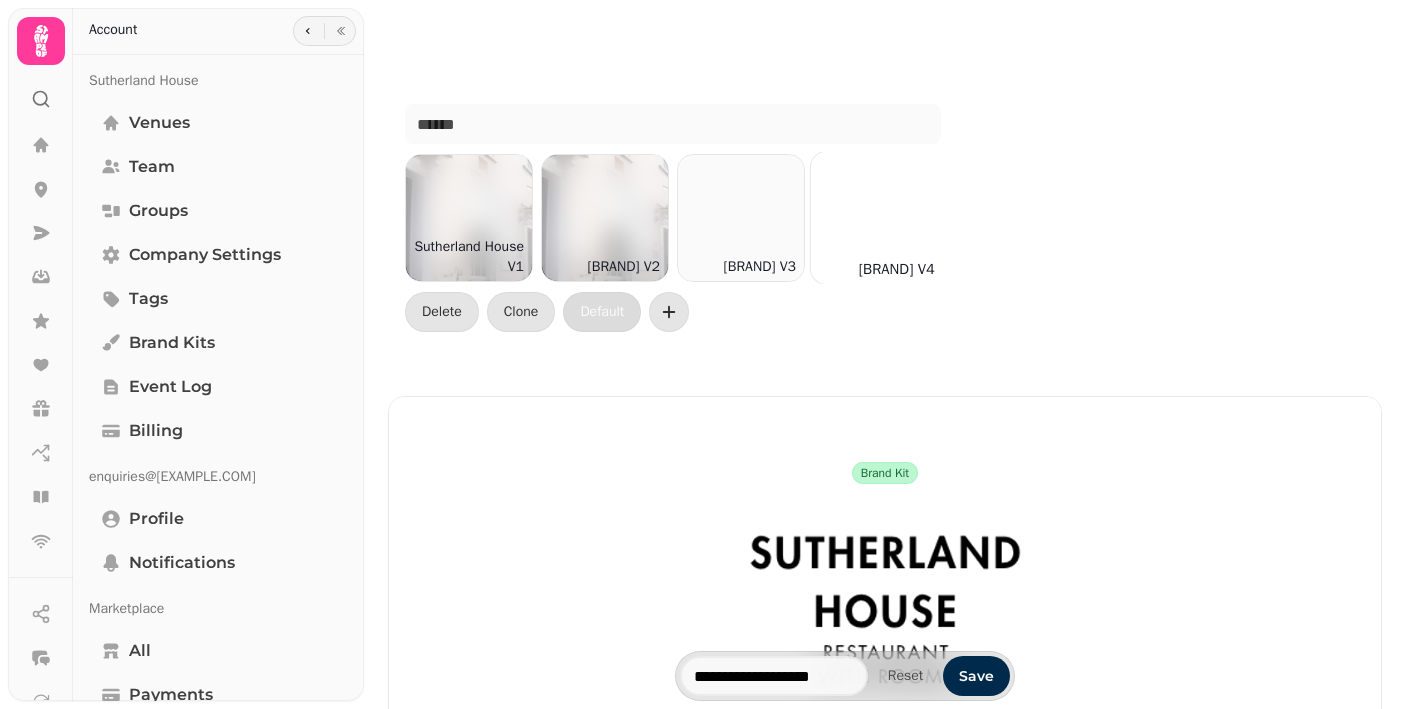 scroll, scrollTop: 0, scrollLeft: 3, axis: horizontal 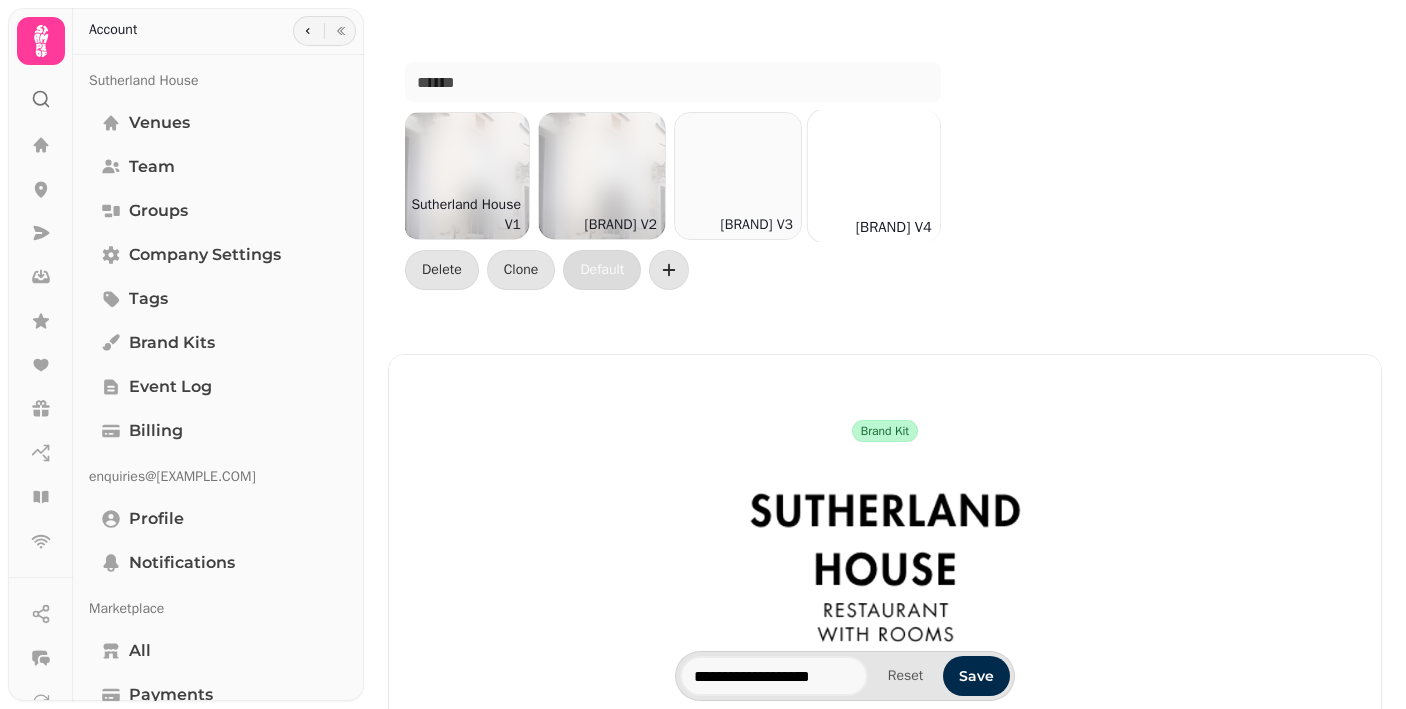 click on "Sutherland House V4" at bounding box center [893, 227] 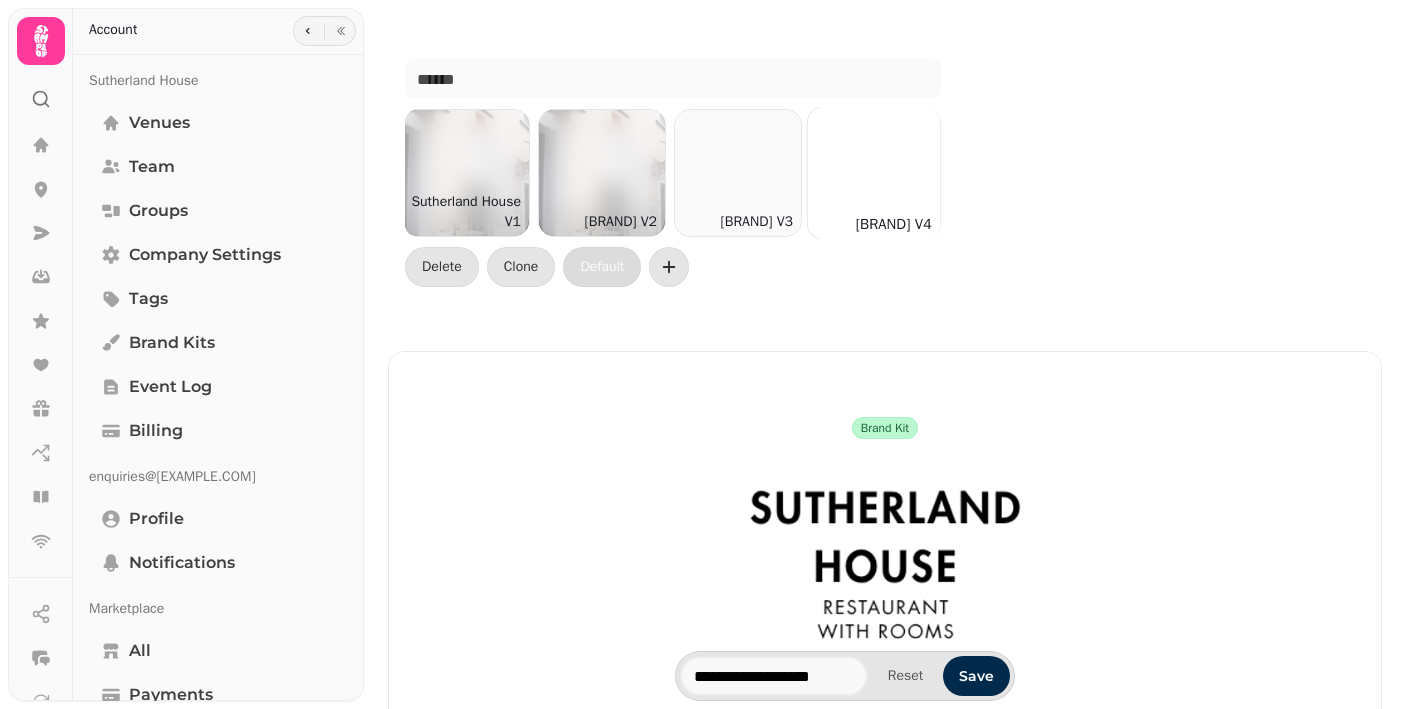 scroll, scrollTop: 46, scrollLeft: 0, axis: vertical 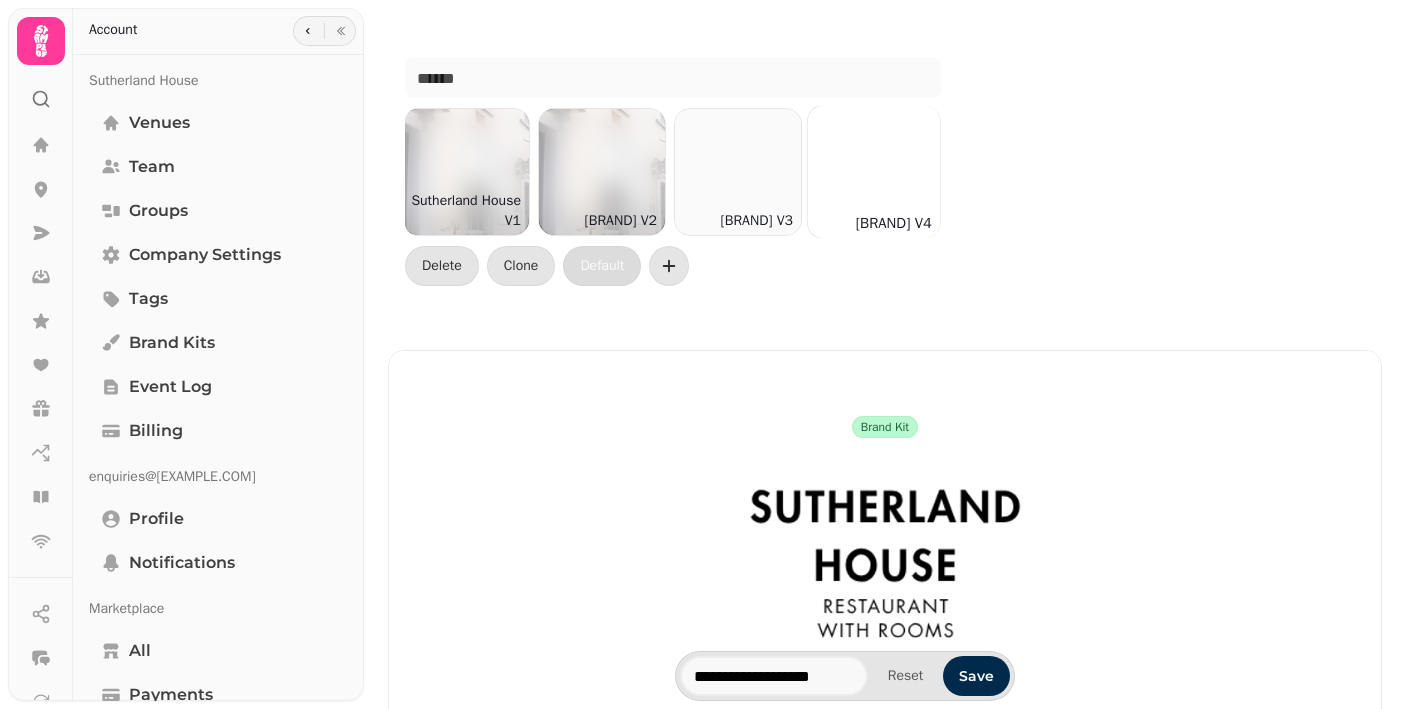 click on "Sutherland House V4" at bounding box center [893, 223] 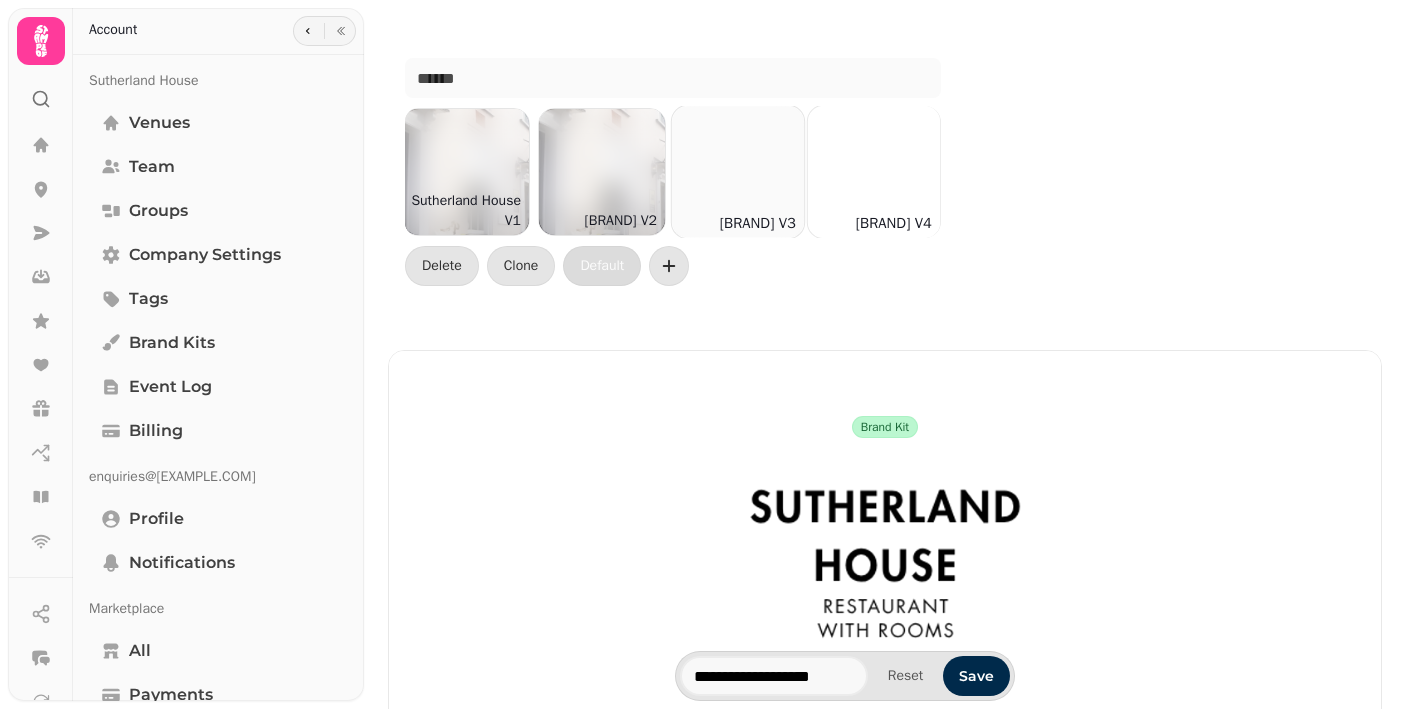 click on "Sutherland House V3" at bounding box center [757, 223] 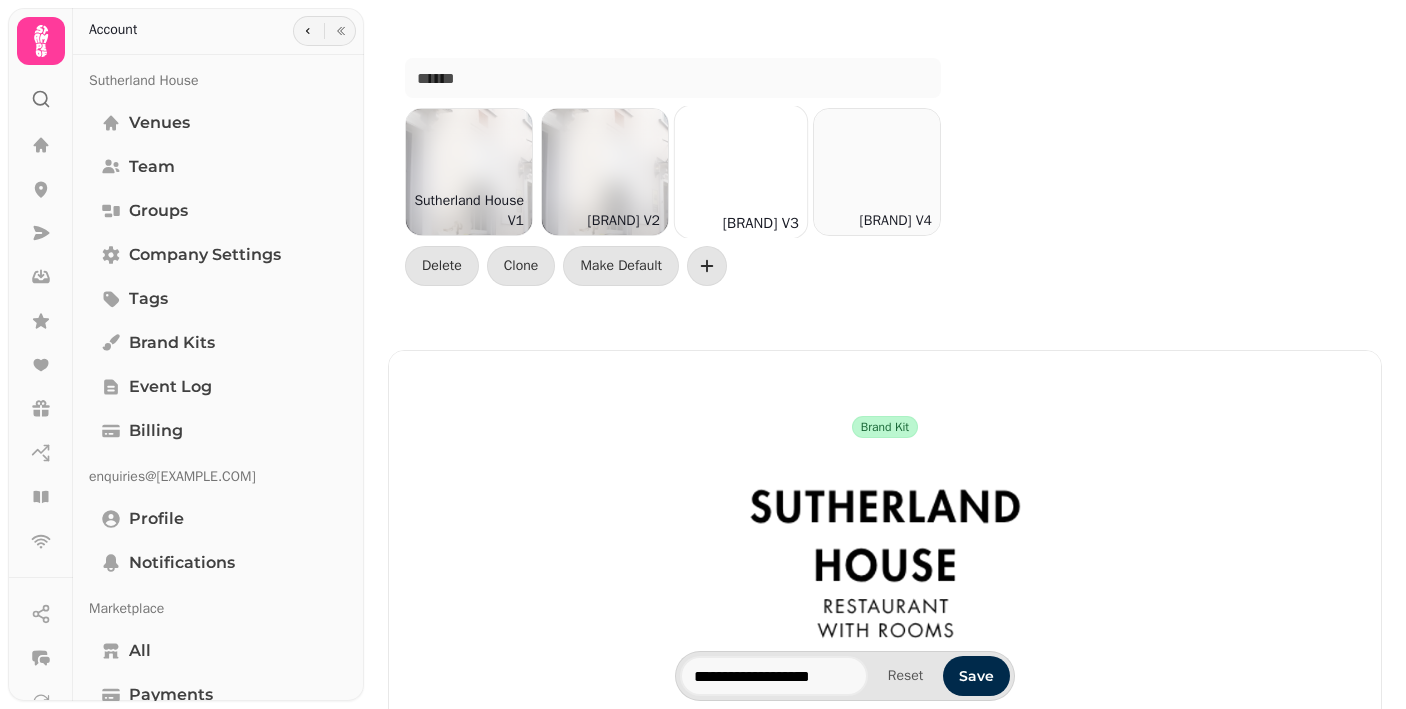 scroll, scrollTop: 0, scrollLeft: 0, axis: both 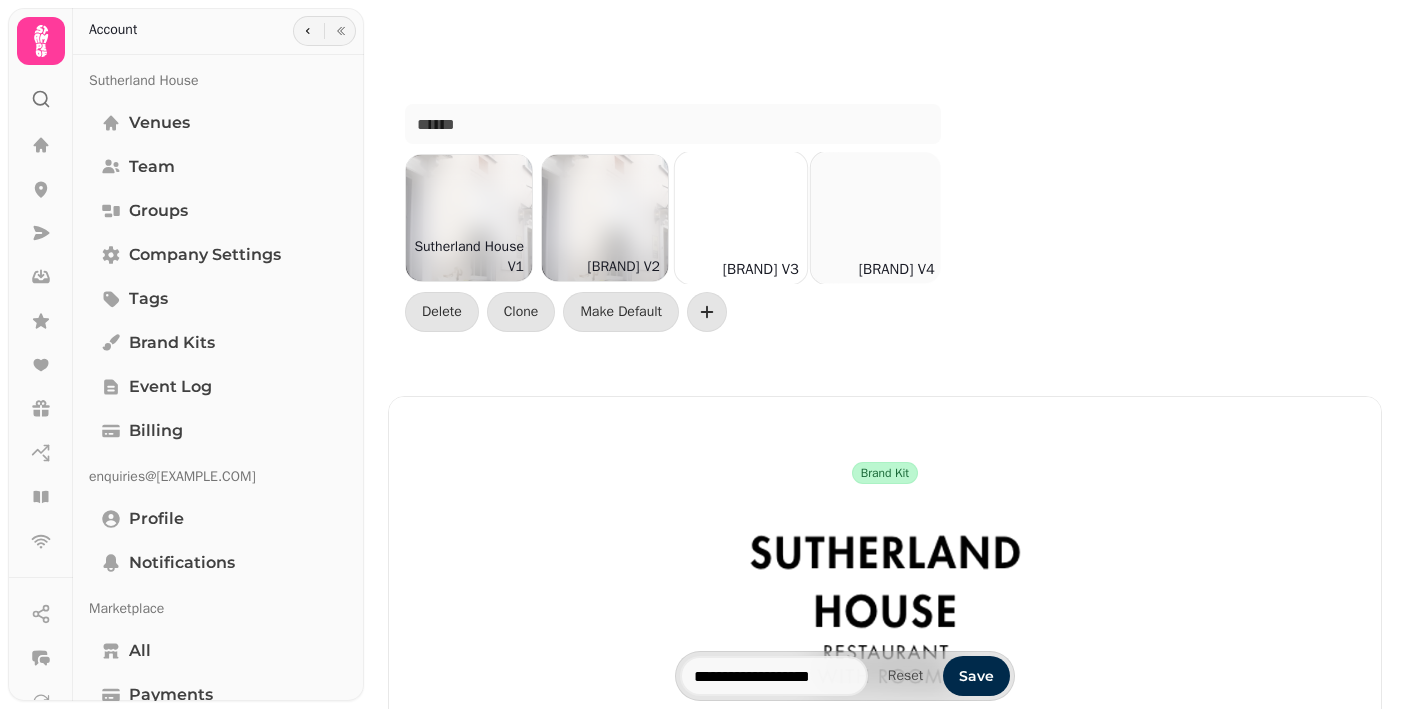 click at bounding box center [877, 218] 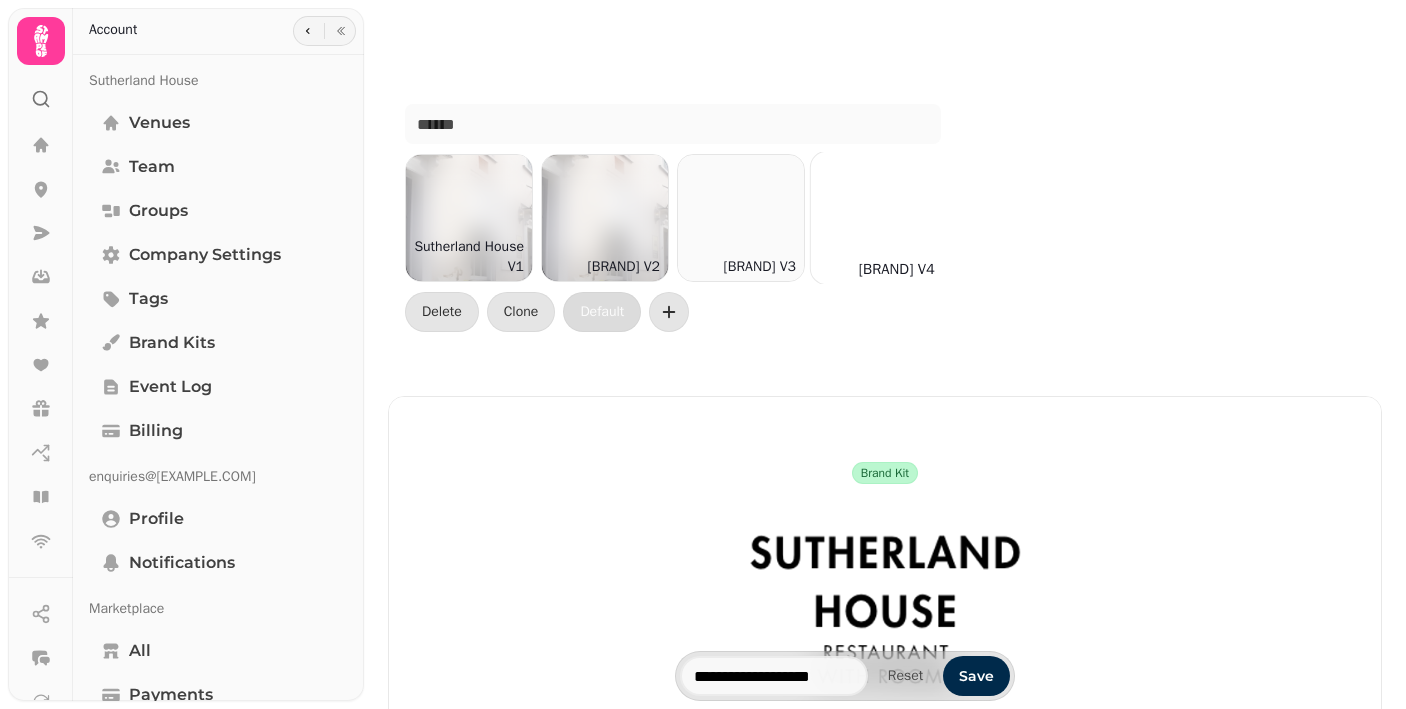 scroll, scrollTop: 0, scrollLeft: 3, axis: horizontal 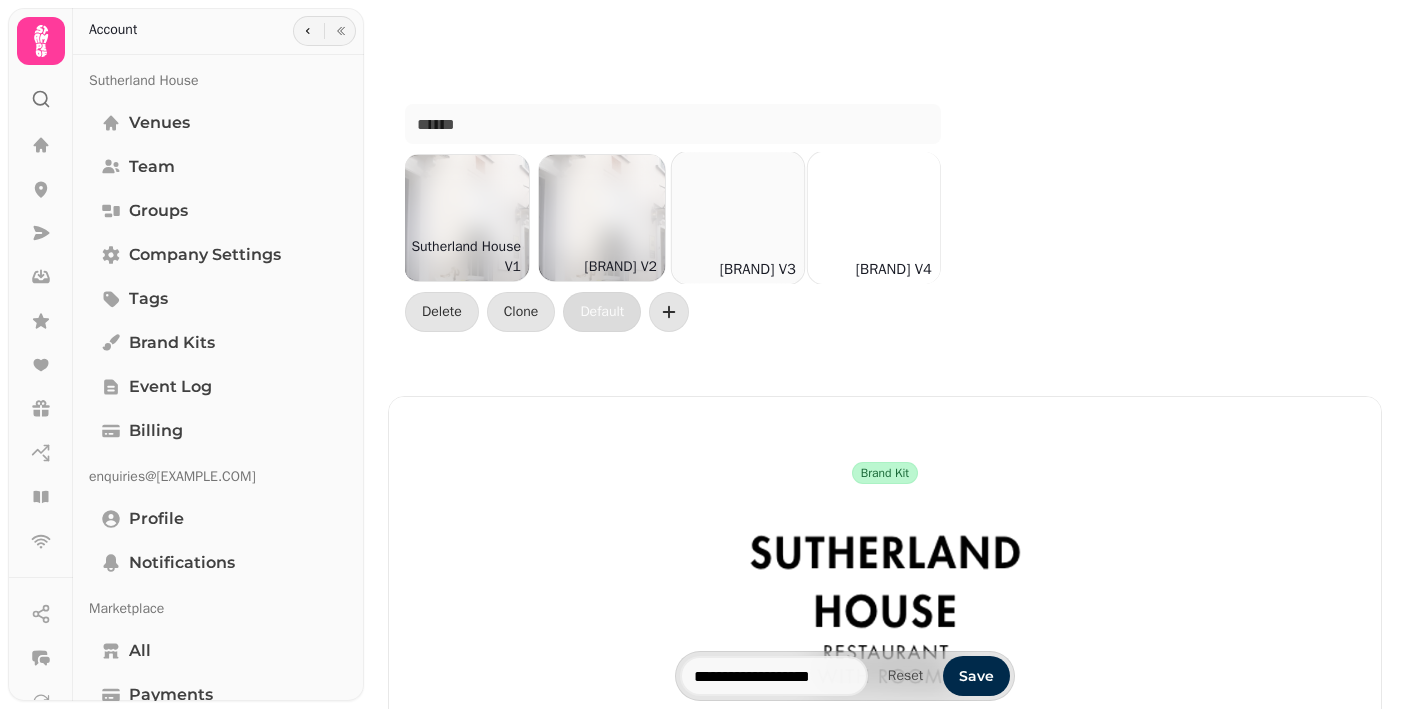 click at bounding box center (738, 218) 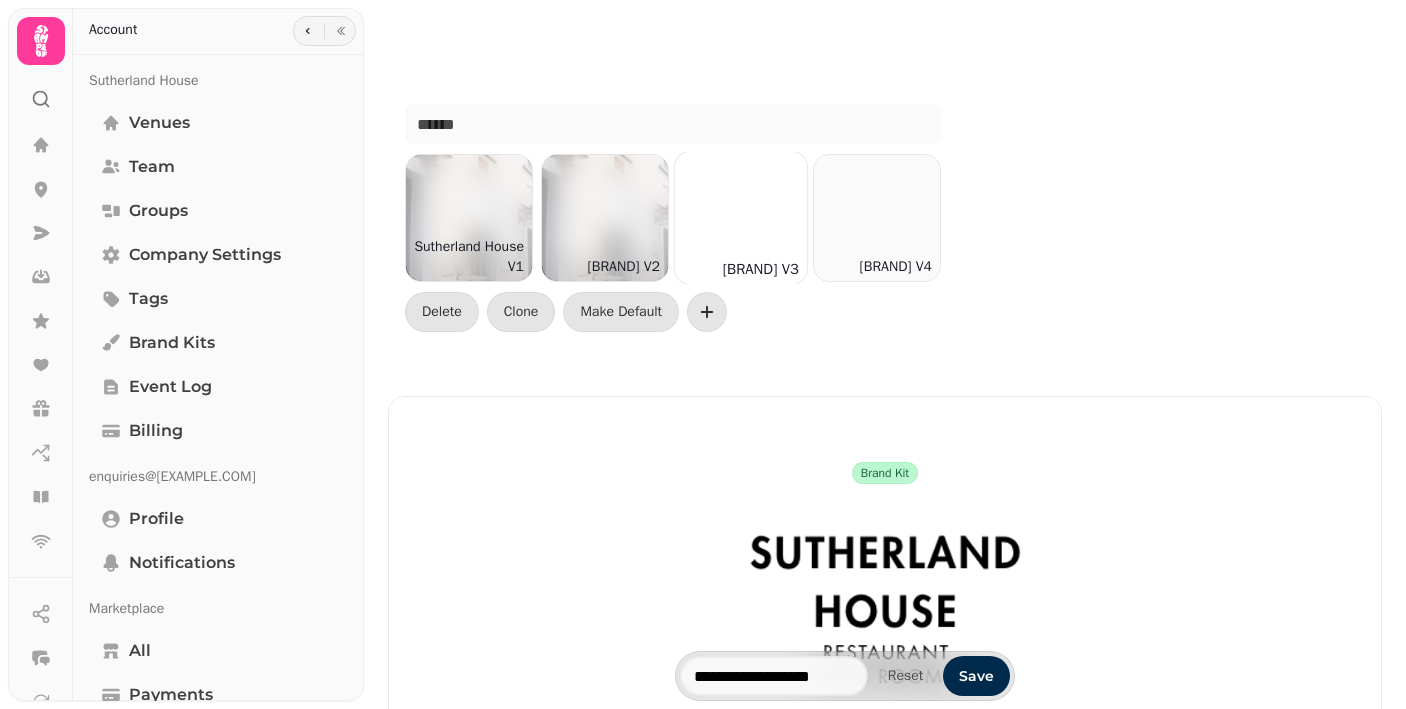 scroll, scrollTop: 0, scrollLeft: 0, axis: both 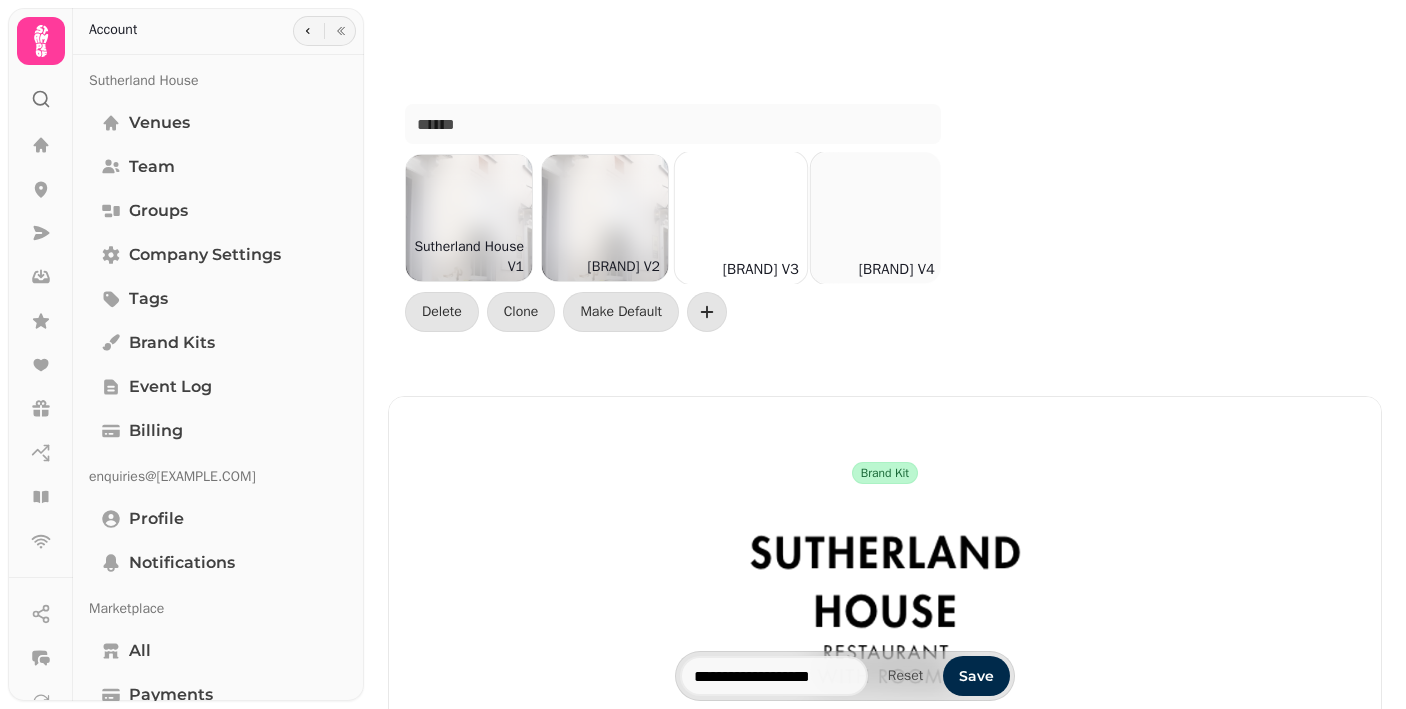 click at bounding box center [877, 218] 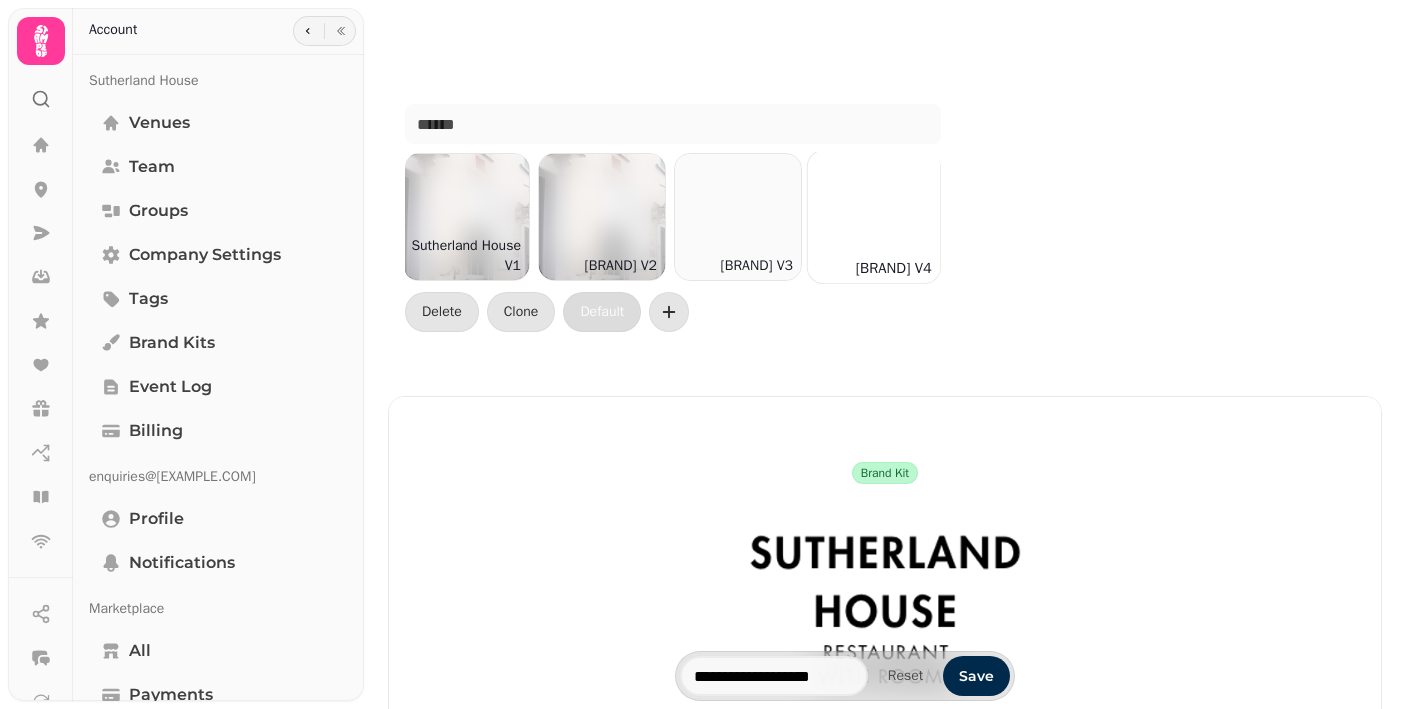 scroll, scrollTop: 1, scrollLeft: 3, axis: both 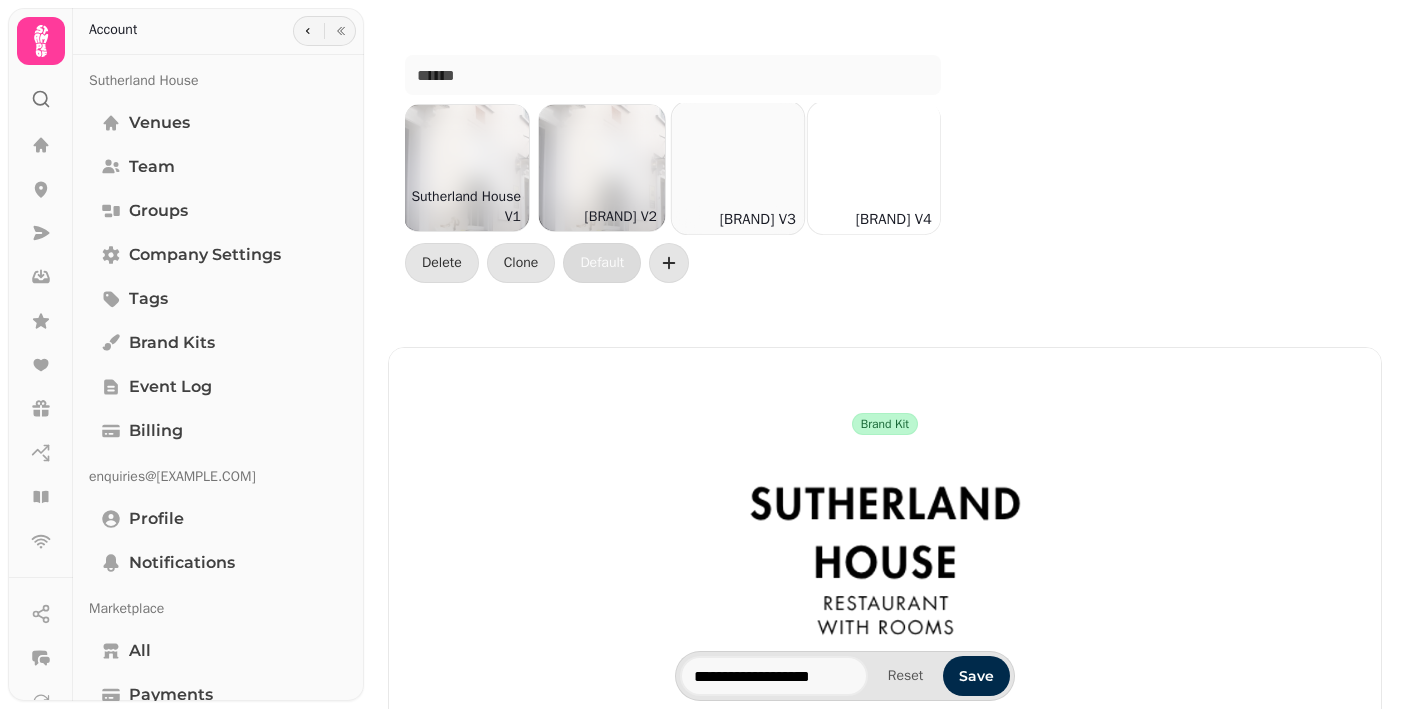 click on "Sutherland House V3" at bounding box center (757, 219) 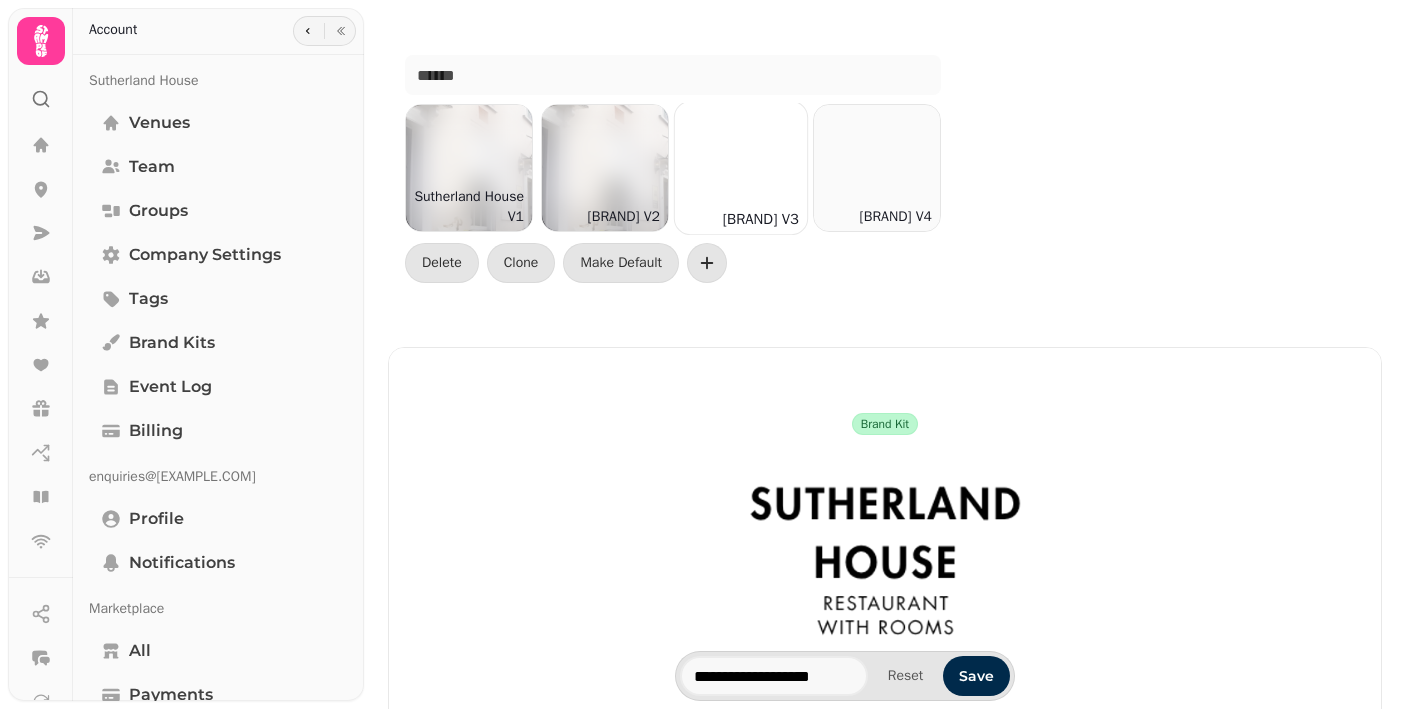 scroll, scrollTop: 0, scrollLeft: 0, axis: both 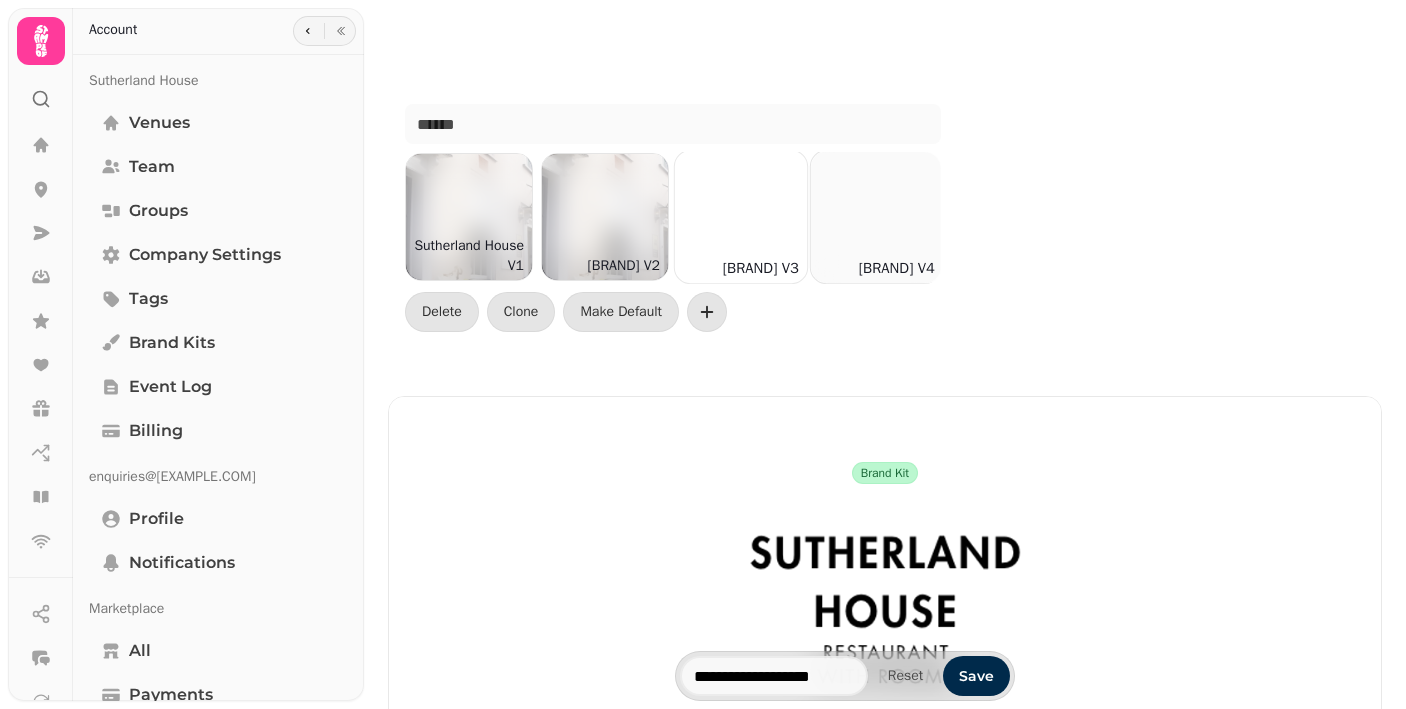 click at bounding box center [877, 217] 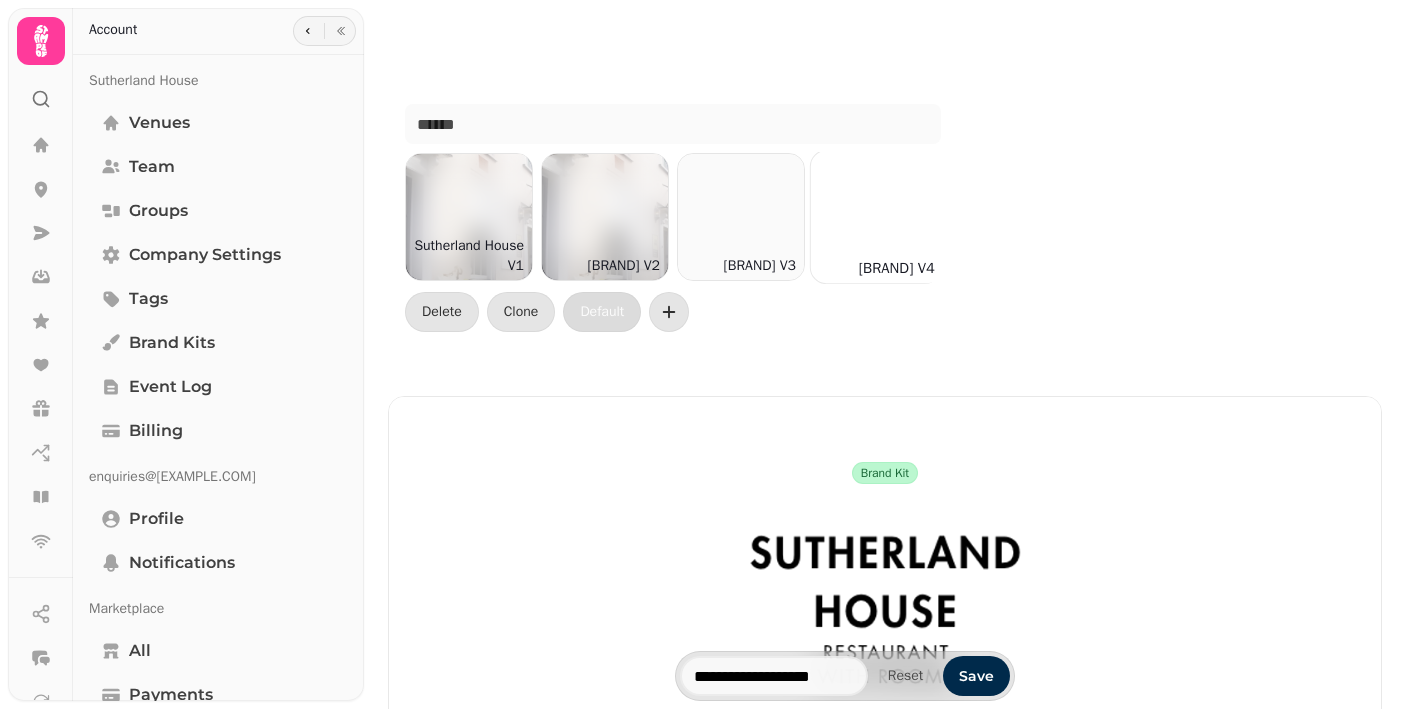 scroll, scrollTop: 0, scrollLeft: 3, axis: horizontal 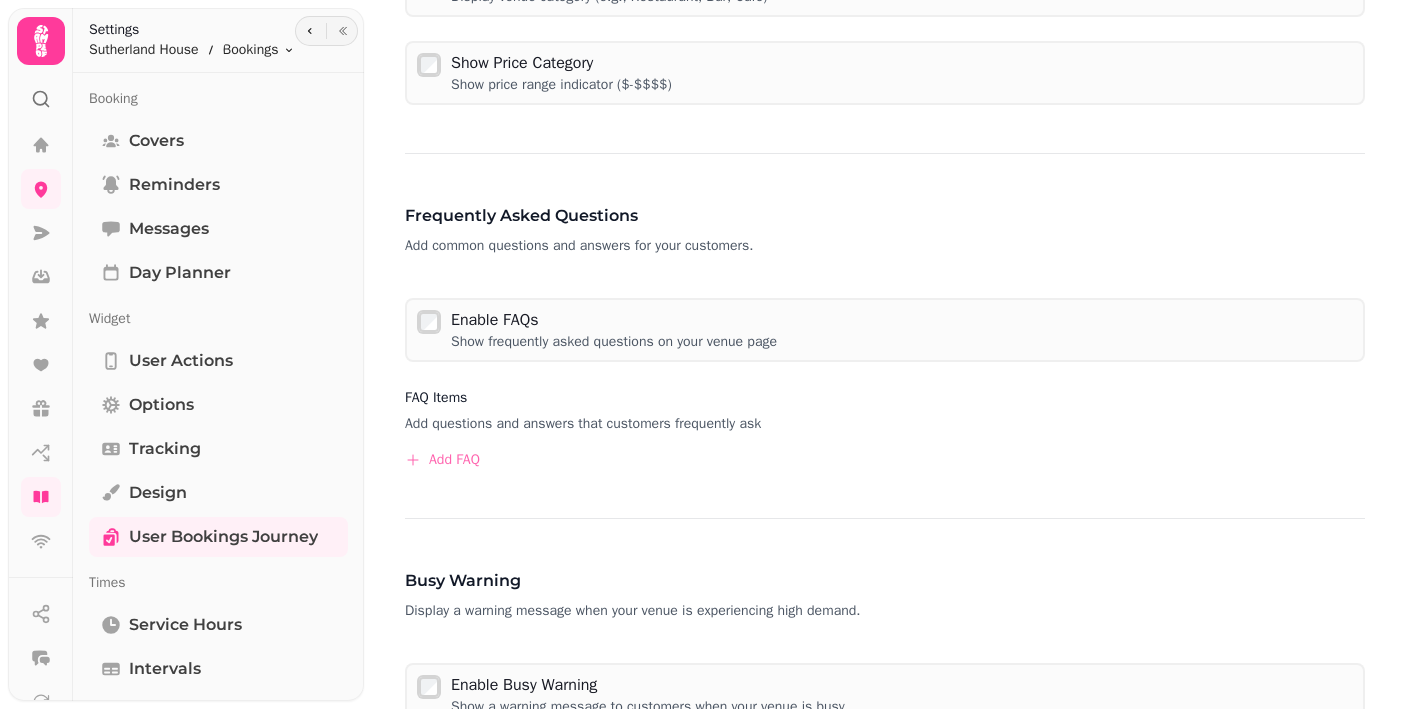 click on "Add FAQ" at bounding box center [442, 460] 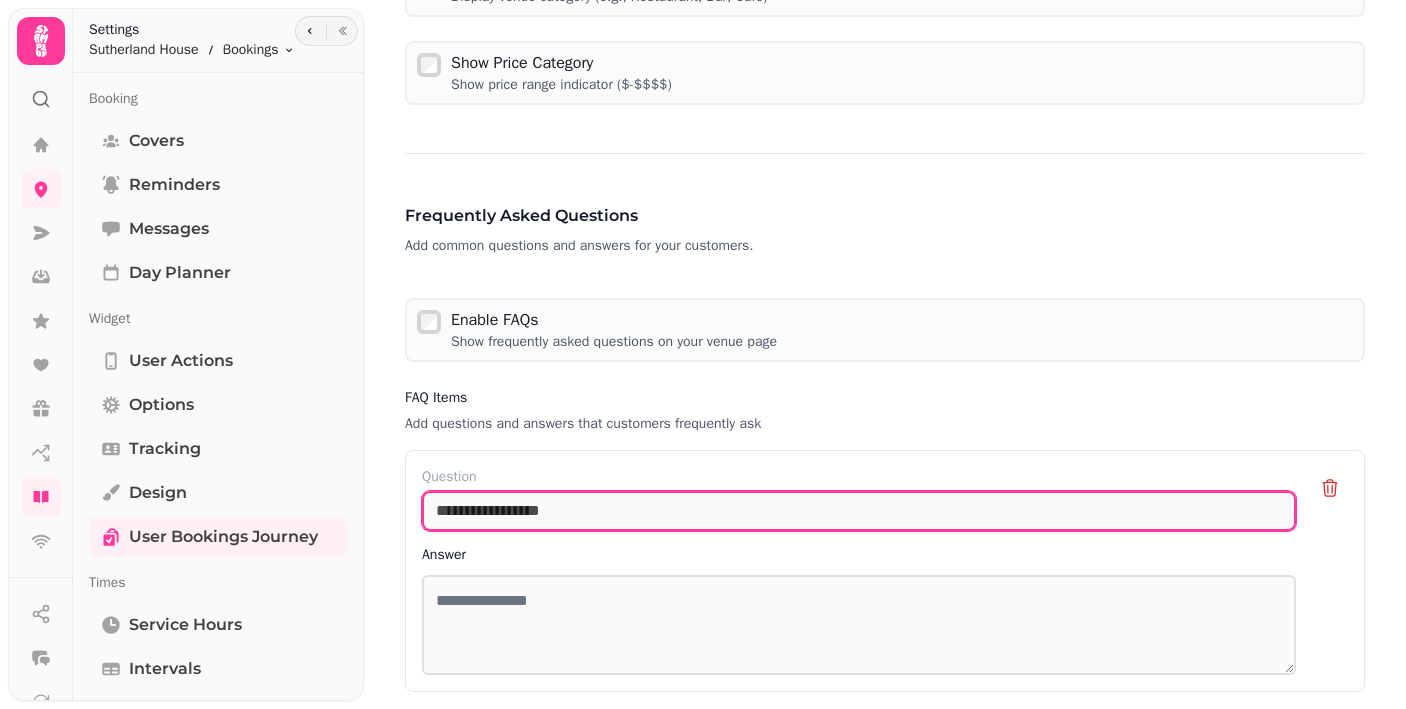 drag, startPoint x: 465, startPoint y: 506, endPoint x: 651, endPoint y: 505, distance: 186.00269 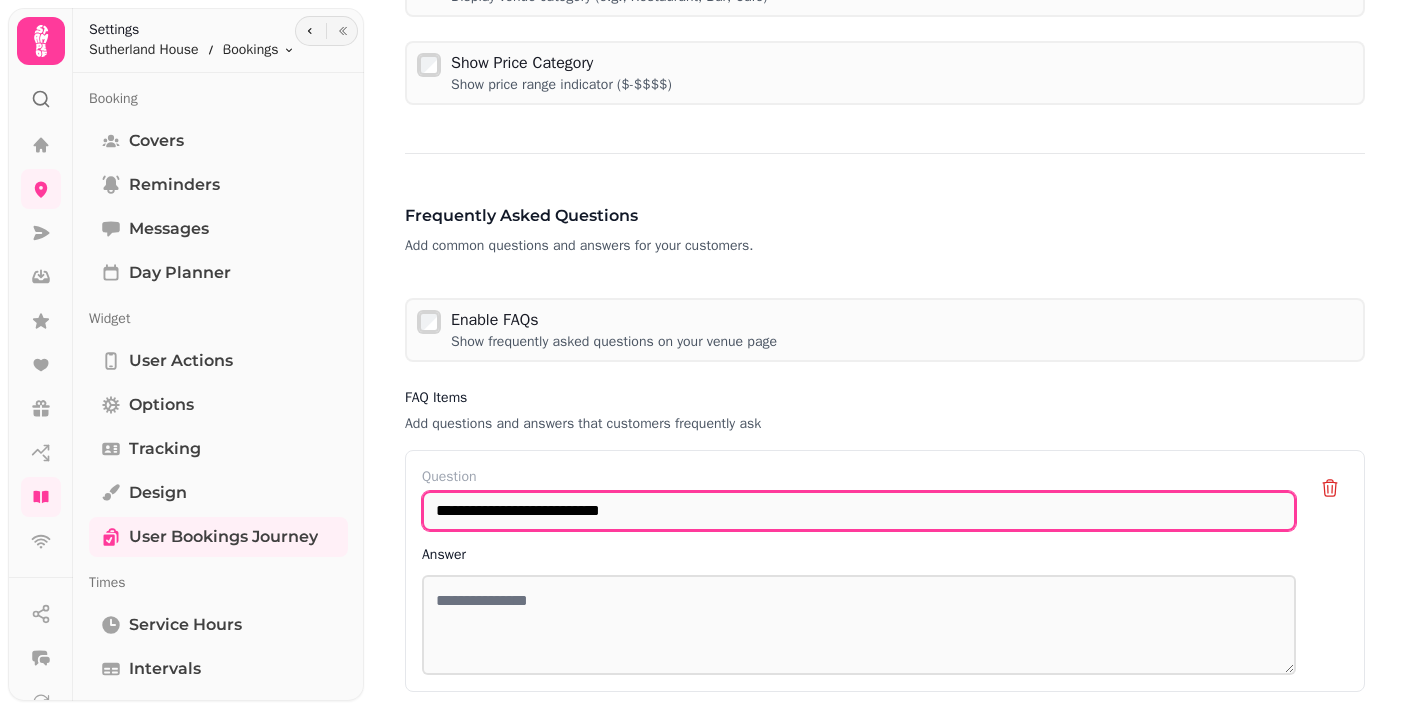 click on "**********" at bounding box center [859, 511] 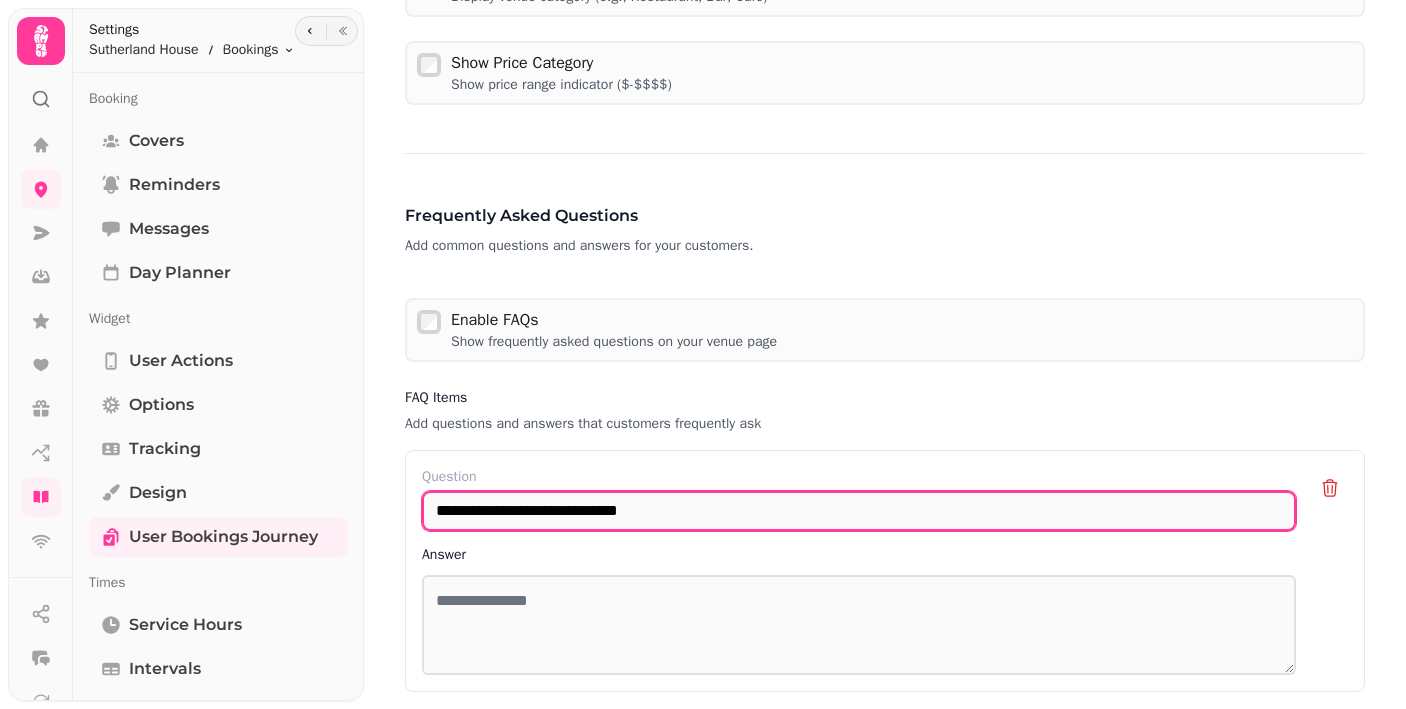 type on "**********" 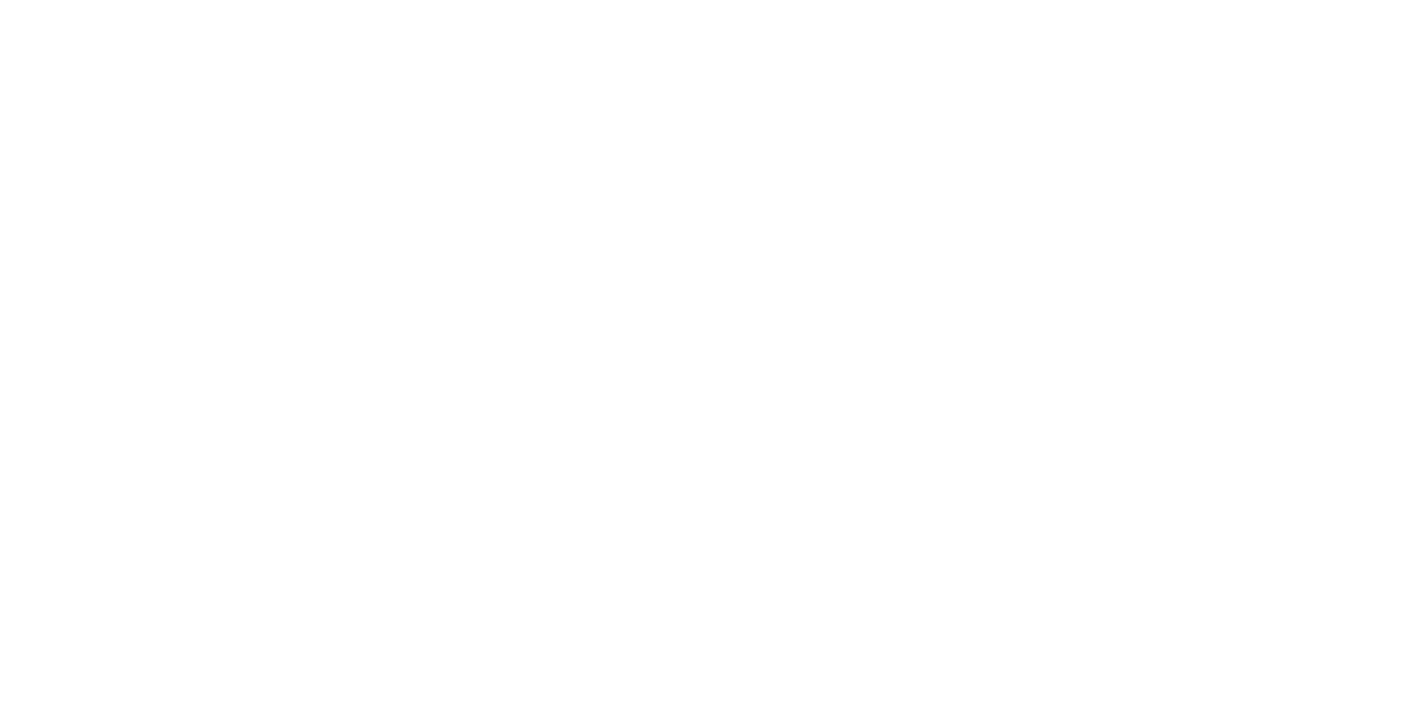scroll, scrollTop: 0, scrollLeft: 0, axis: both 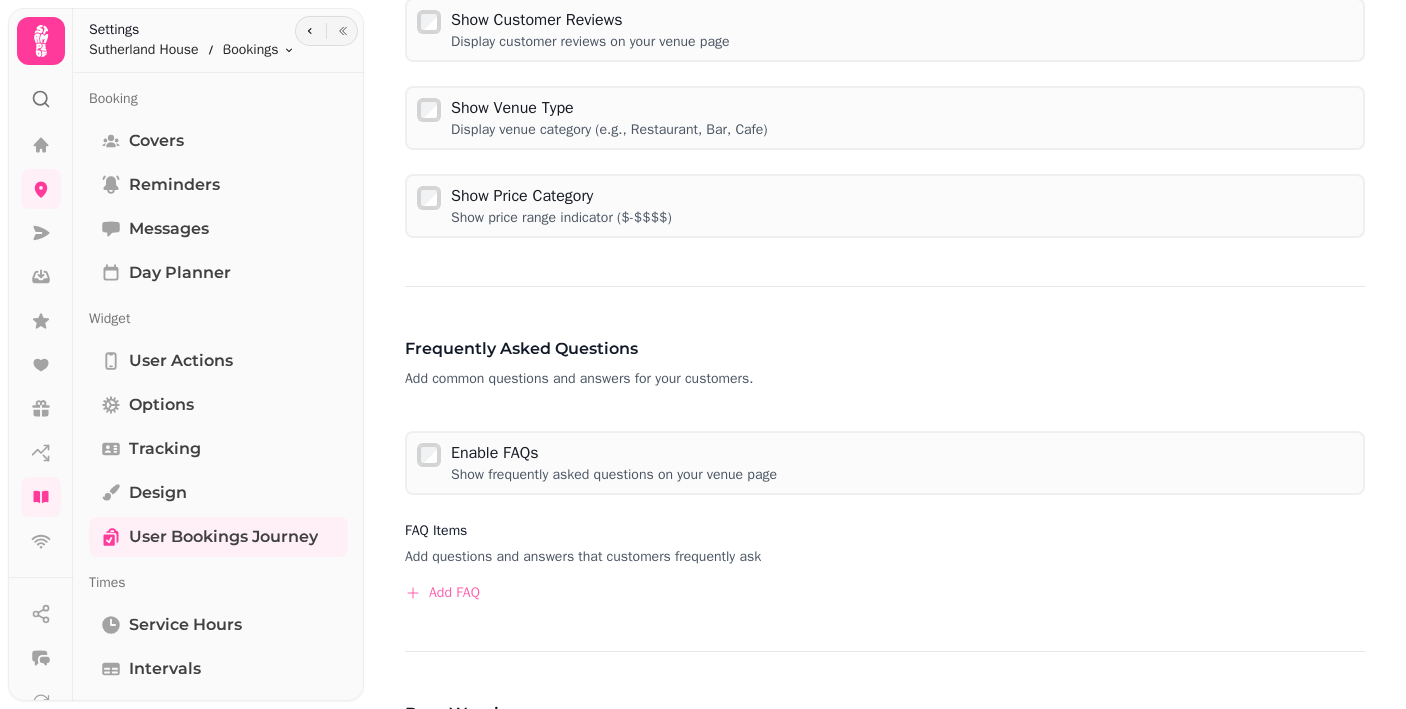 click on "Add FAQ" at bounding box center (442, 593) 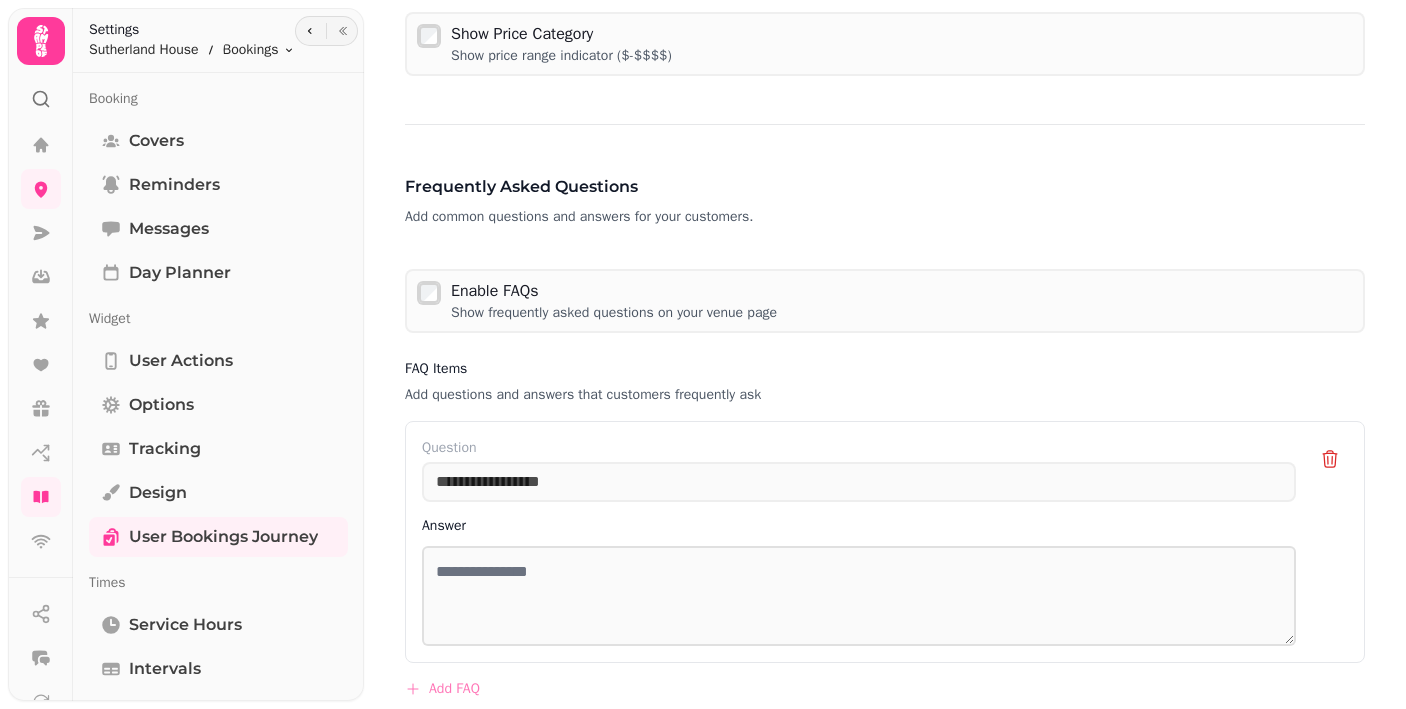 scroll, scrollTop: 794, scrollLeft: 0, axis: vertical 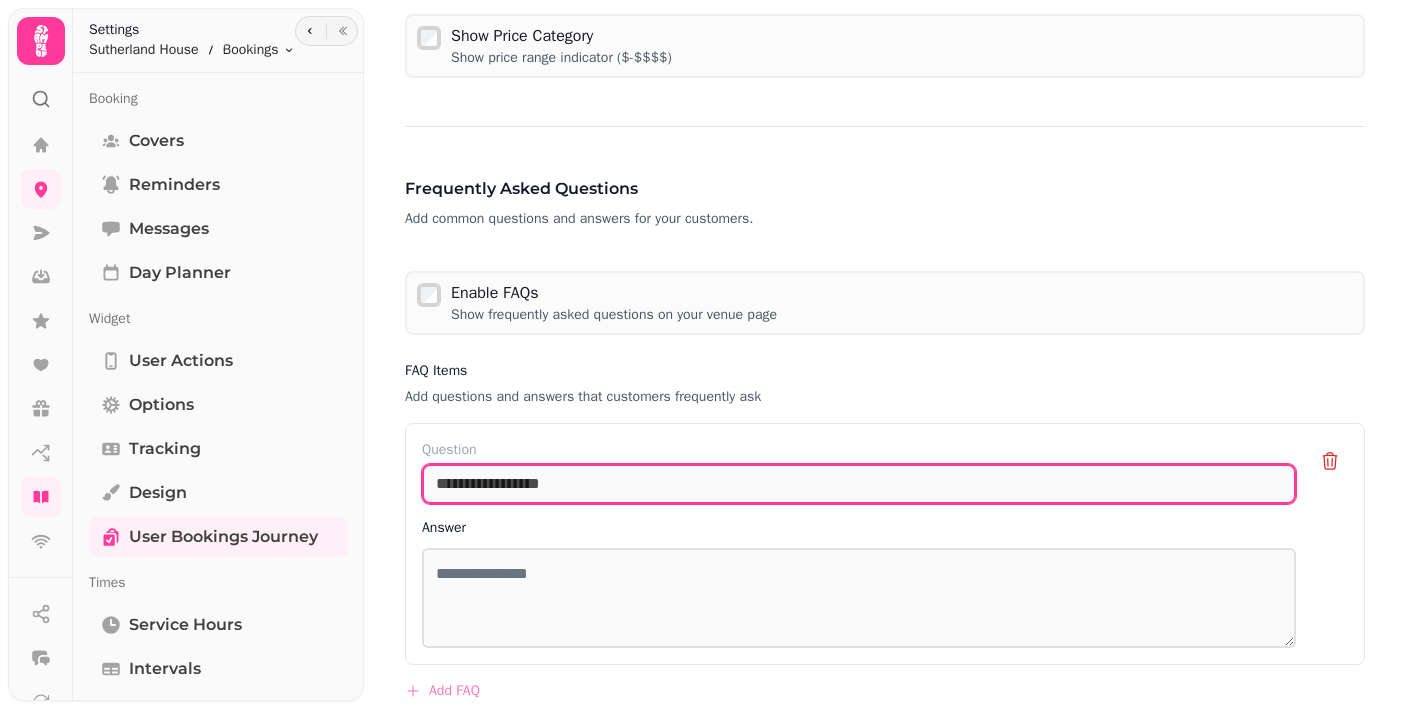 click at bounding box center (859, 484) 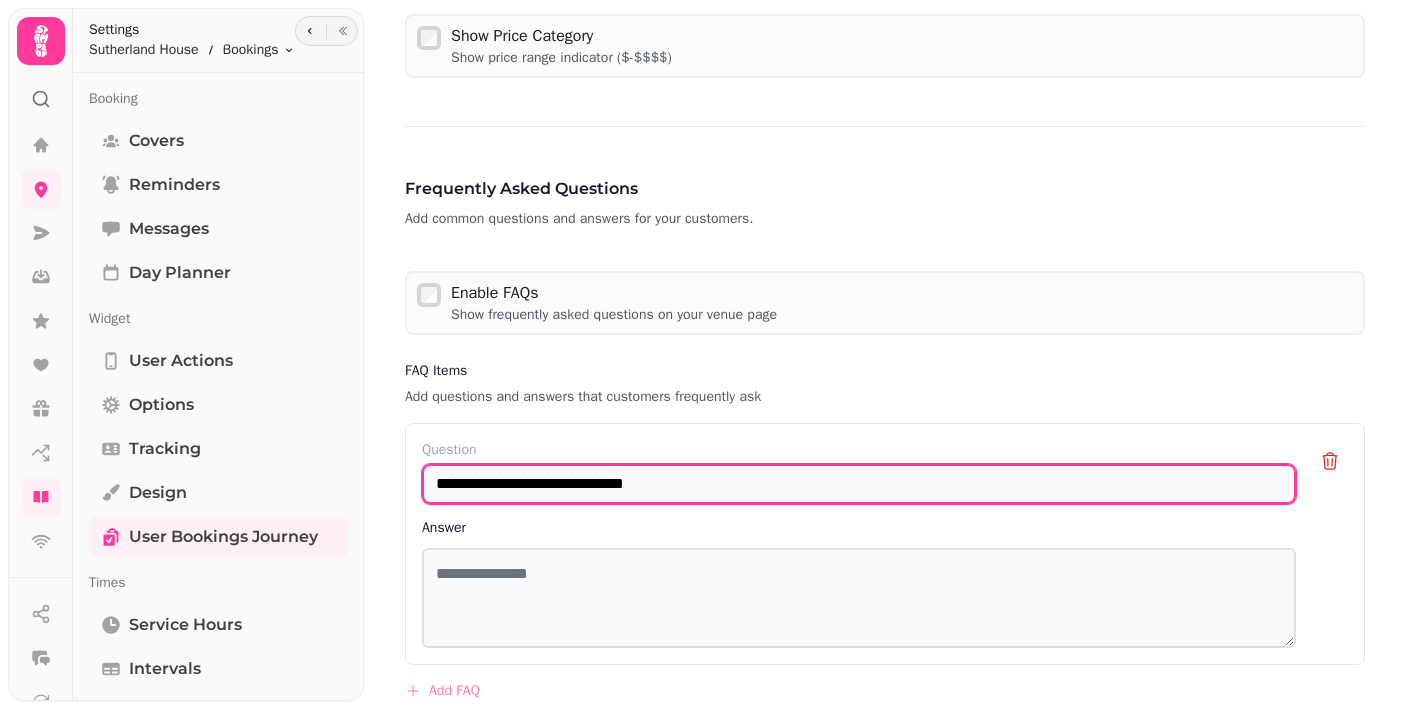 type on "**********" 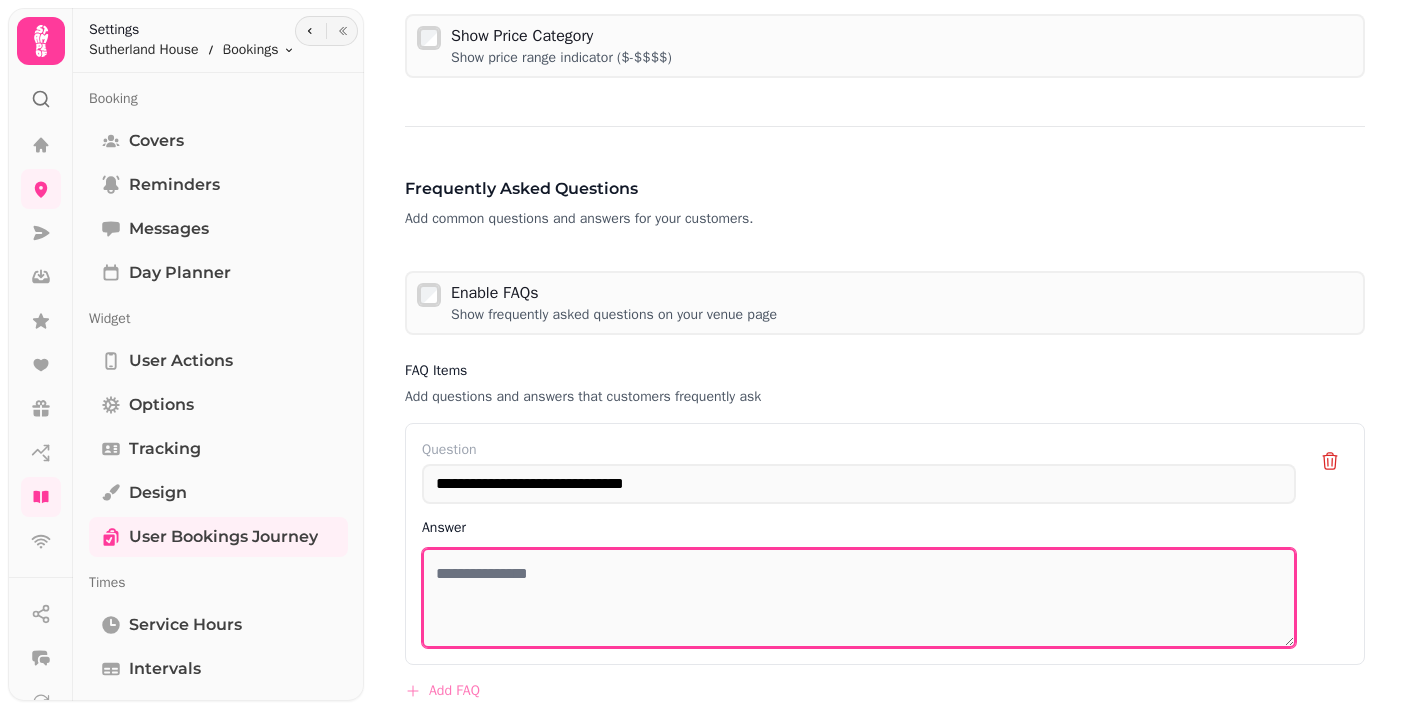 click at bounding box center [859, 598] 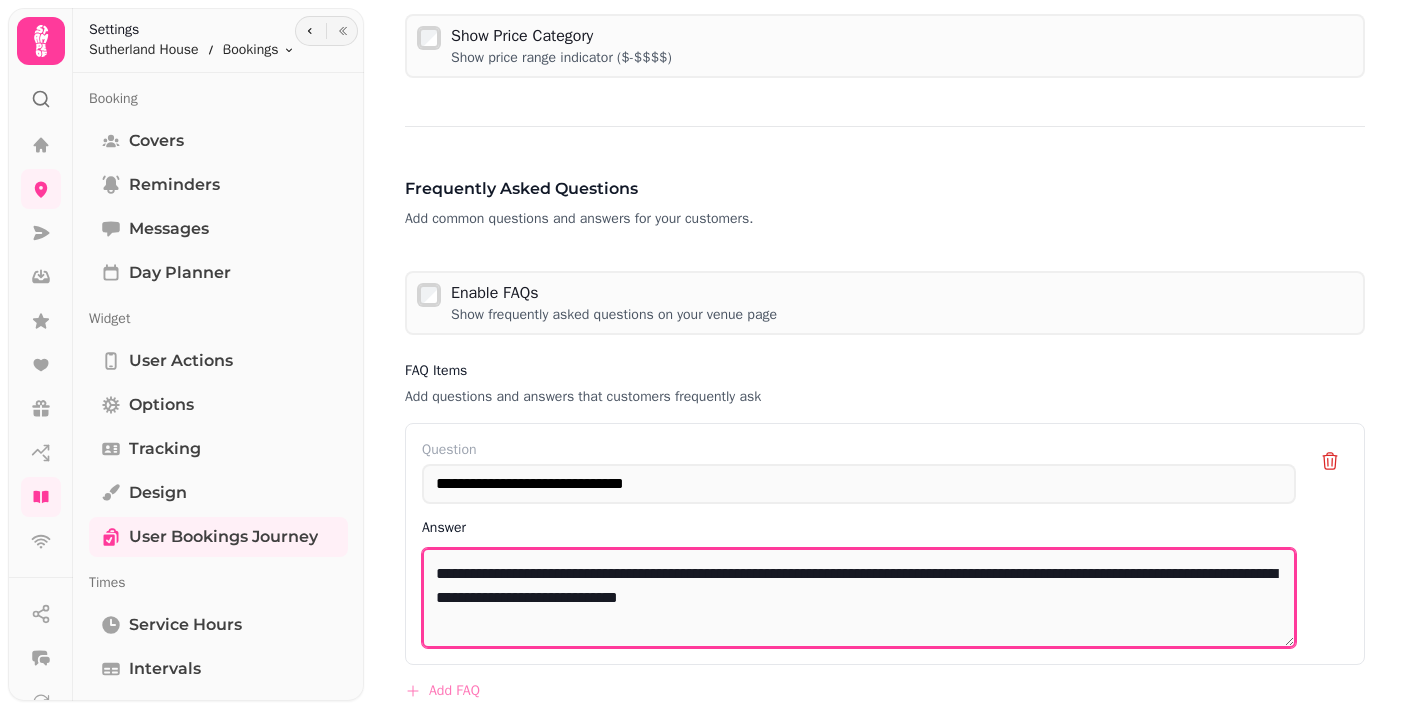 drag, startPoint x: 499, startPoint y: 575, endPoint x: 469, endPoint y: 576, distance: 30.016663 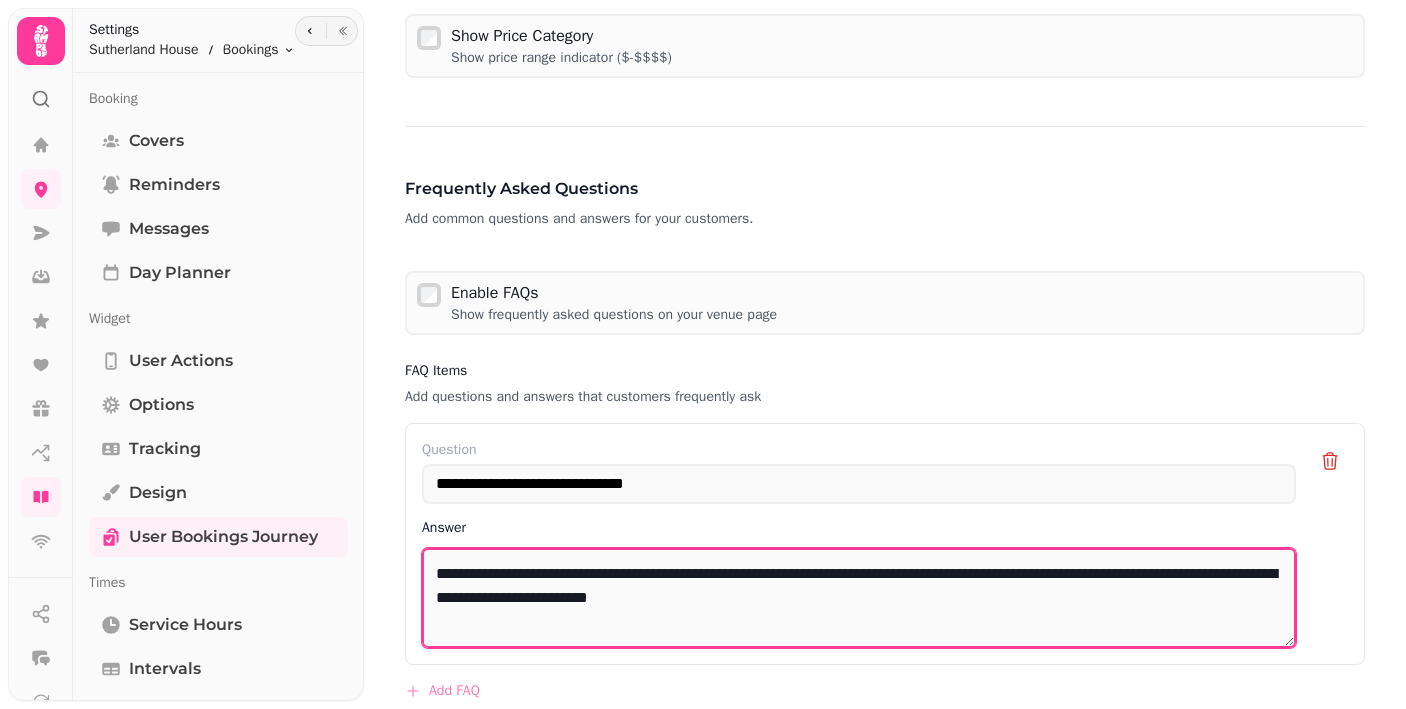 click on "**********" at bounding box center (859, 598) 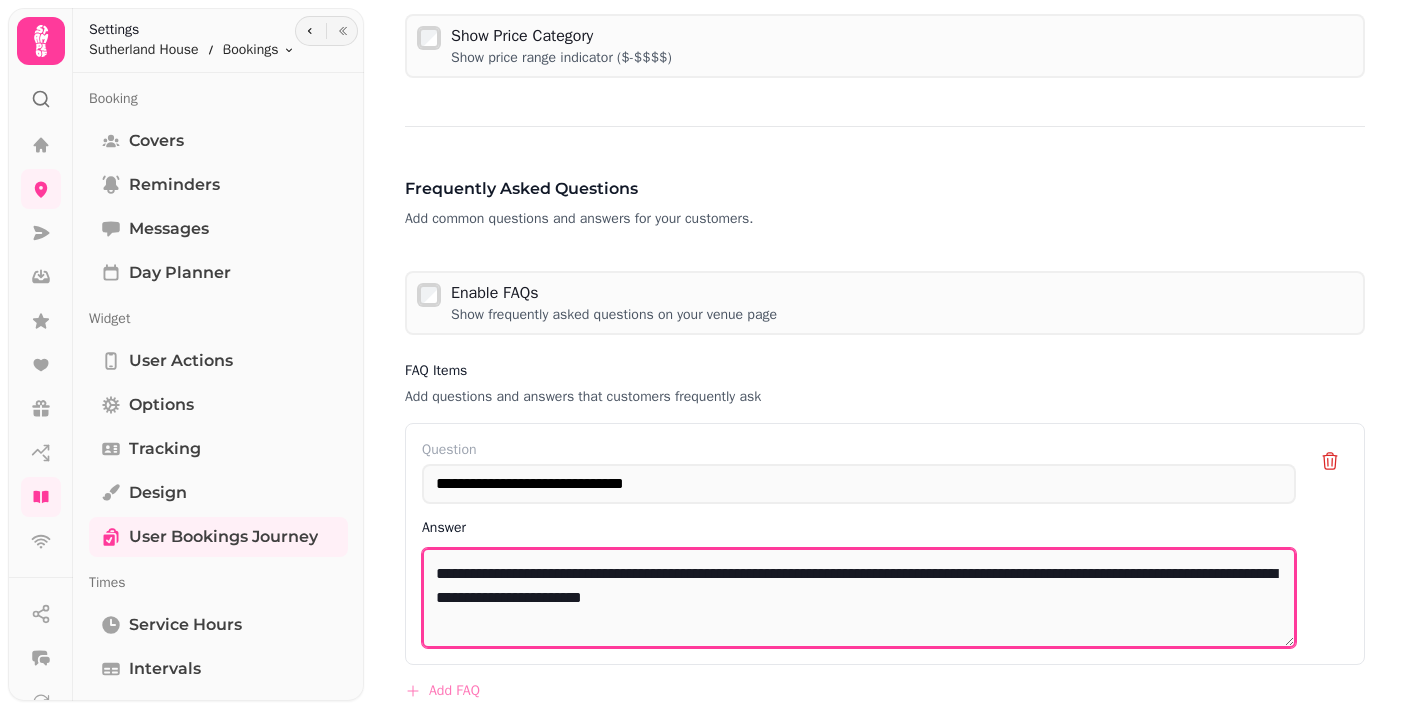 click on "**********" at bounding box center (859, 598) 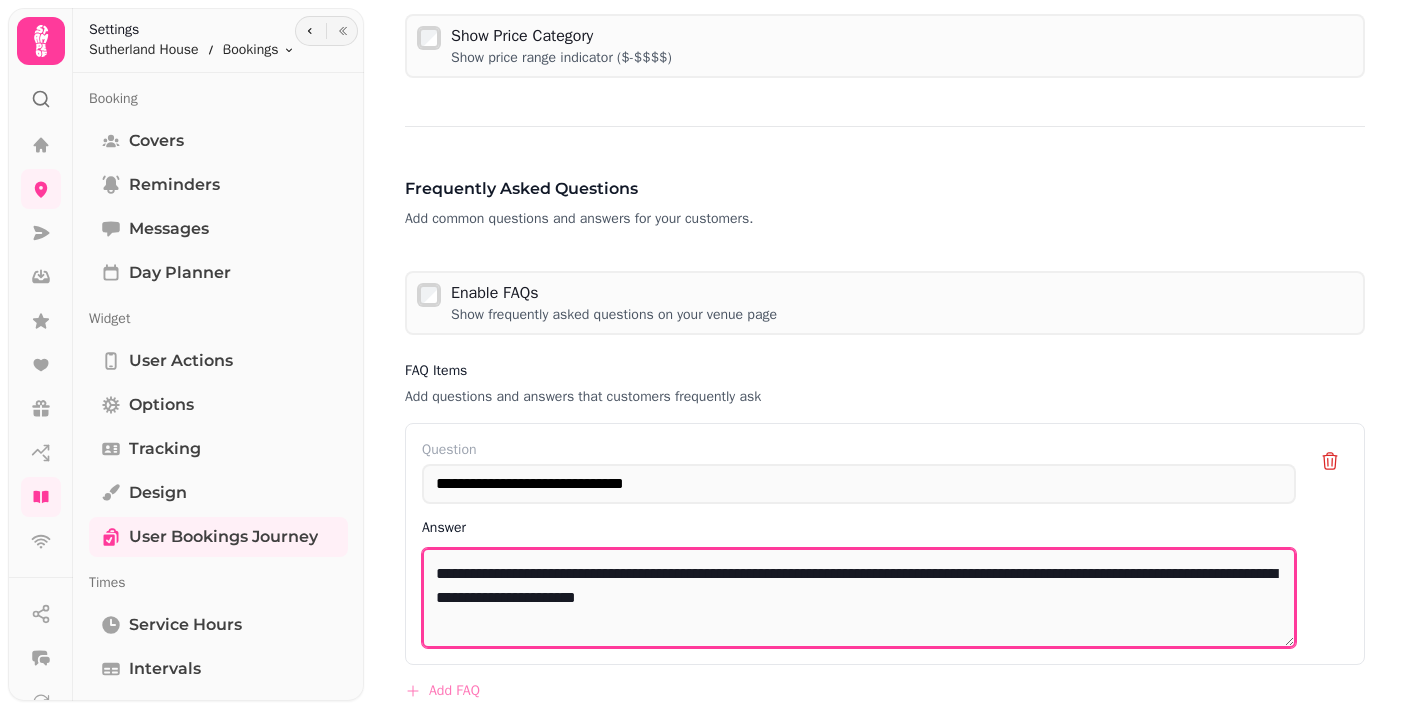 click on "**********" at bounding box center (859, 598) 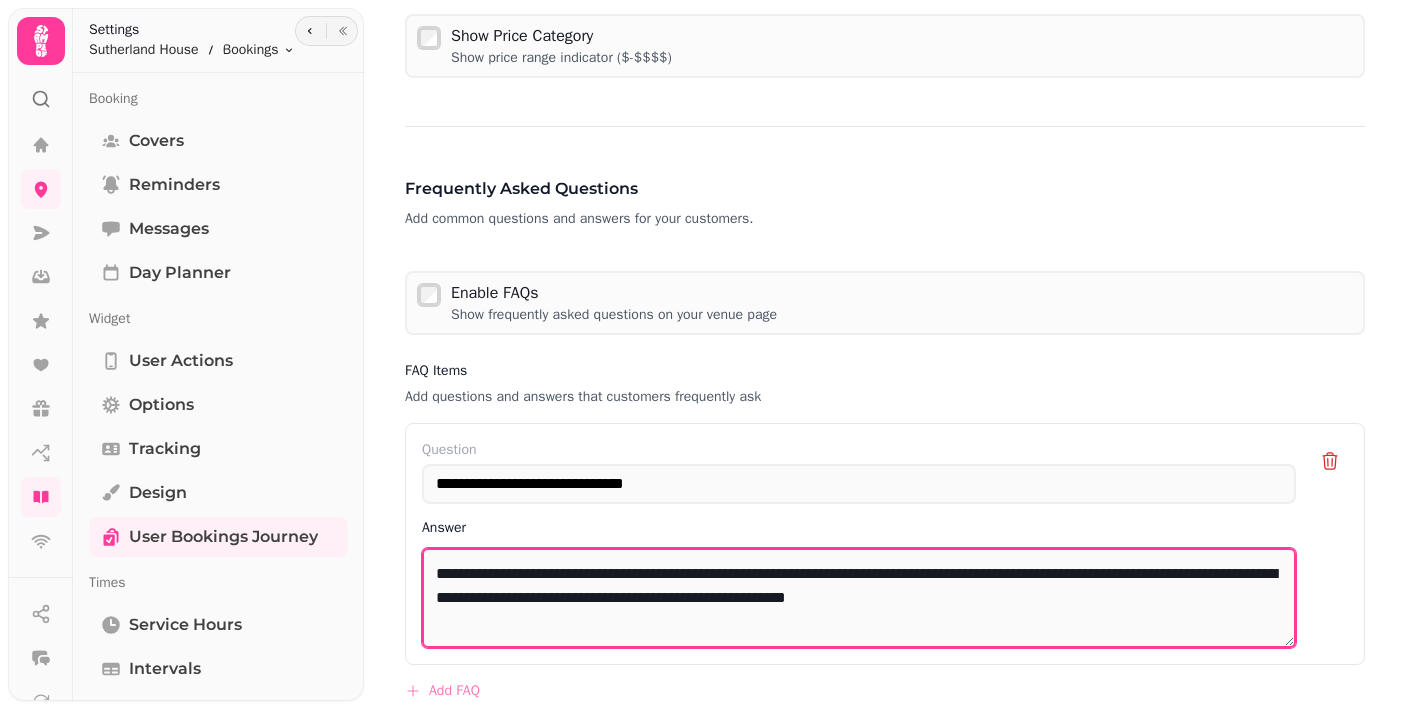 type on "**********" 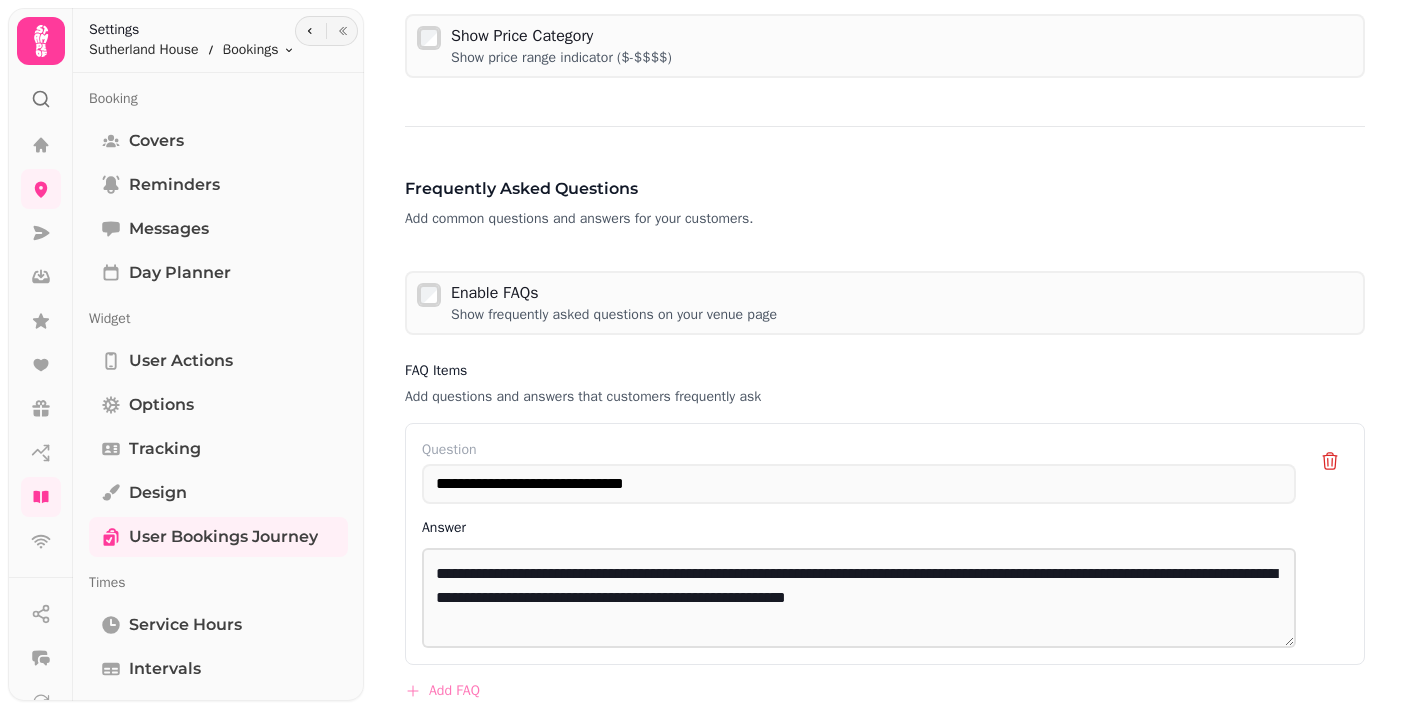 click on "**********" at bounding box center [885, 544] 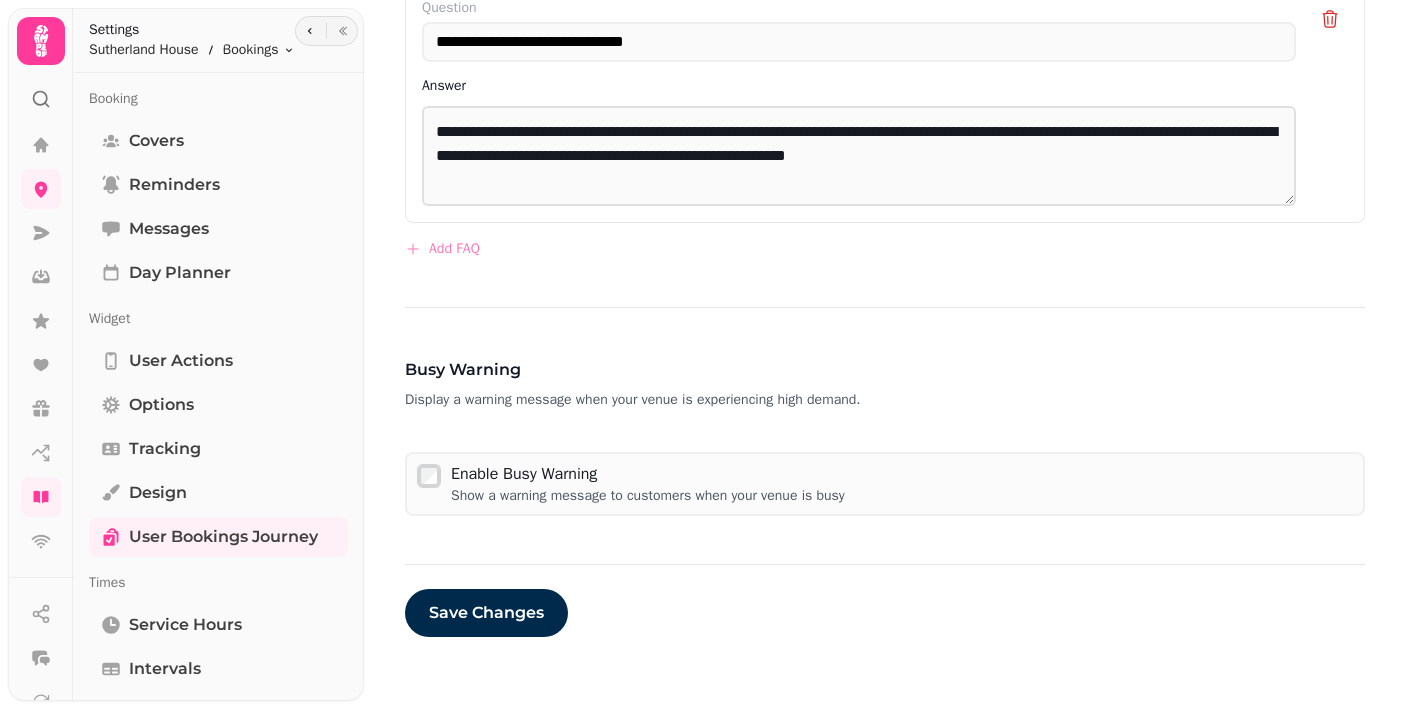 scroll, scrollTop: 1235, scrollLeft: 0, axis: vertical 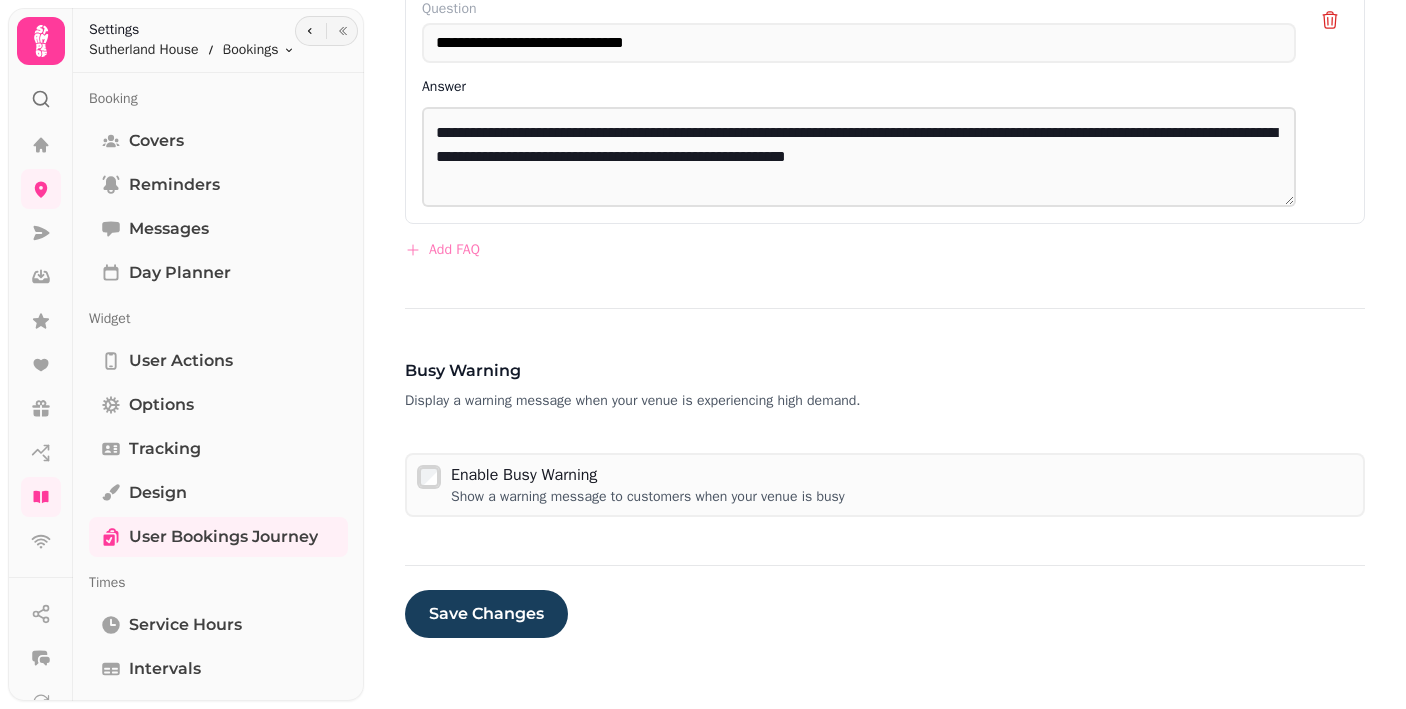 click on "Save Changes" at bounding box center (486, 614) 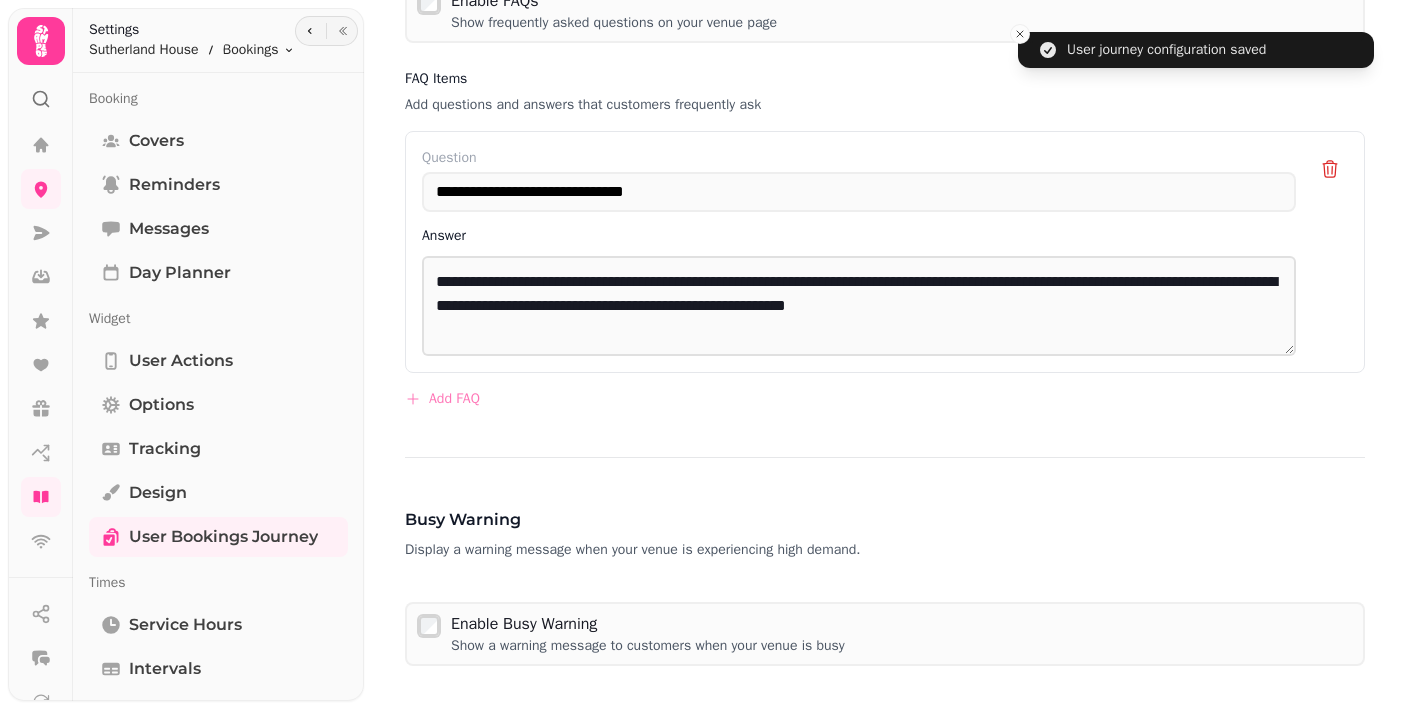 scroll, scrollTop: 1089, scrollLeft: 0, axis: vertical 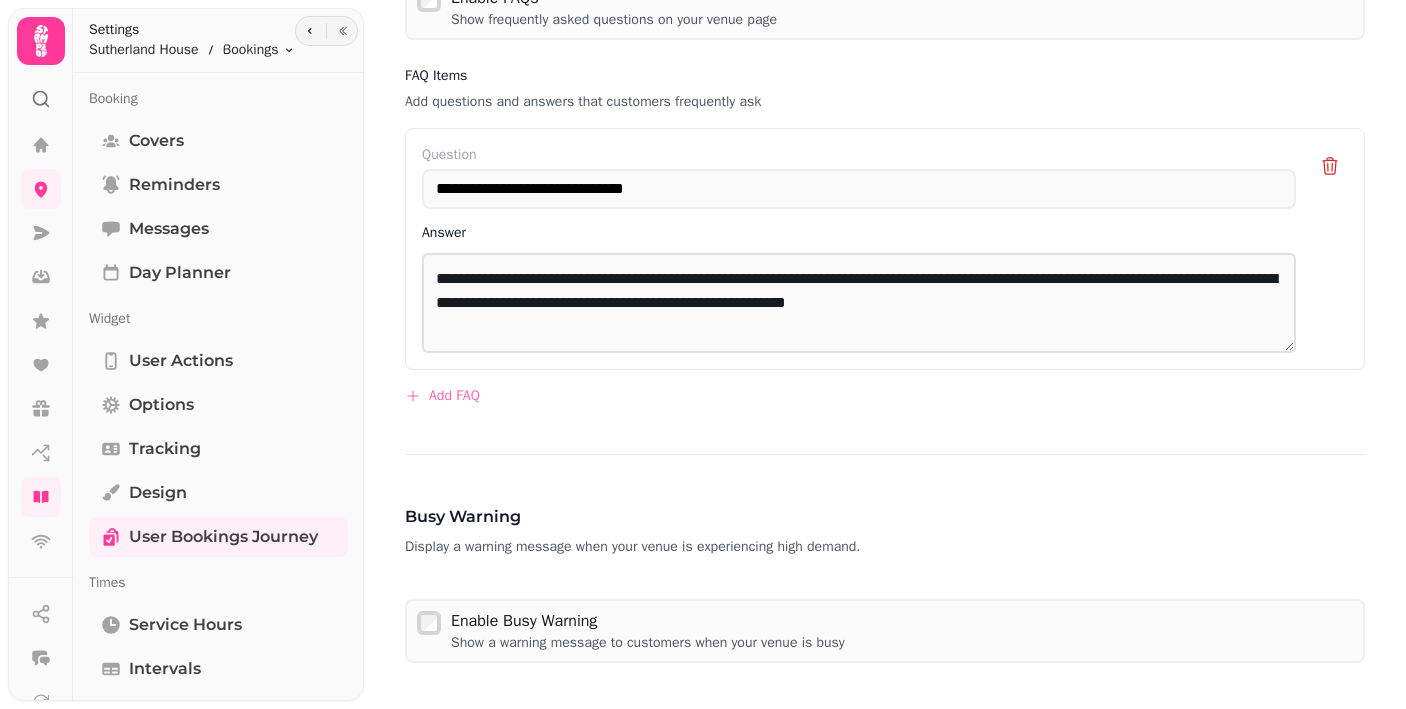 click on "Add FAQ" at bounding box center (442, 396) 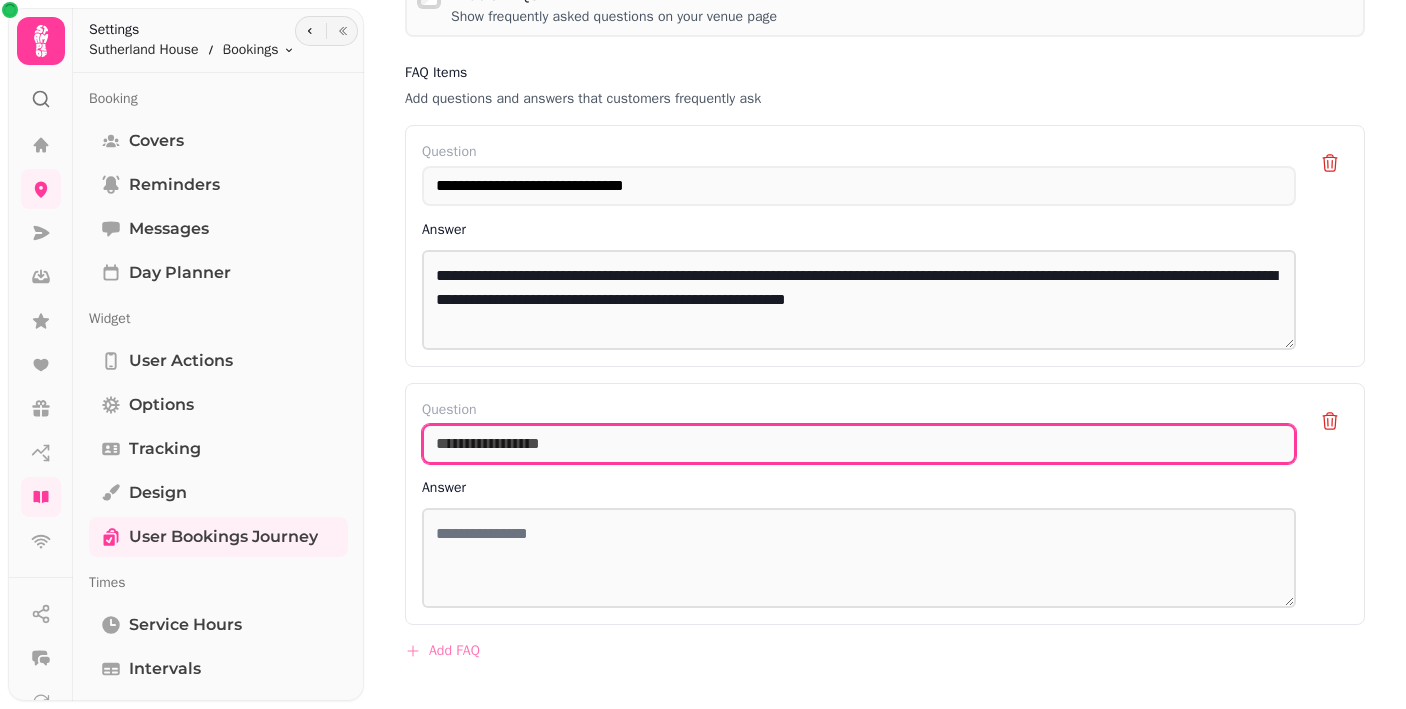 click at bounding box center (859, 444) 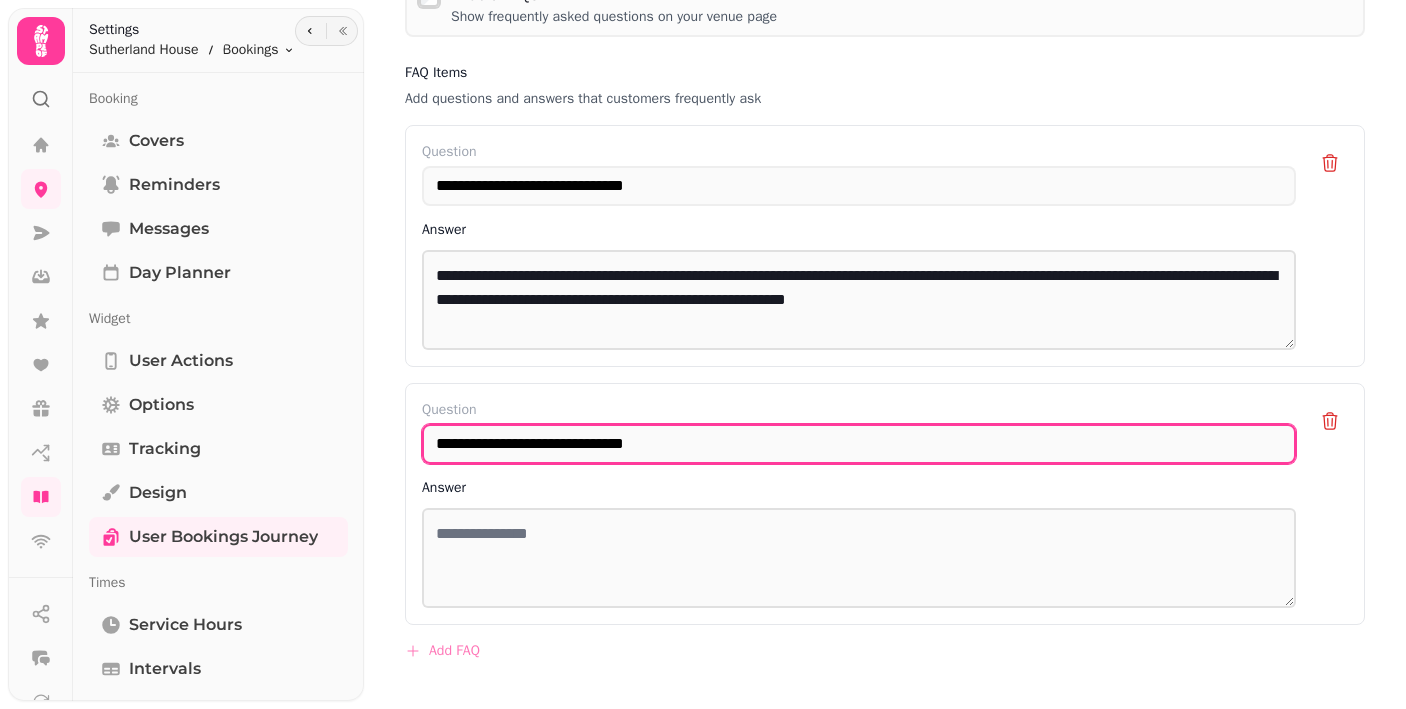 click on "**********" at bounding box center (859, 444) 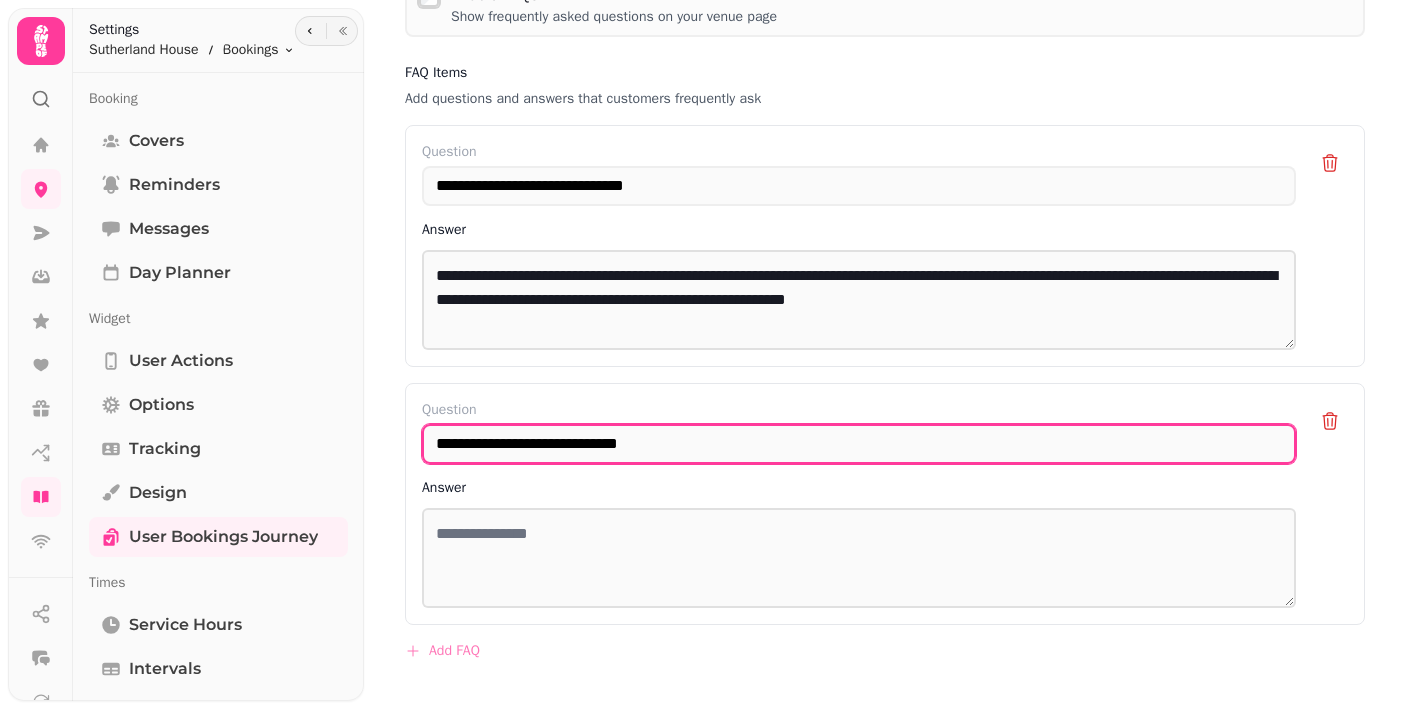 click on "**********" at bounding box center (859, 444) 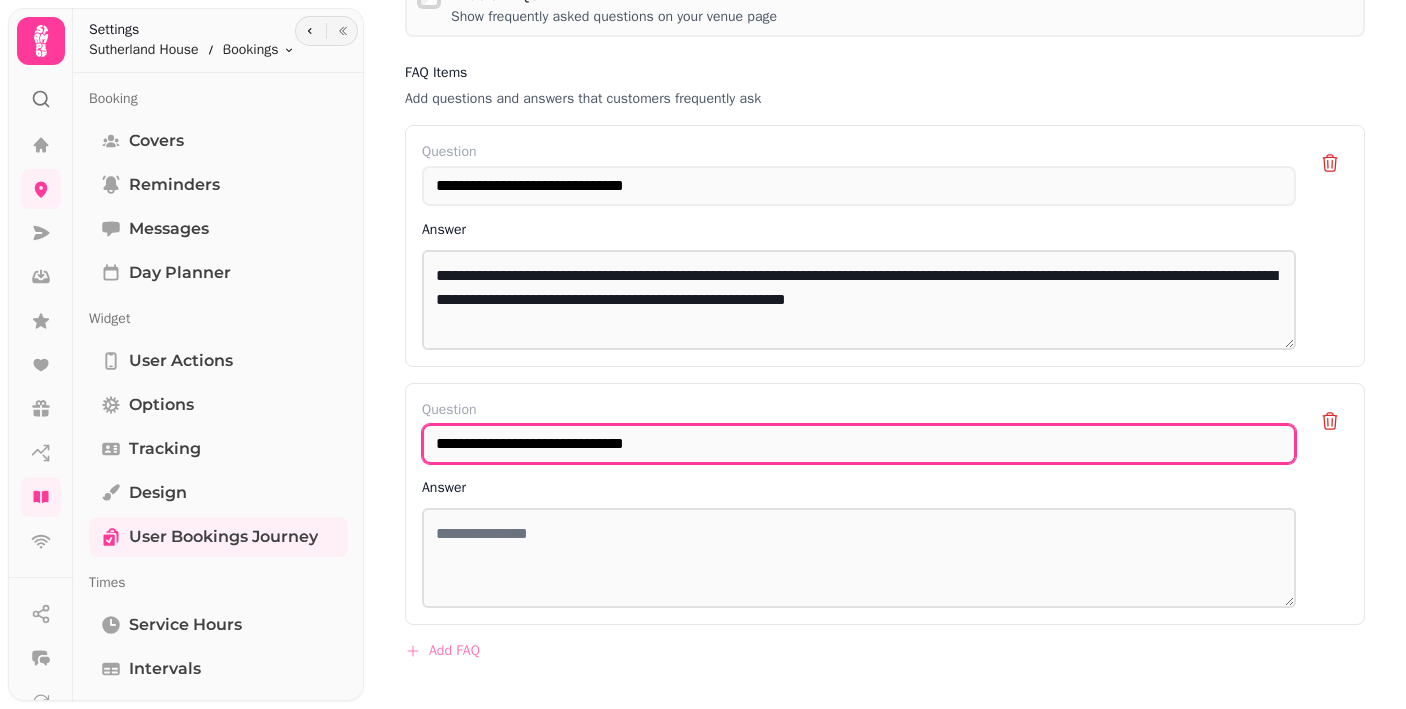 type on "**********" 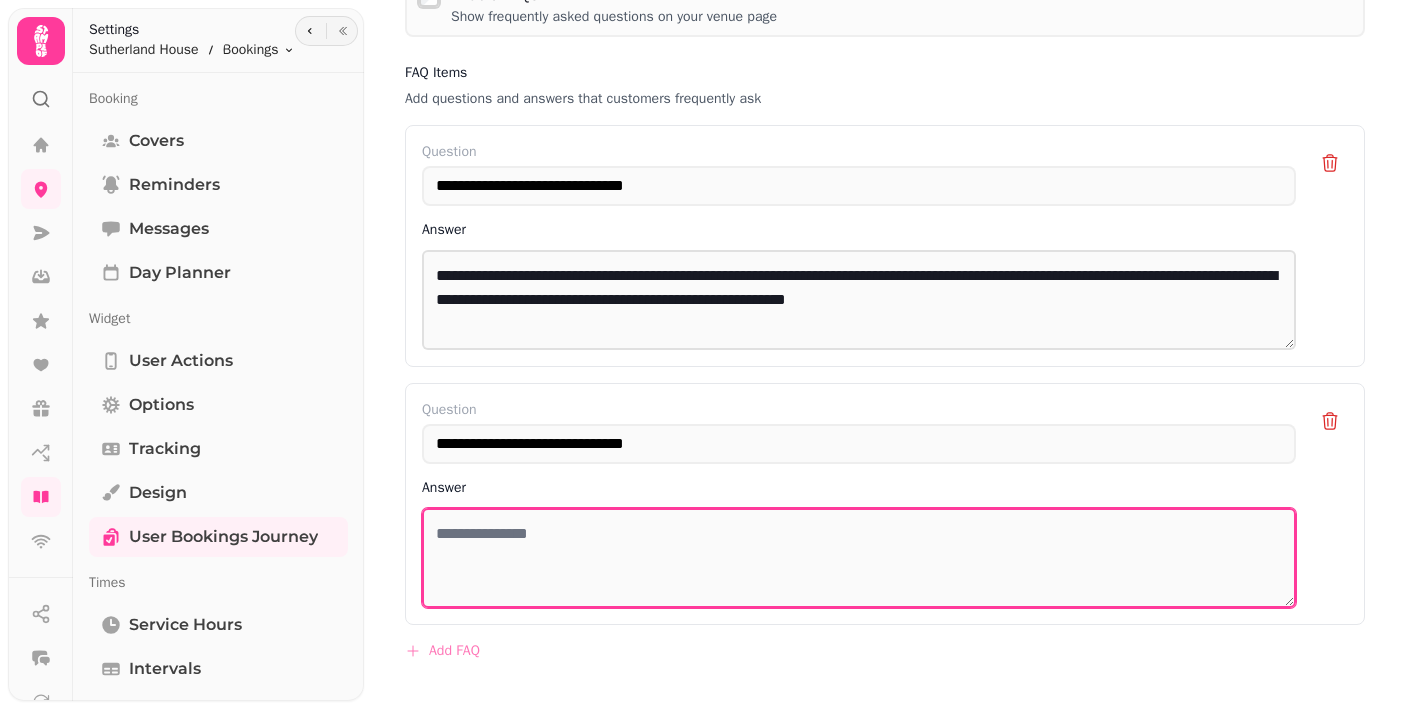click at bounding box center (859, 558) 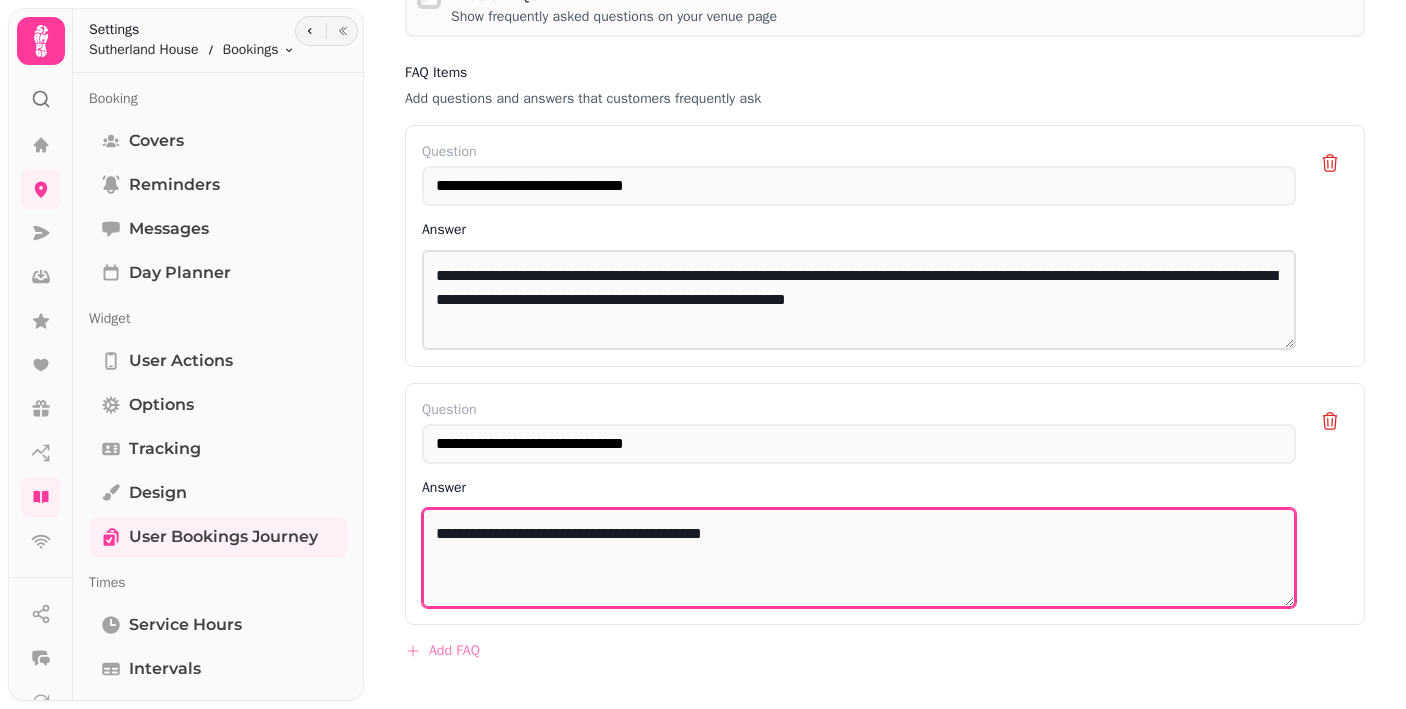 click on "**********" at bounding box center [859, 558] 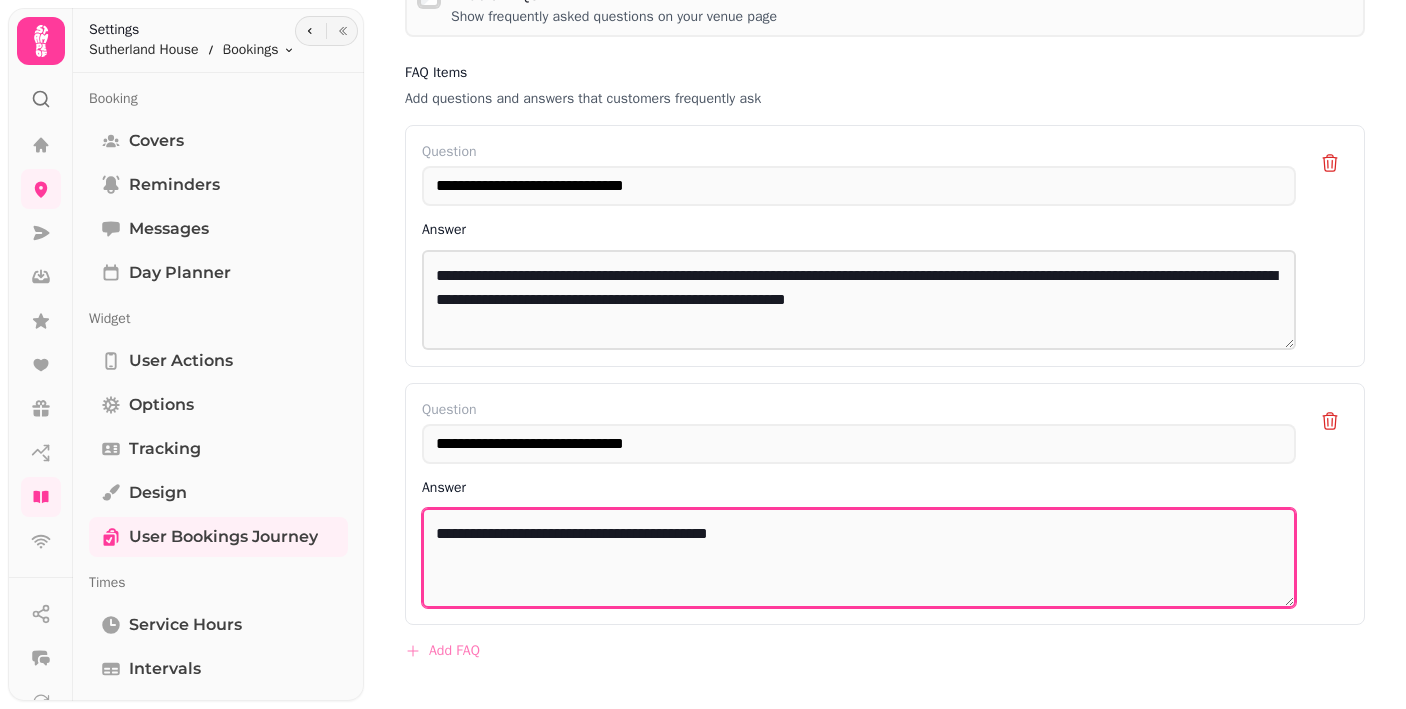 click on "**********" at bounding box center [859, 558] 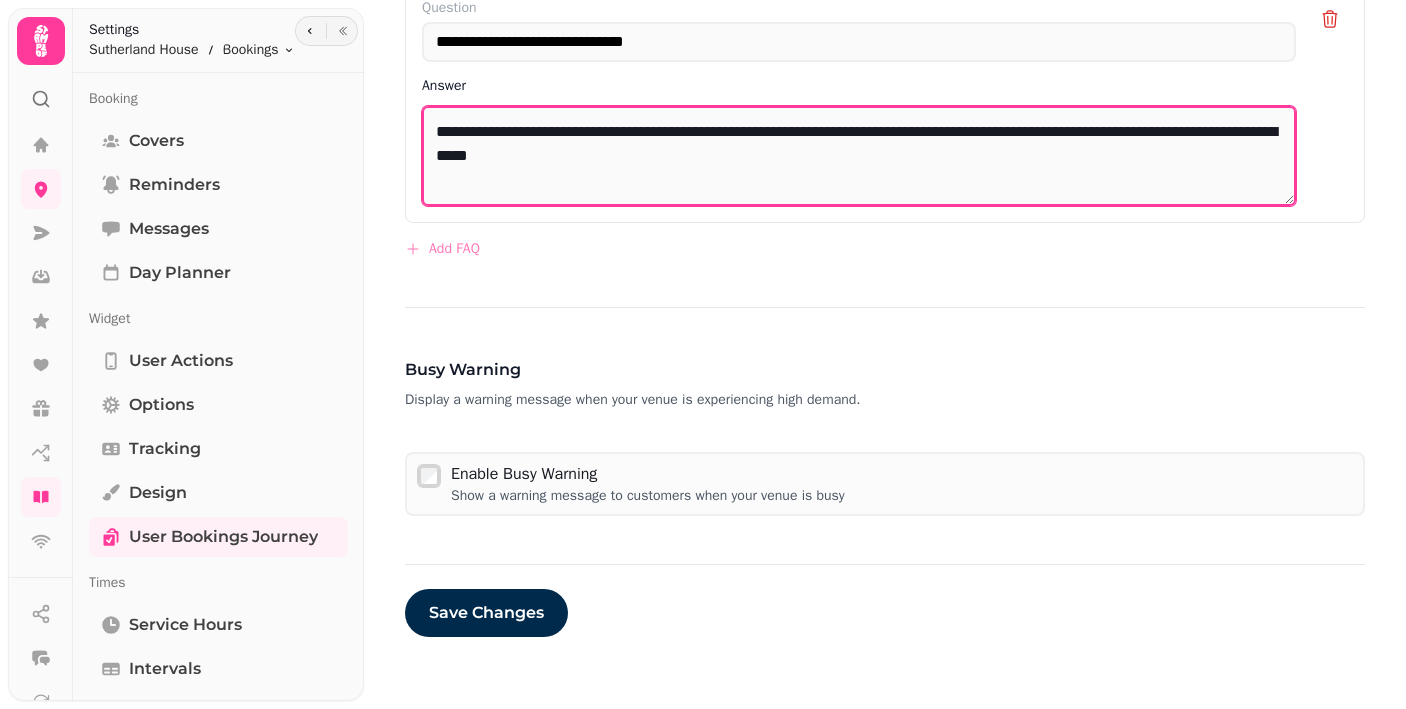 scroll, scrollTop: 1493, scrollLeft: 0, axis: vertical 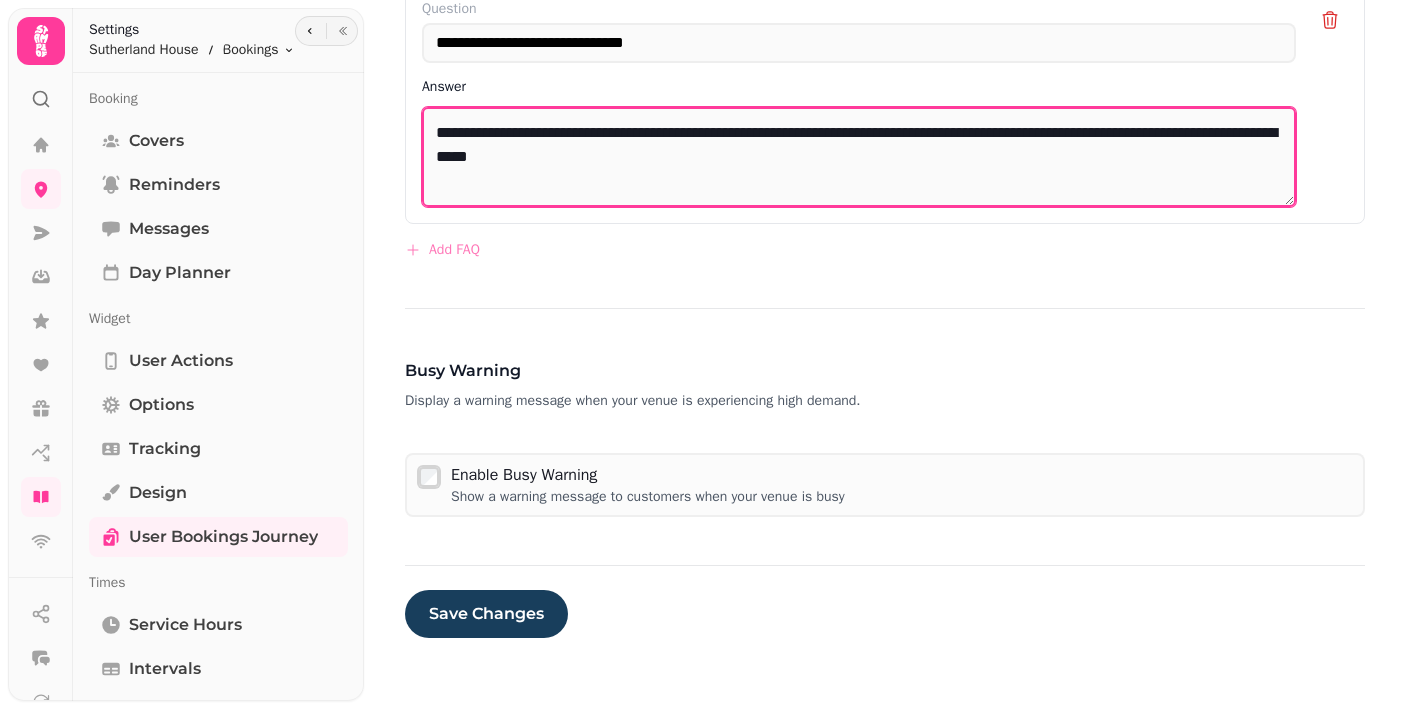 type on "**********" 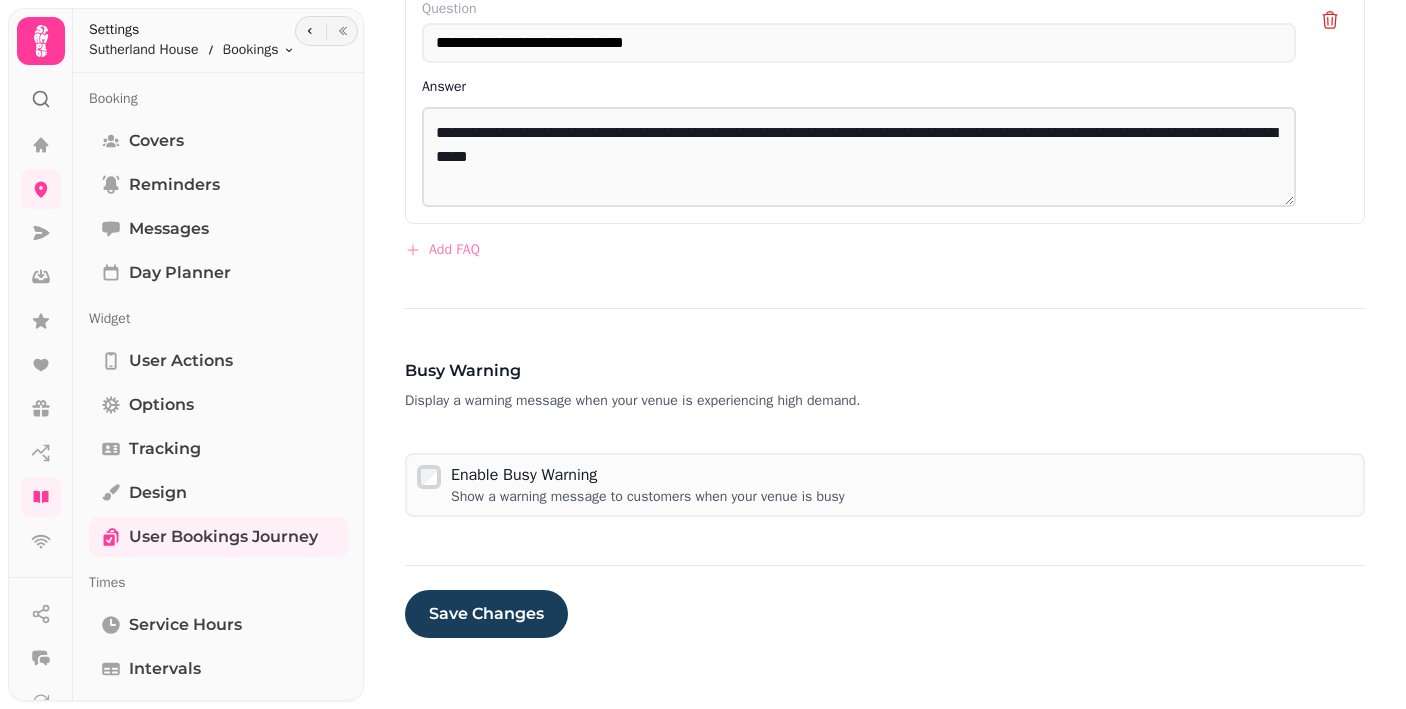 click on "Save Changes" at bounding box center (486, 614) 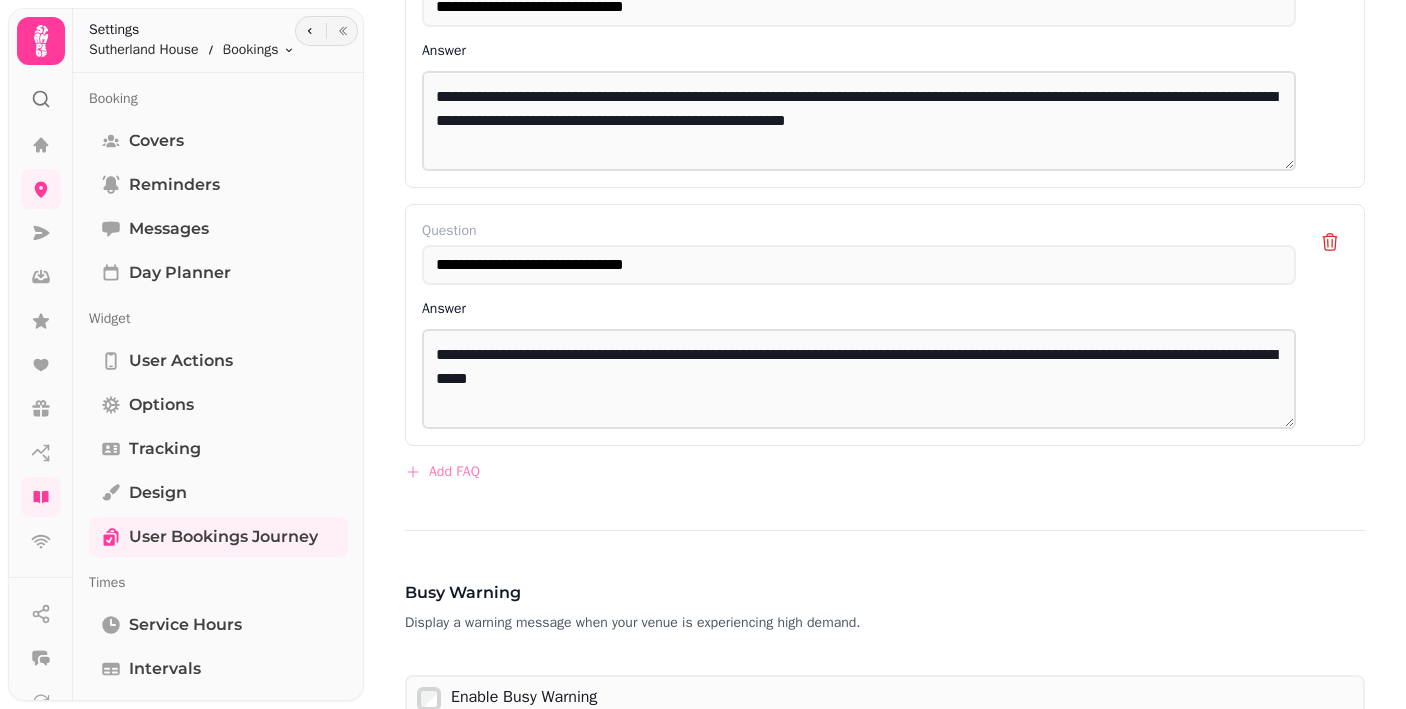 scroll, scrollTop: 1272, scrollLeft: 0, axis: vertical 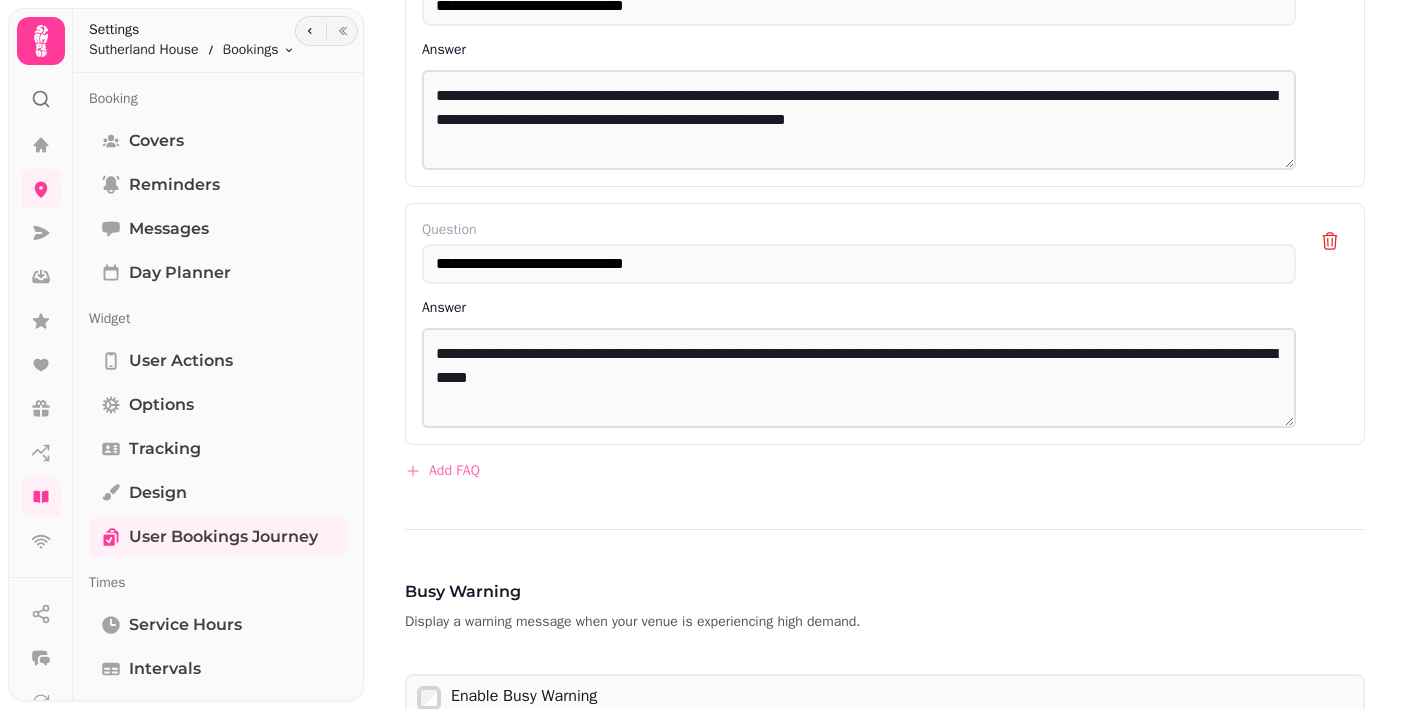 click on "Add FAQ" at bounding box center (442, 471) 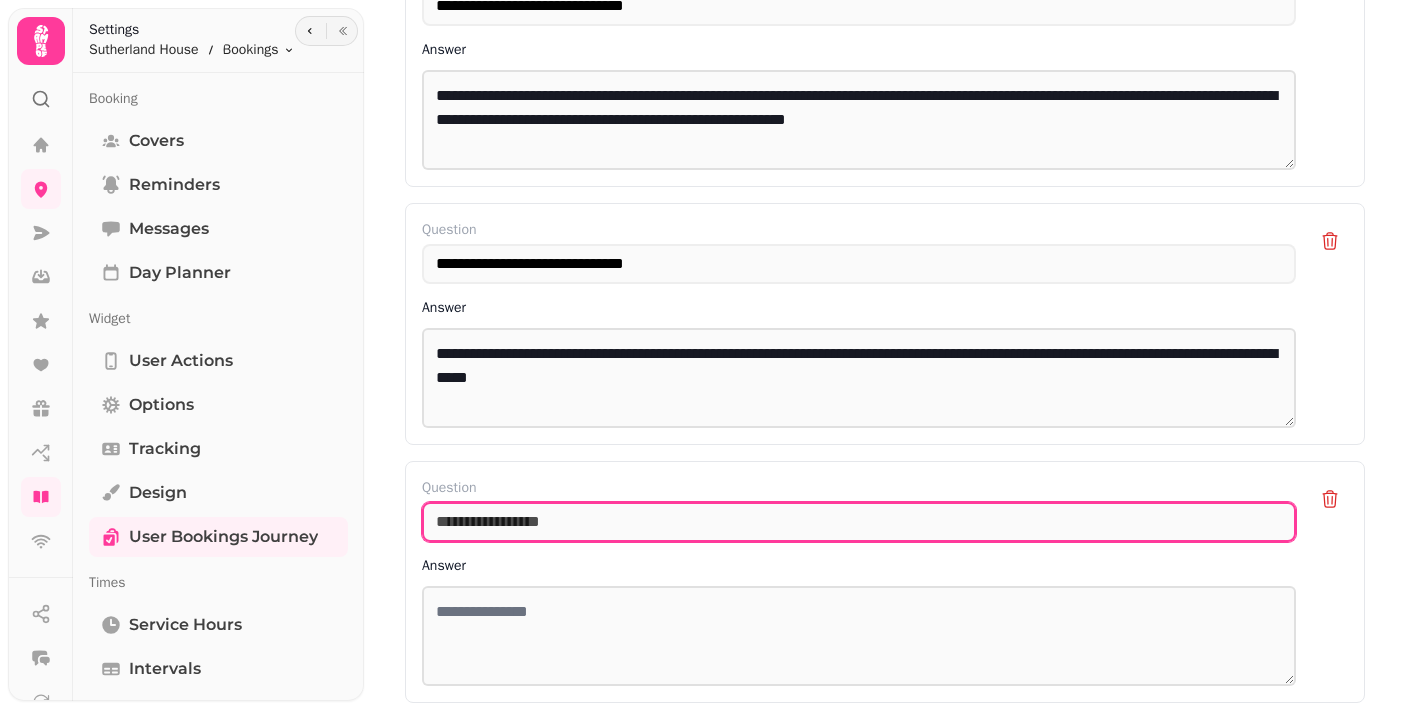 click at bounding box center [859, 522] 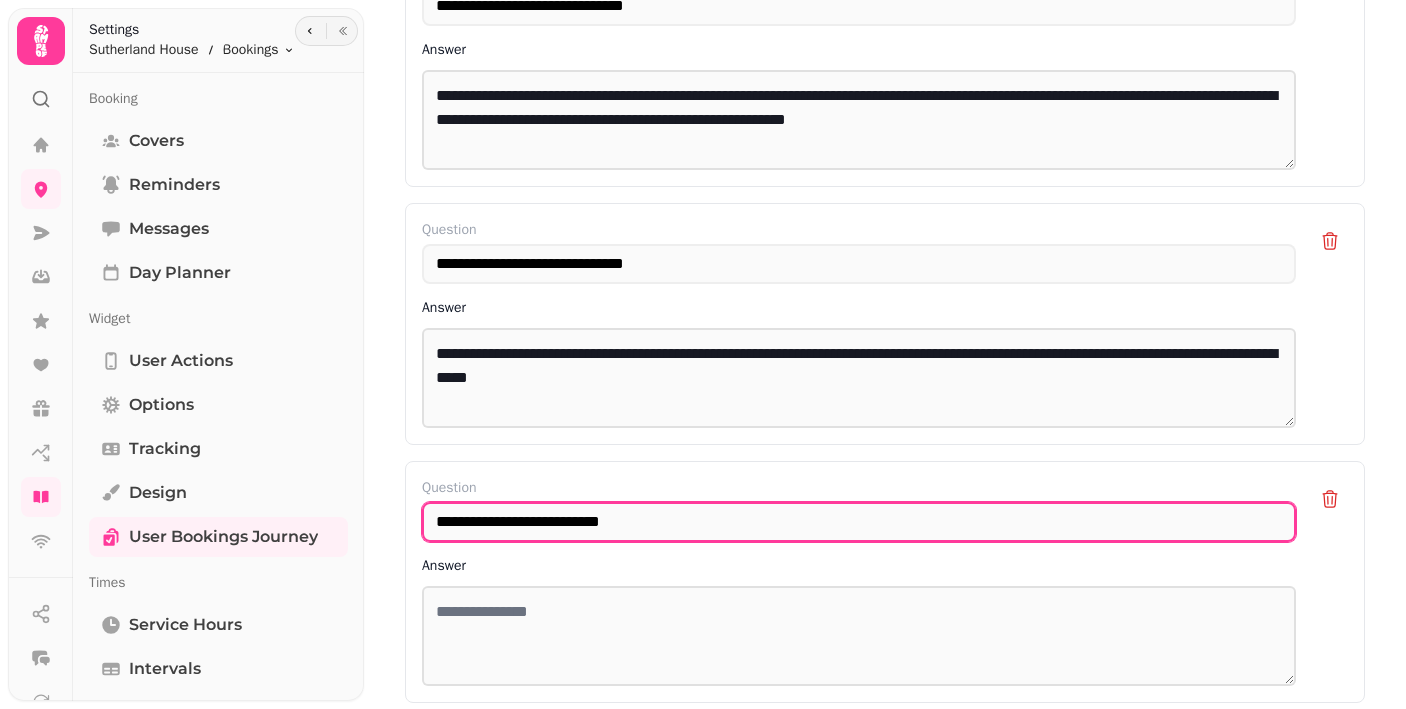scroll, scrollTop: 1440, scrollLeft: 0, axis: vertical 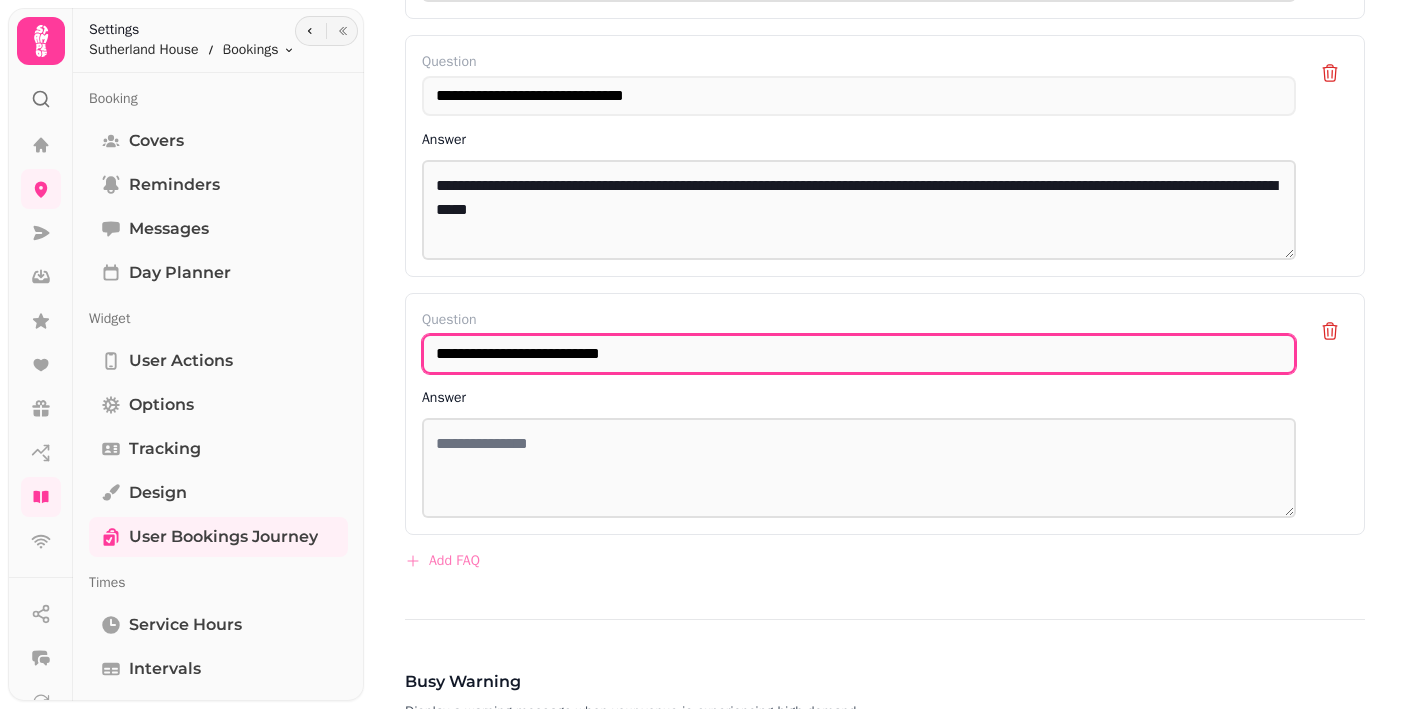 type on "**********" 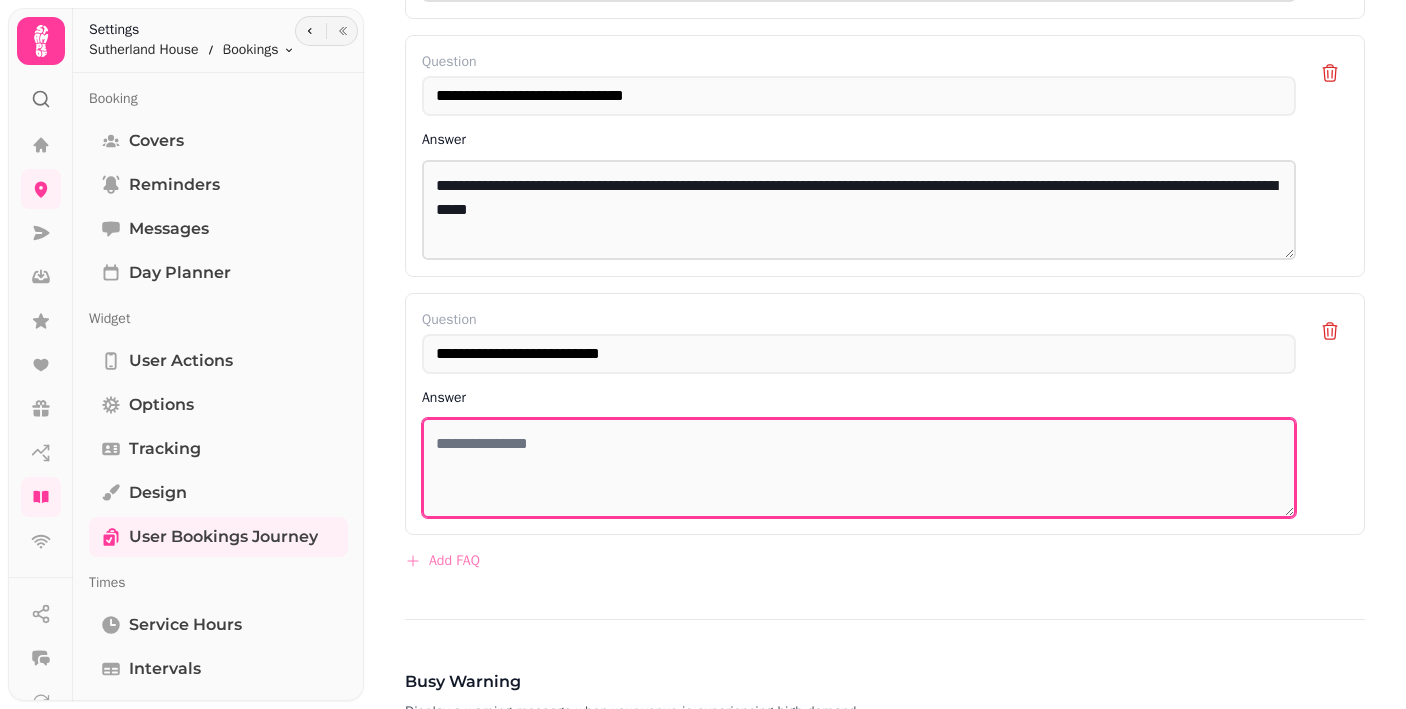 click at bounding box center (859, 468) 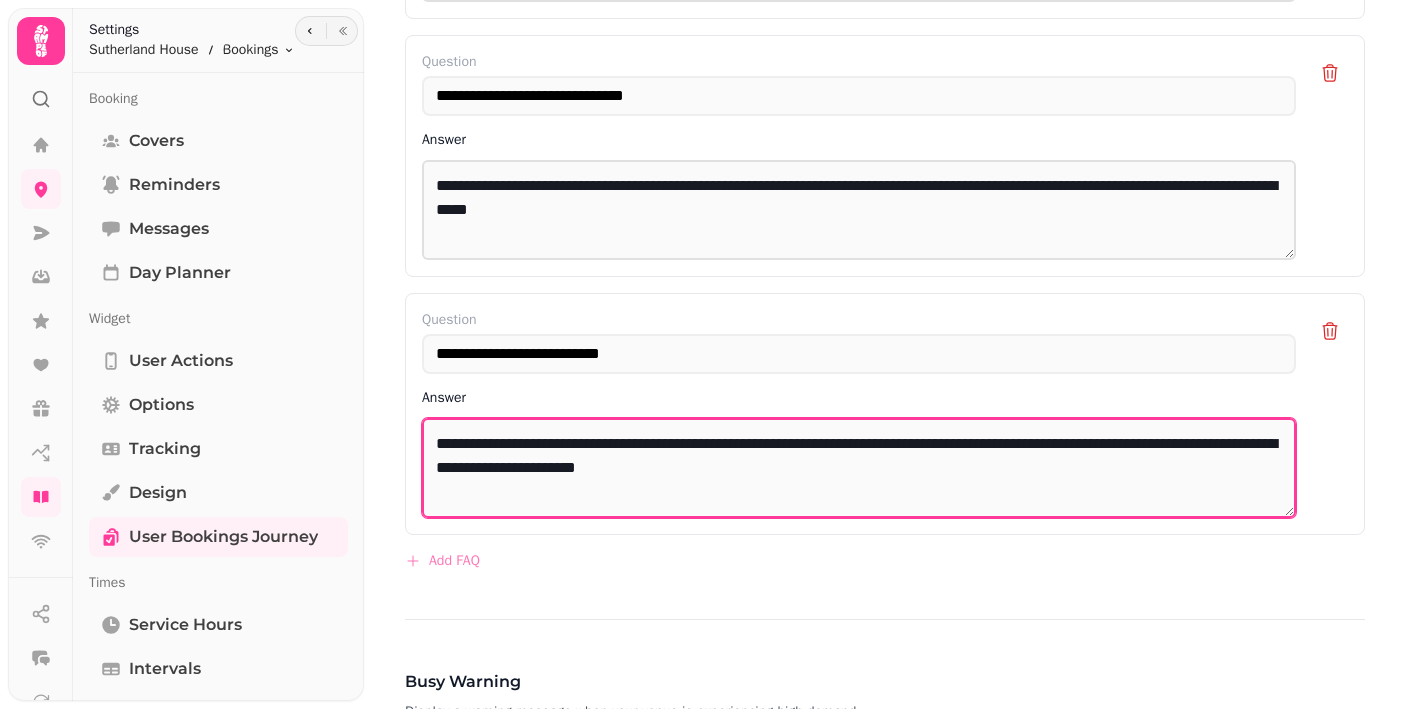 drag, startPoint x: 797, startPoint y: 444, endPoint x: 694, endPoint y: 441, distance: 103.04368 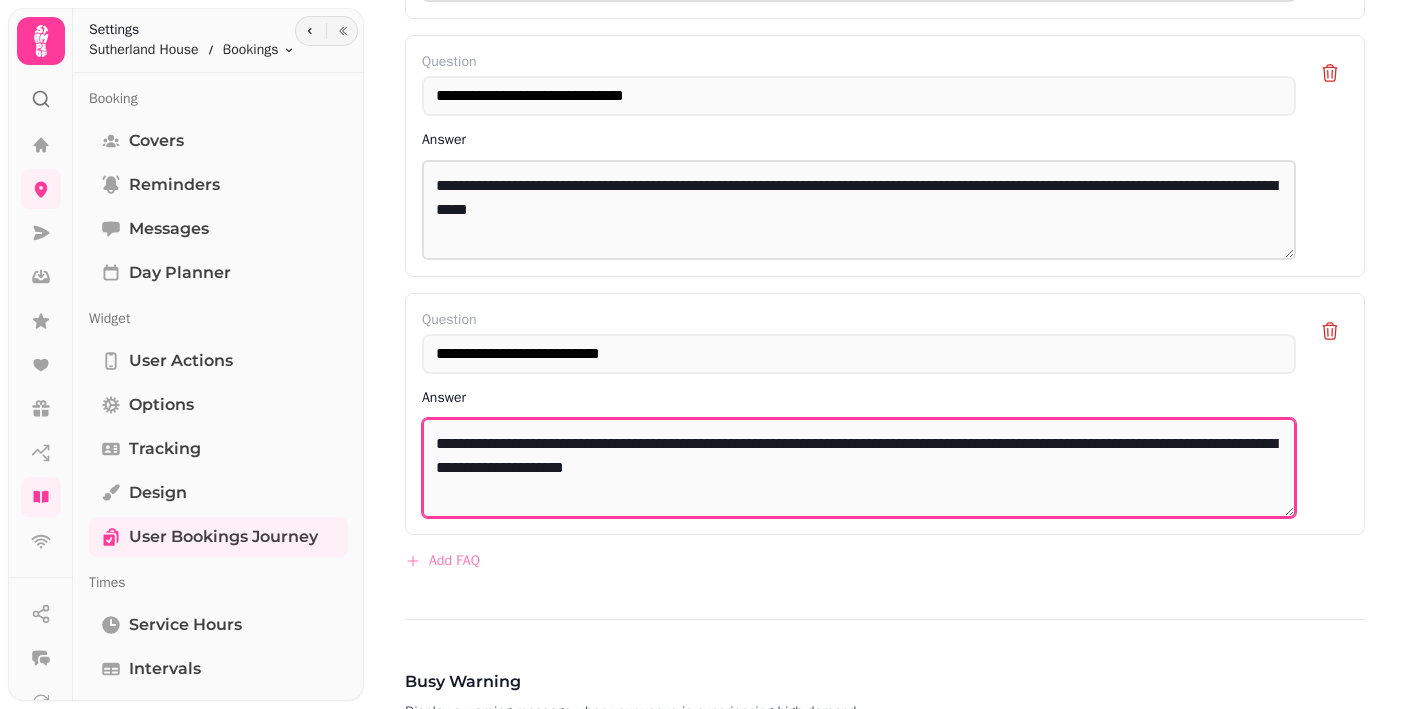 drag, startPoint x: 1059, startPoint y: 444, endPoint x: 1013, endPoint y: 442, distance: 46.043457 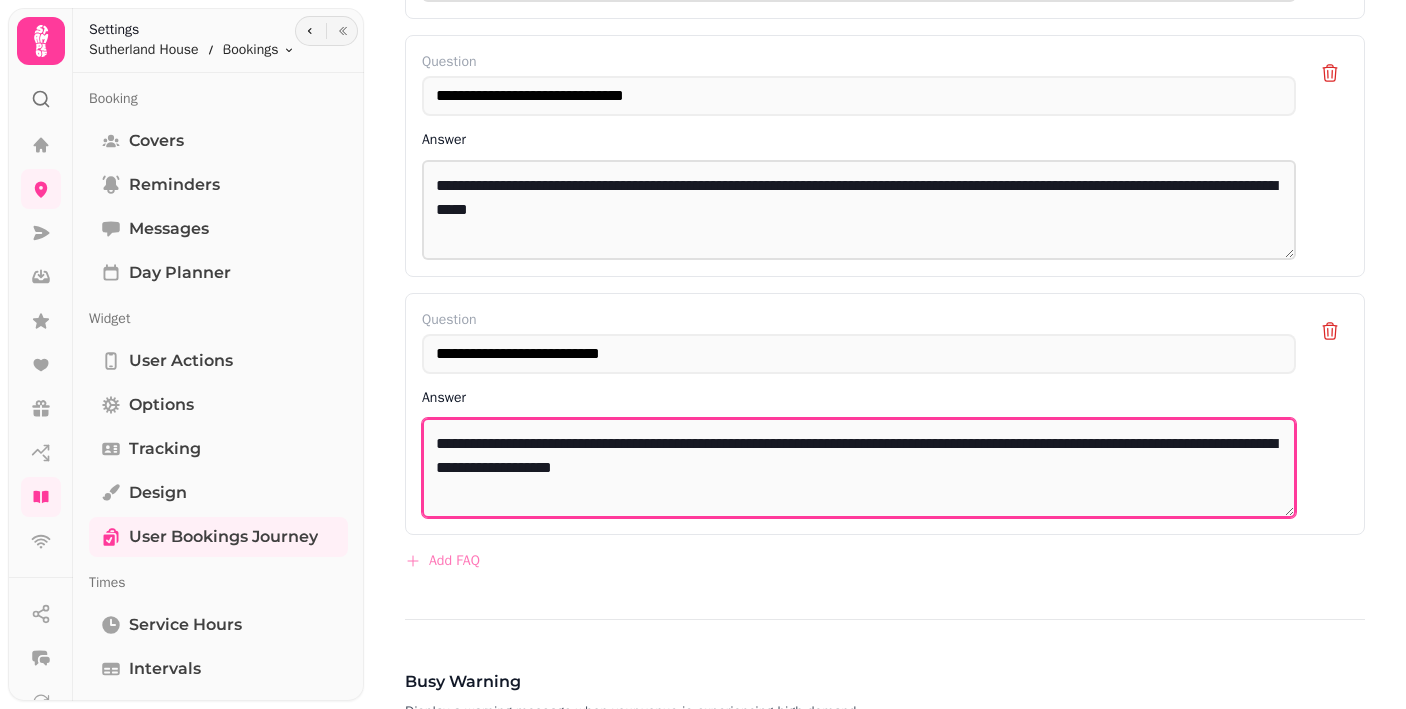 click on "**********" at bounding box center (859, 468) 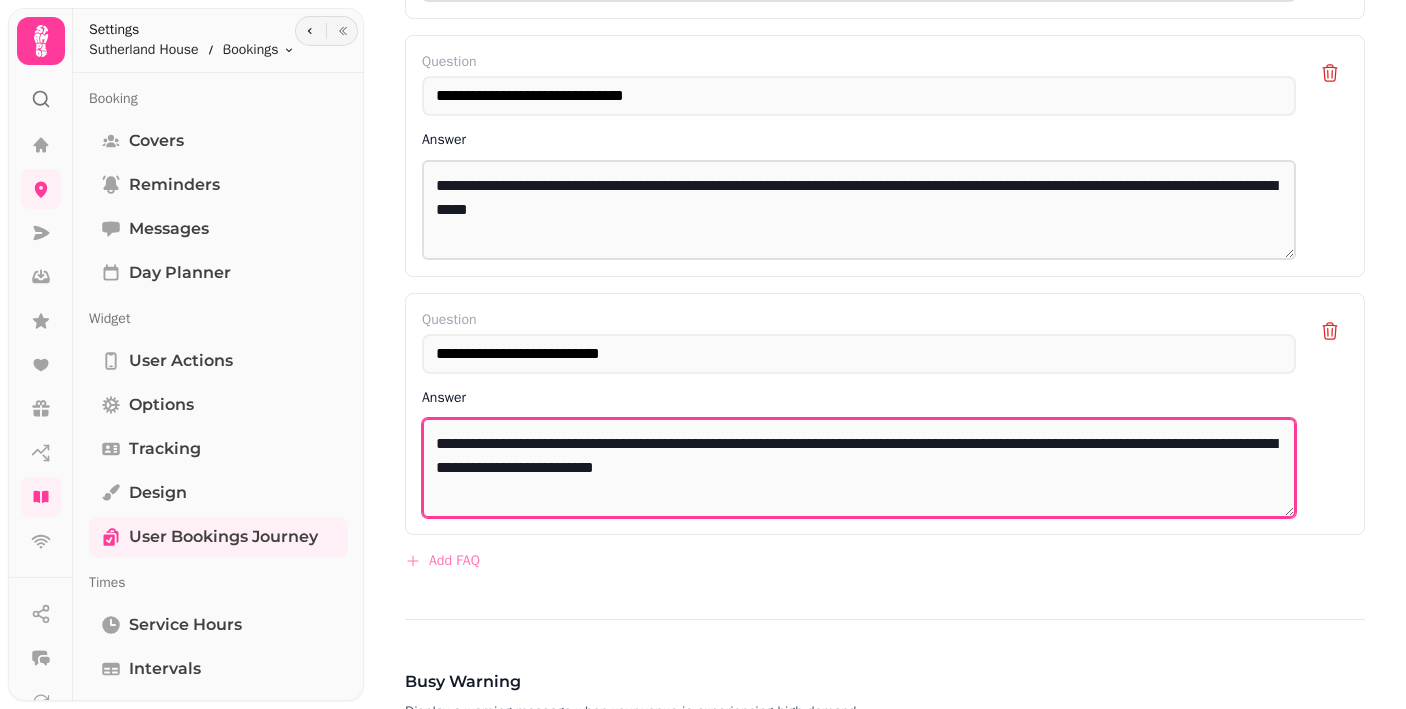 drag, startPoint x: 690, startPoint y: 445, endPoint x: 701, endPoint y: 453, distance: 13.601471 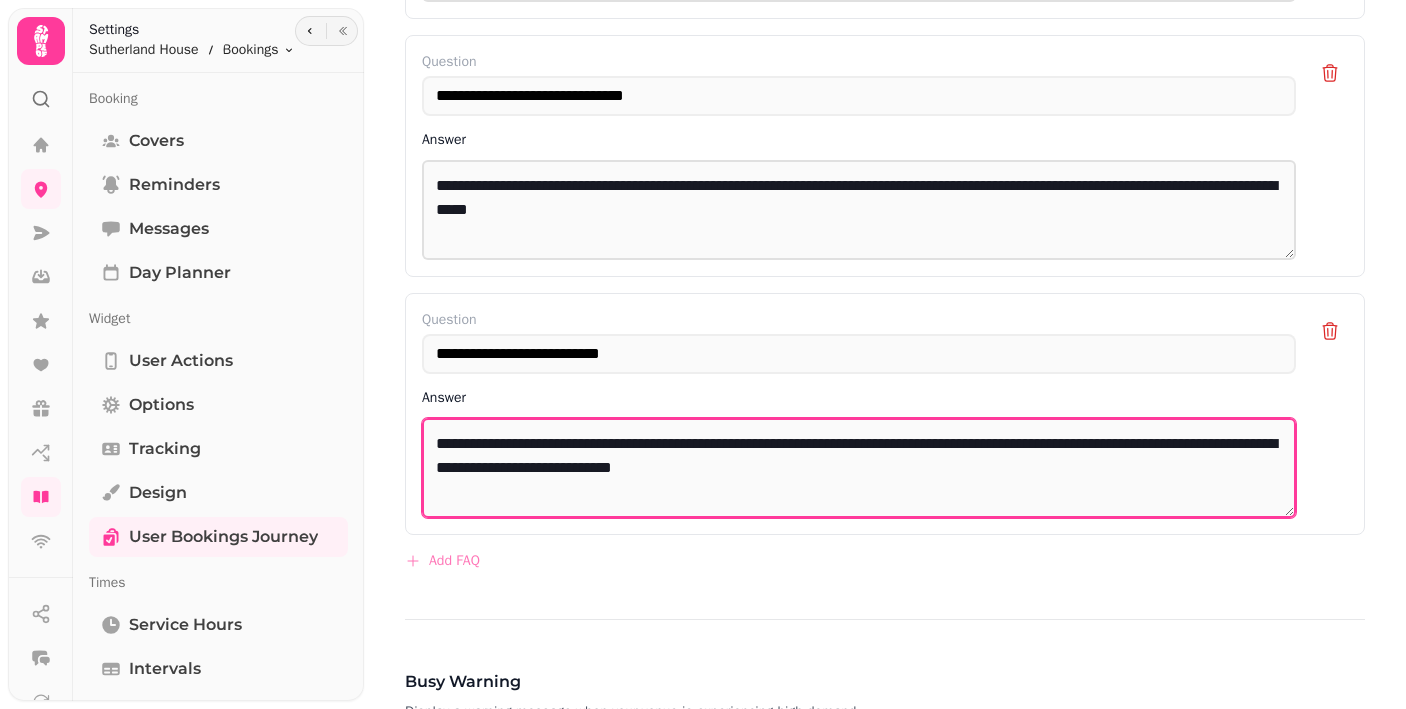 click on "**********" at bounding box center [859, 468] 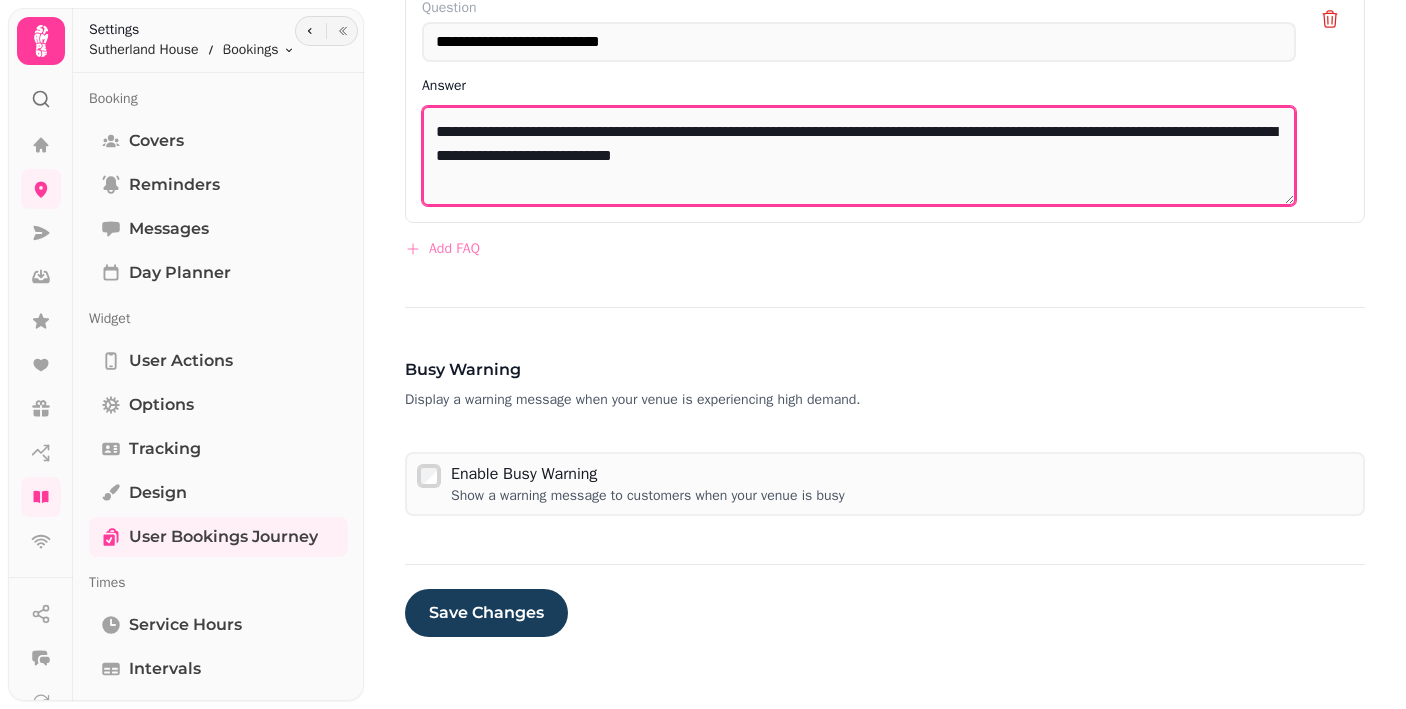 scroll, scrollTop: 1751, scrollLeft: 0, axis: vertical 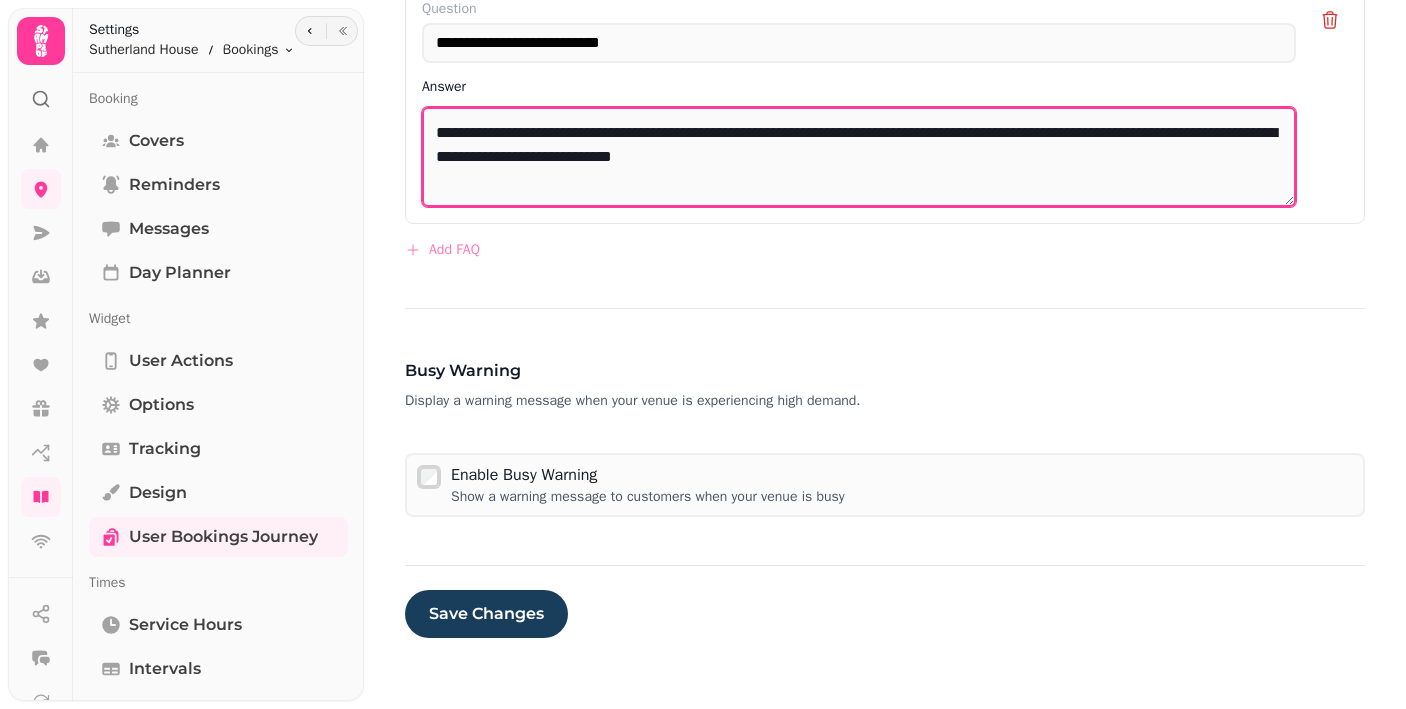 type on "**********" 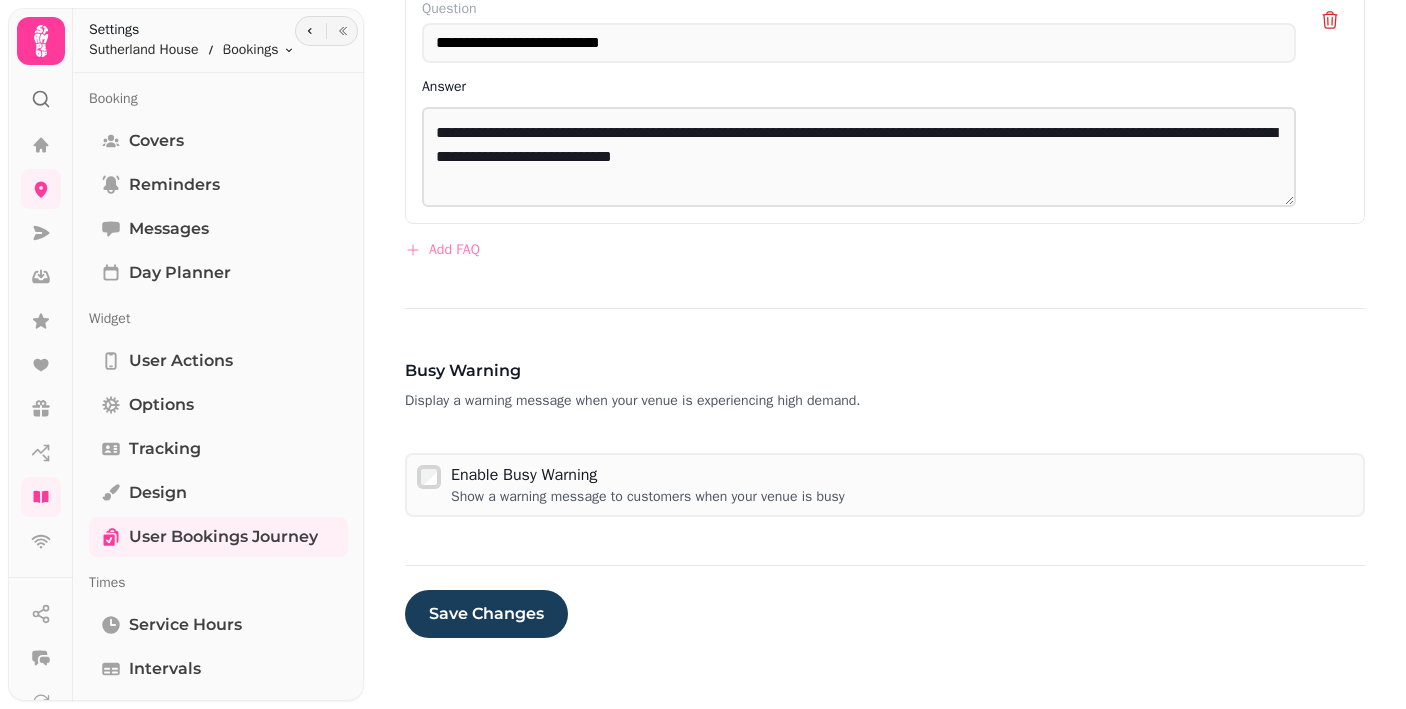 click on "Save Changes" at bounding box center (486, 614) 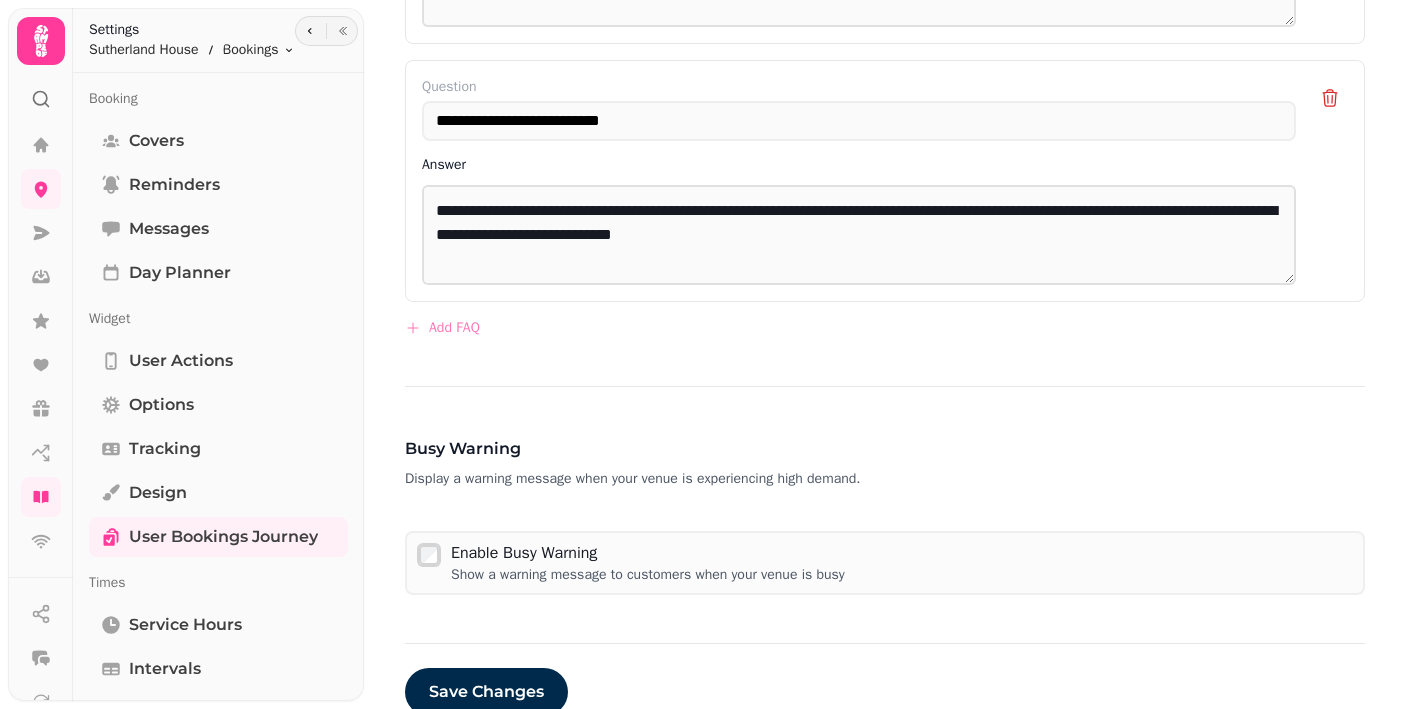 scroll, scrollTop: 1650, scrollLeft: 0, axis: vertical 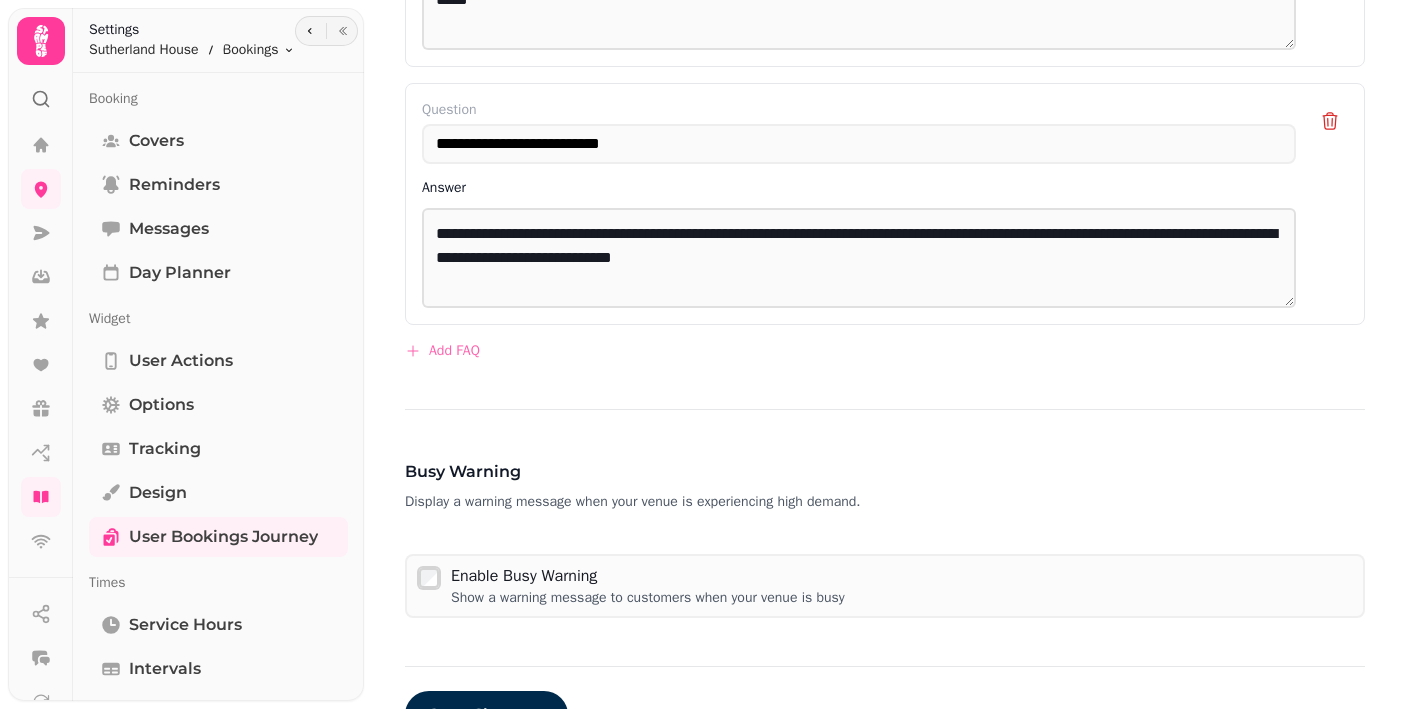 click on "Add FAQ" at bounding box center [442, 351] 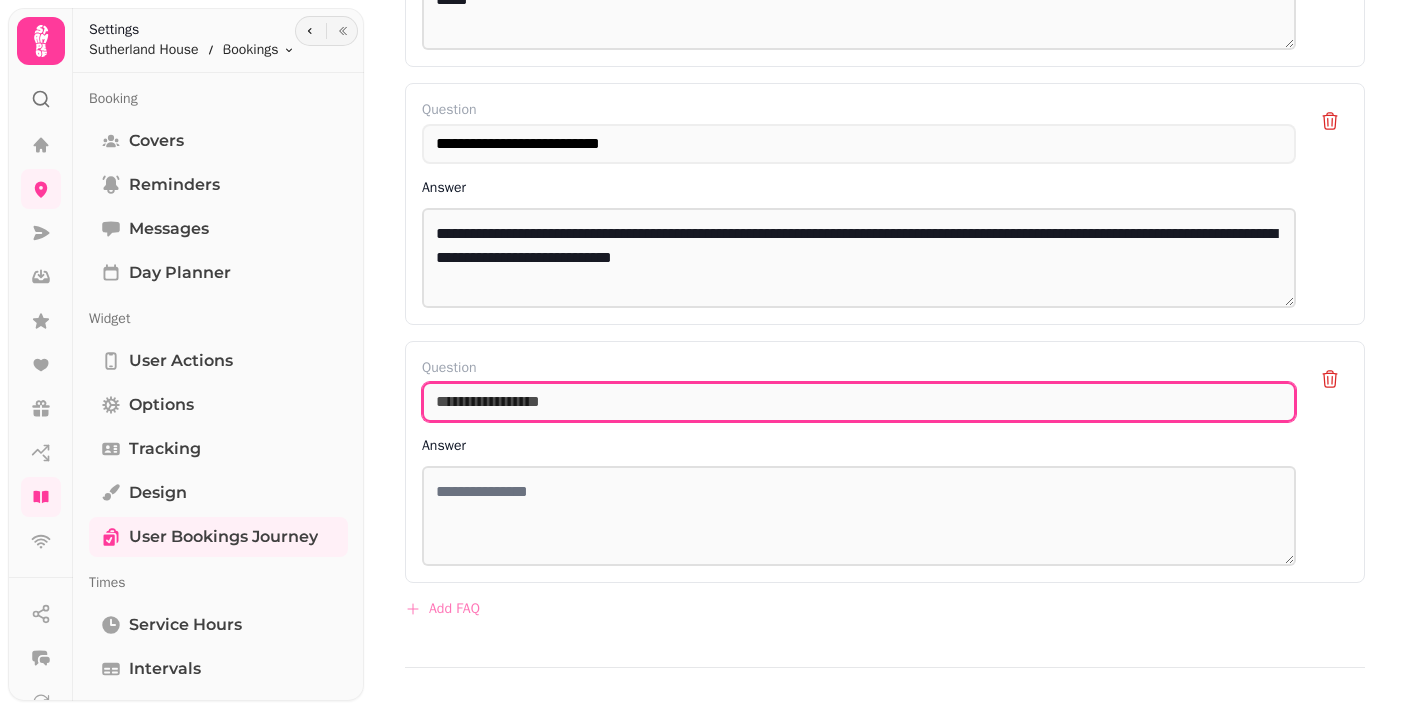 click at bounding box center [859, 402] 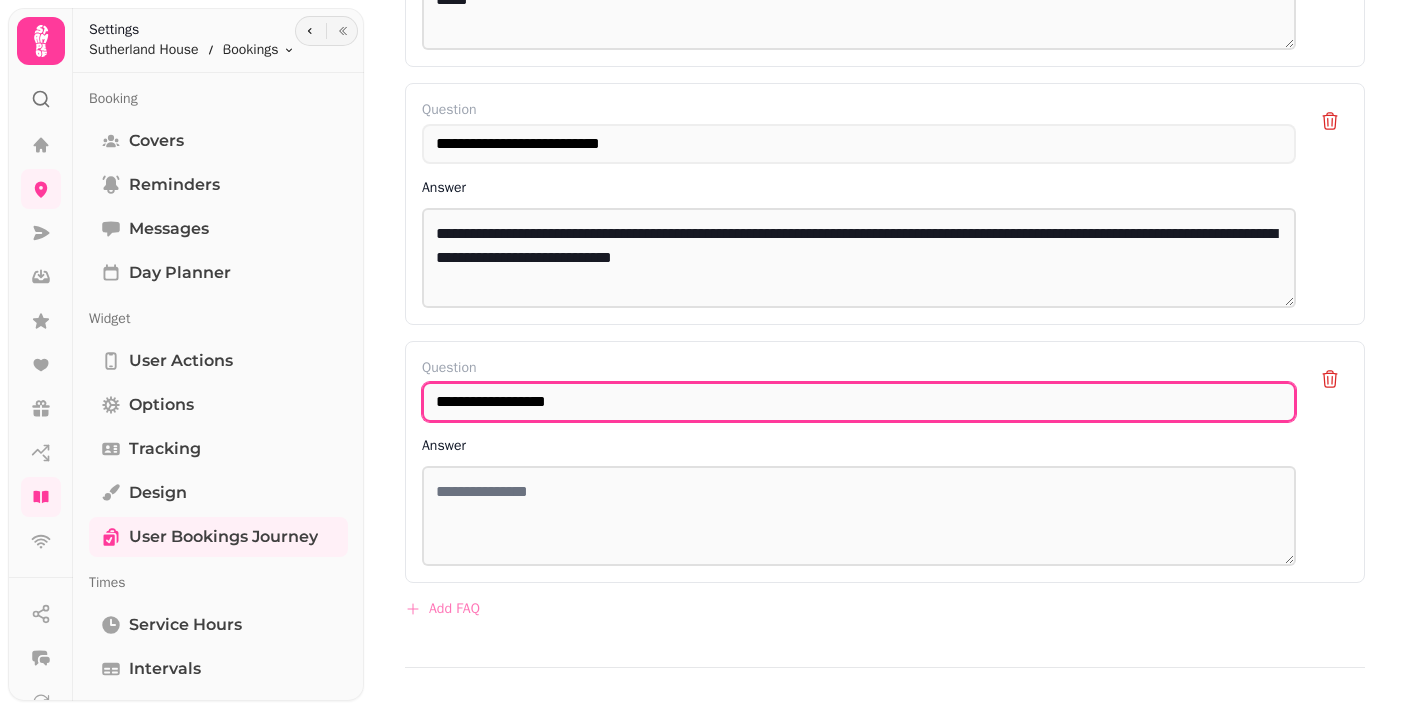 type on "**********" 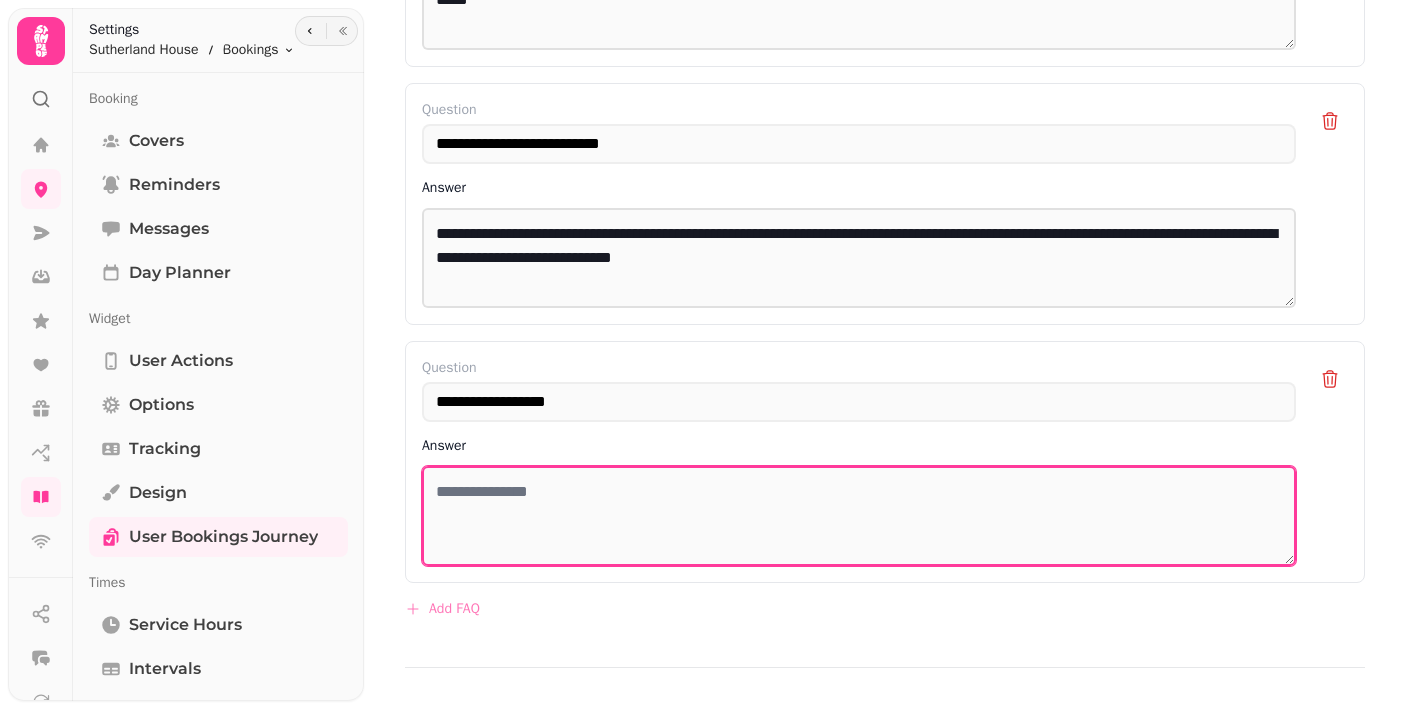 click at bounding box center [859, 516] 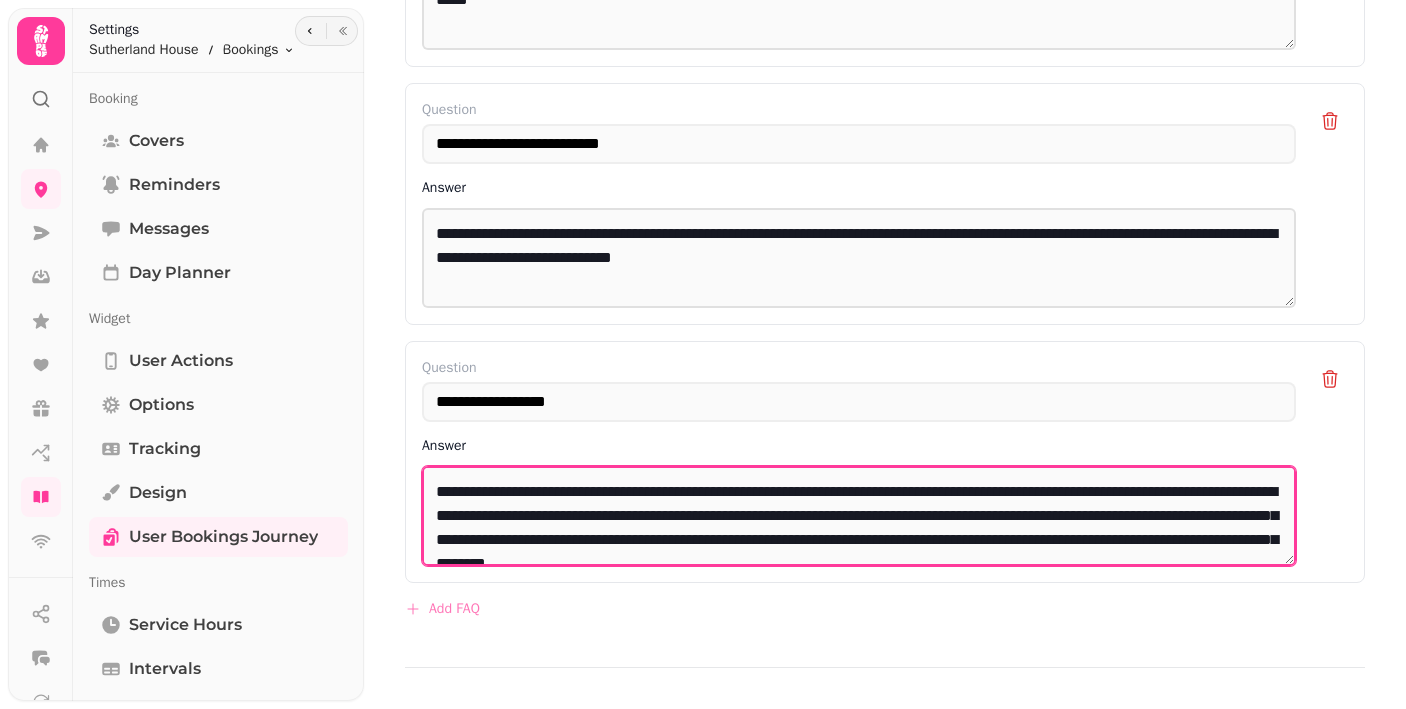 scroll, scrollTop: 9, scrollLeft: 0, axis: vertical 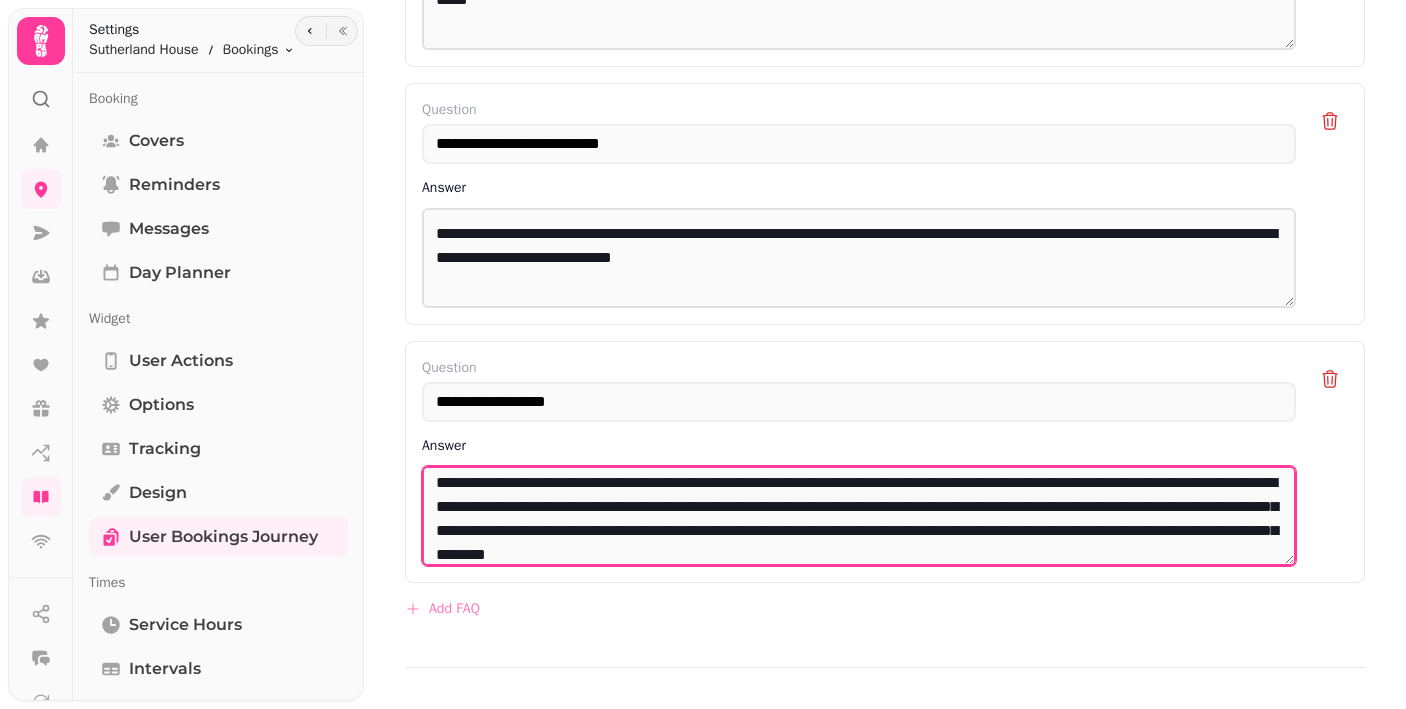 drag, startPoint x: 813, startPoint y: 506, endPoint x: 1211, endPoint y: 537, distance: 399.20547 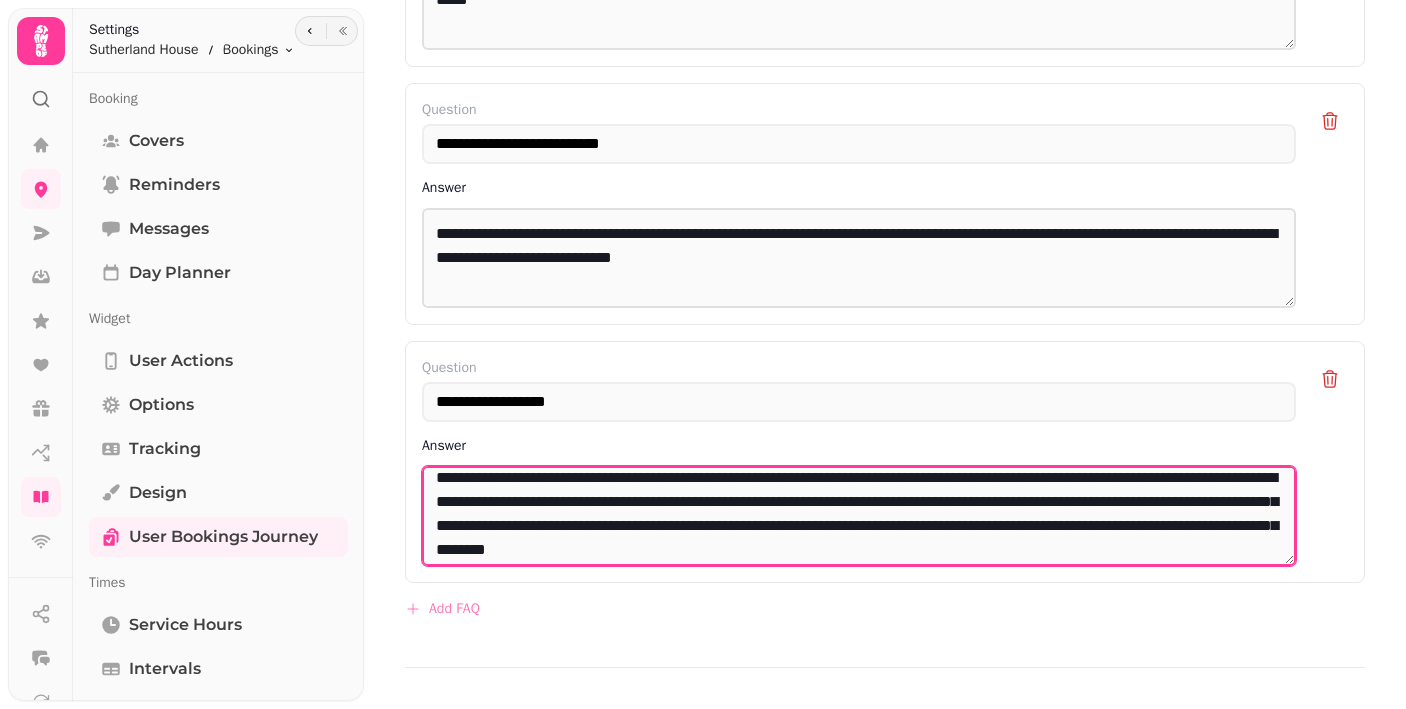 type on "**********" 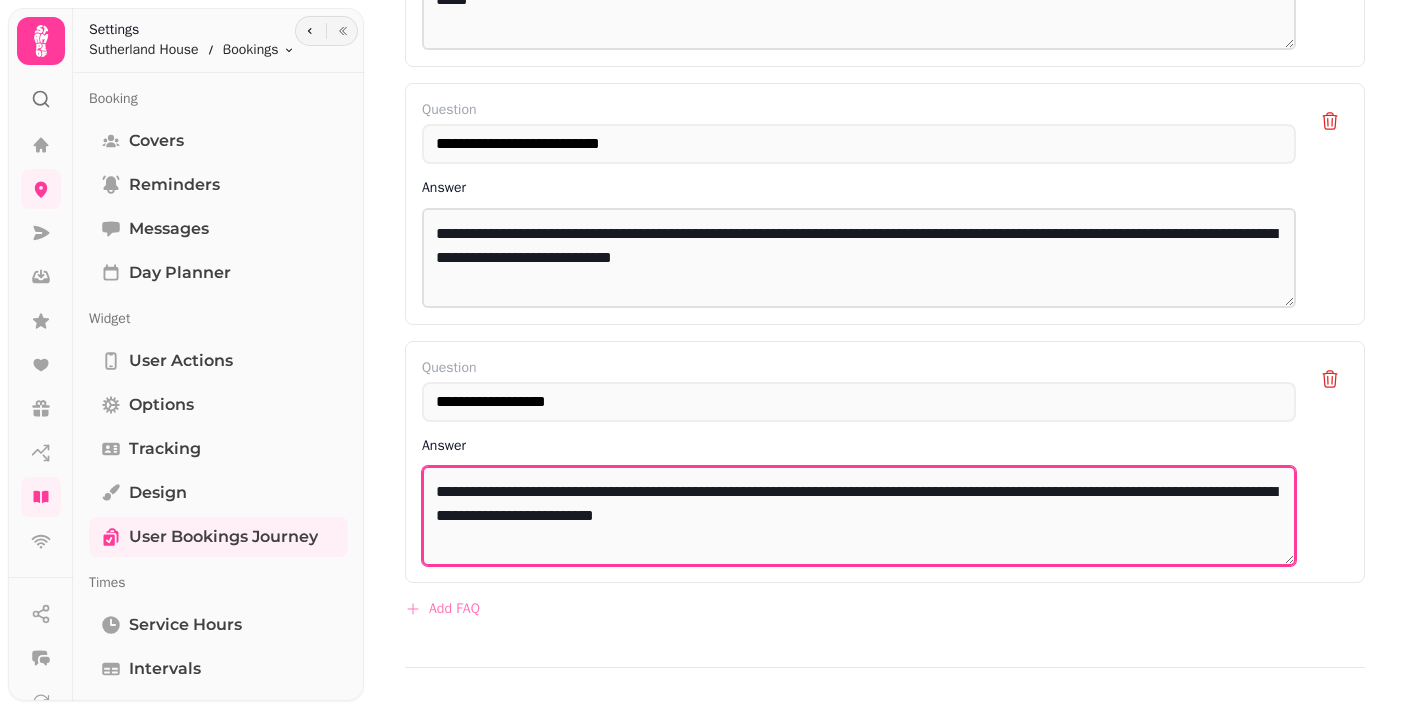 scroll, scrollTop: 0, scrollLeft: 0, axis: both 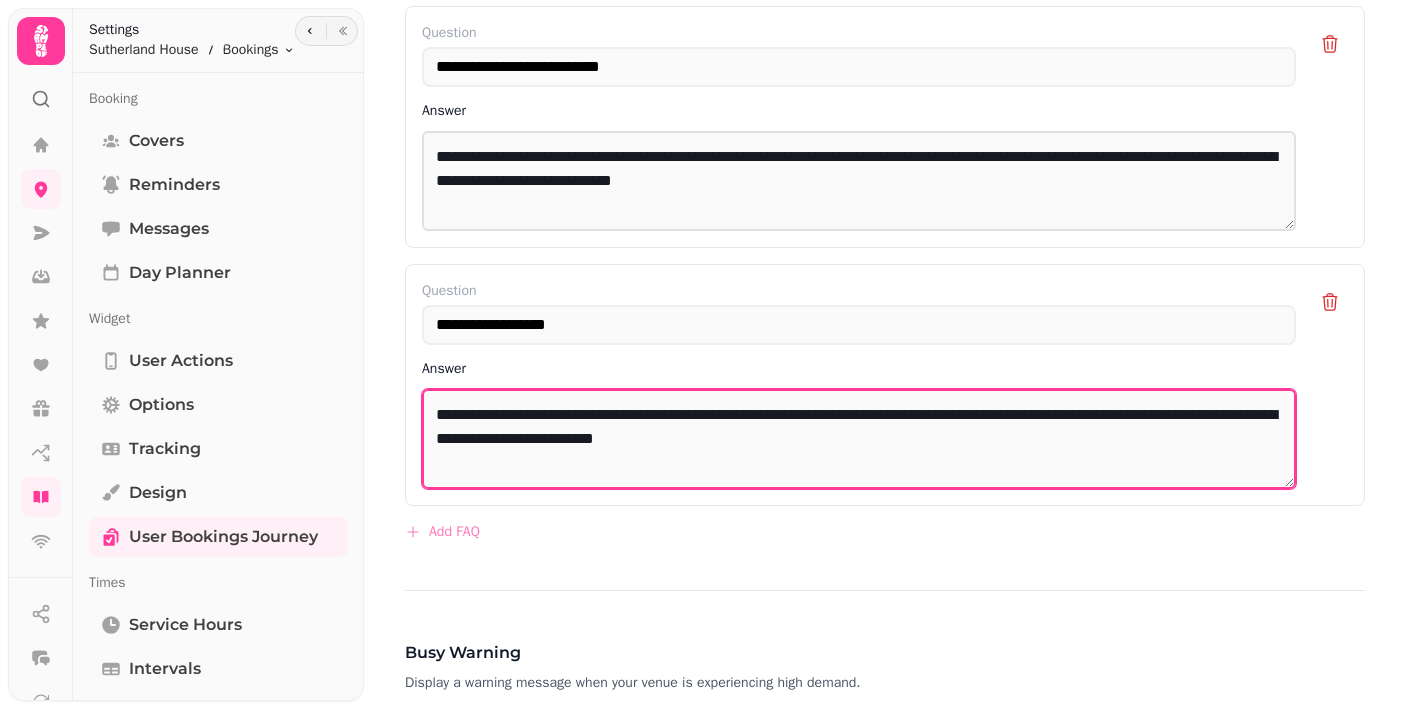 drag, startPoint x: 438, startPoint y: 412, endPoint x: 943, endPoint y: 437, distance: 505.61844 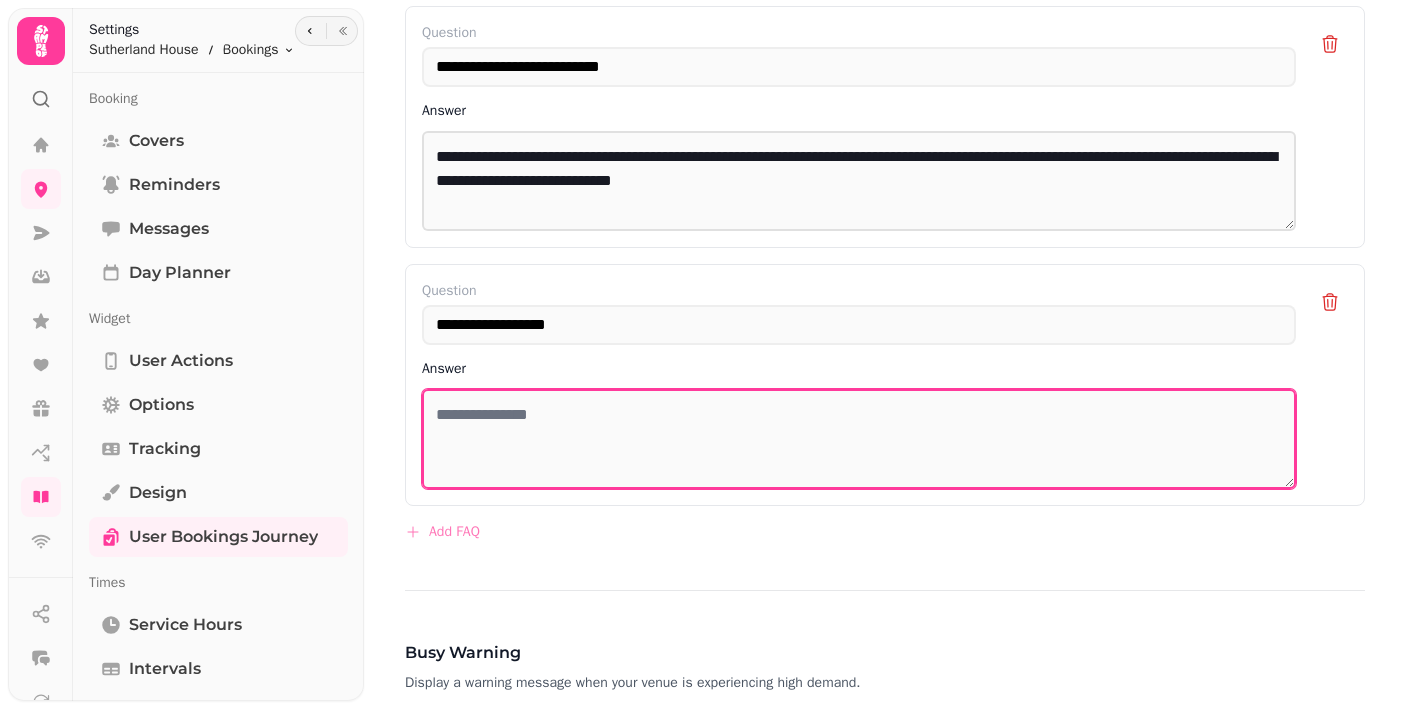paste on "**********" 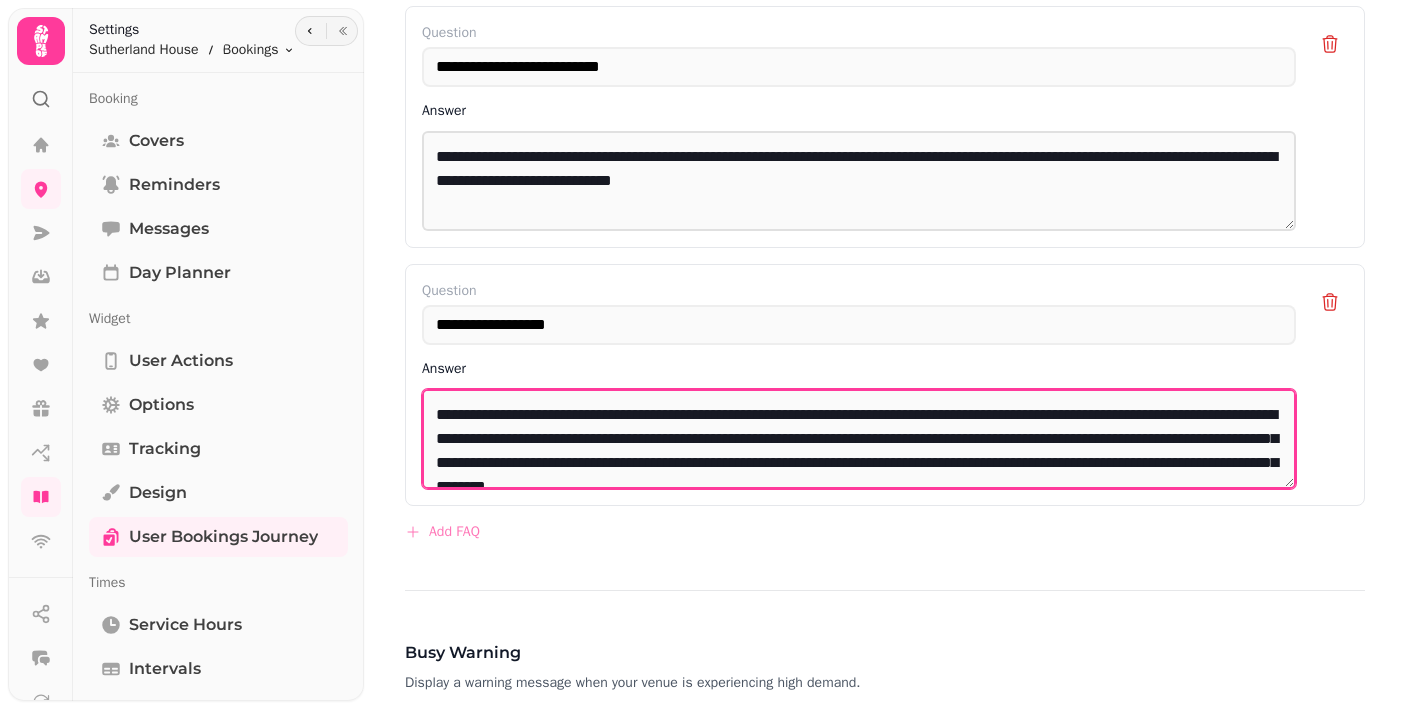 scroll, scrollTop: 9, scrollLeft: 0, axis: vertical 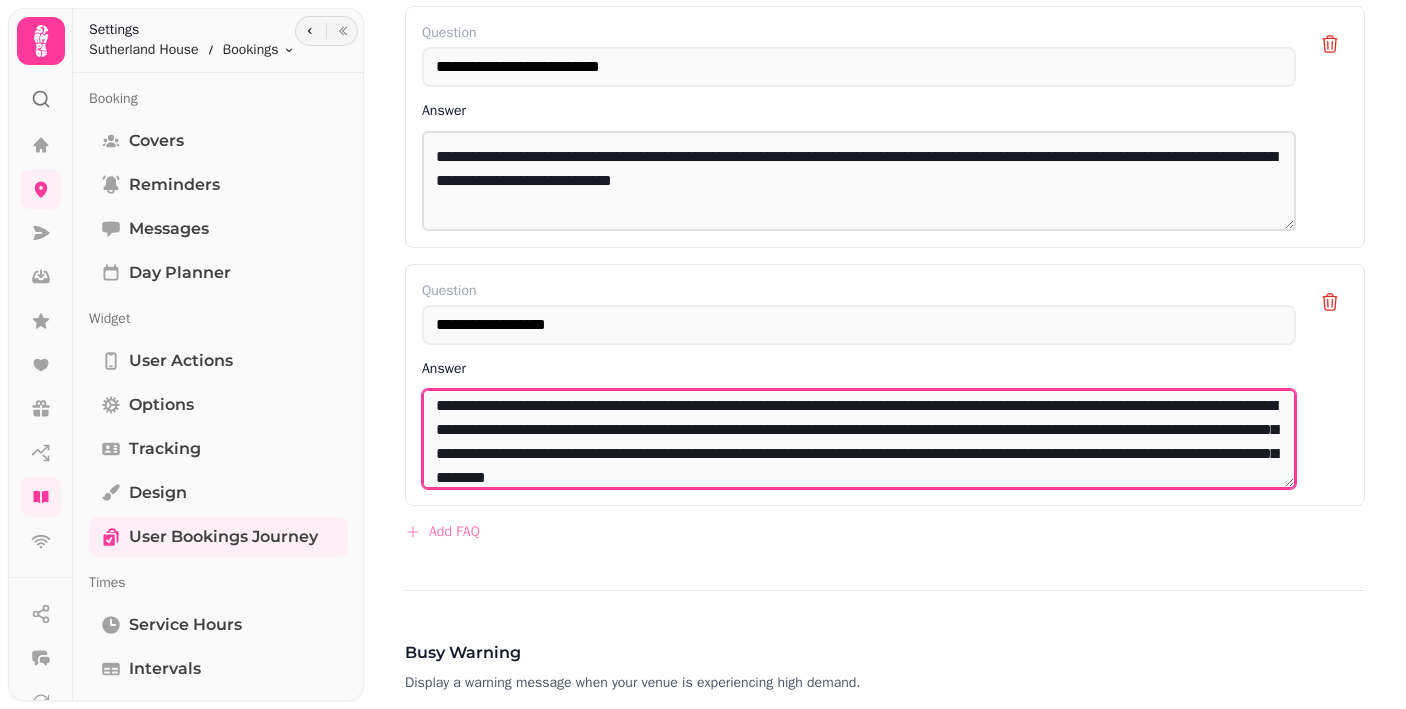 drag, startPoint x: 690, startPoint y: 430, endPoint x: 1211, endPoint y: 453, distance: 521.50745 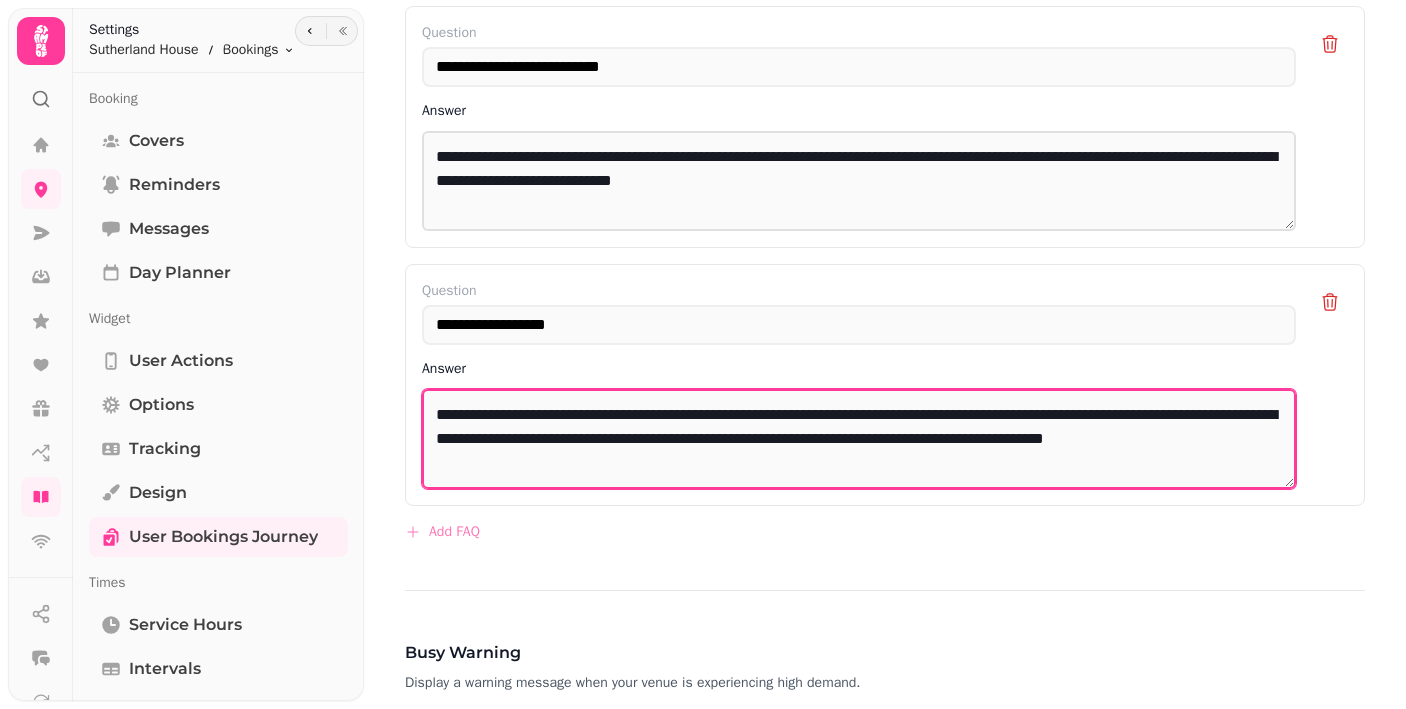 scroll, scrollTop: 0, scrollLeft: 0, axis: both 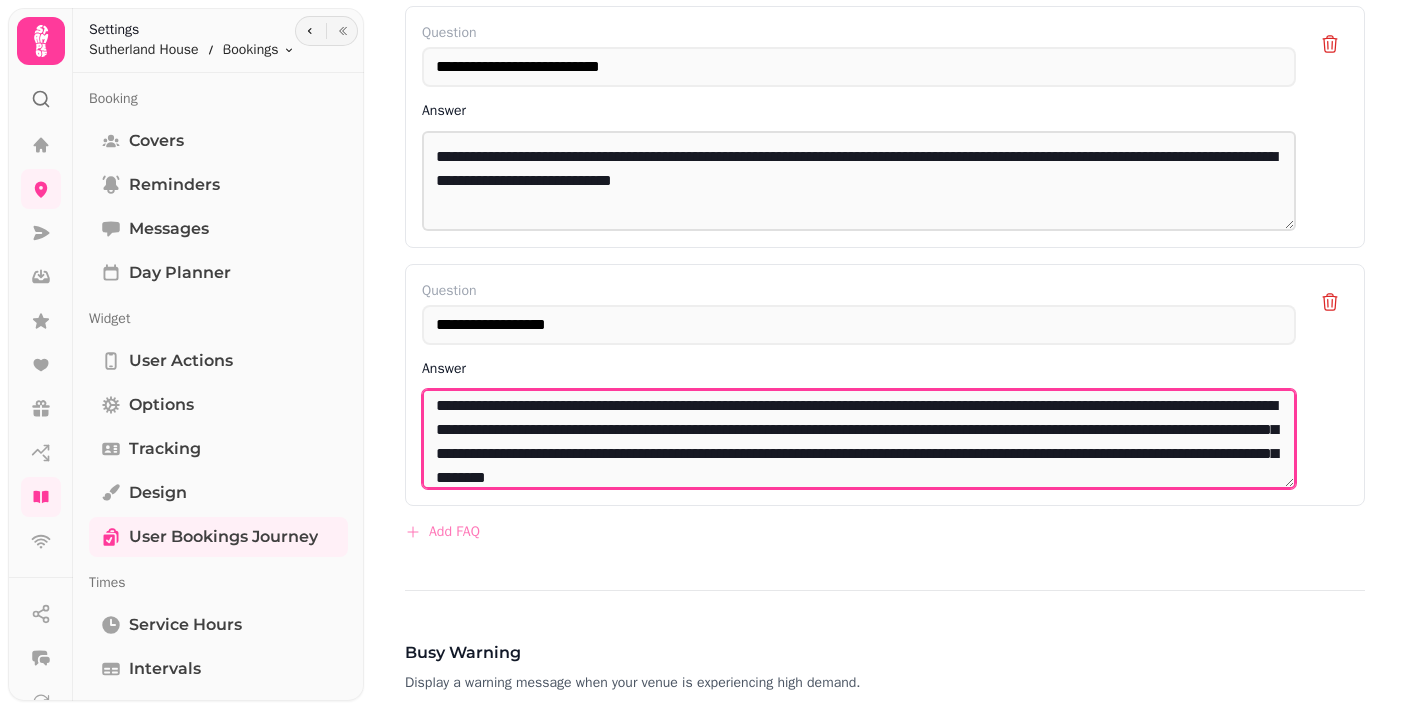 drag, startPoint x: 1168, startPoint y: 454, endPoint x: 433, endPoint y: 459, distance: 735.017 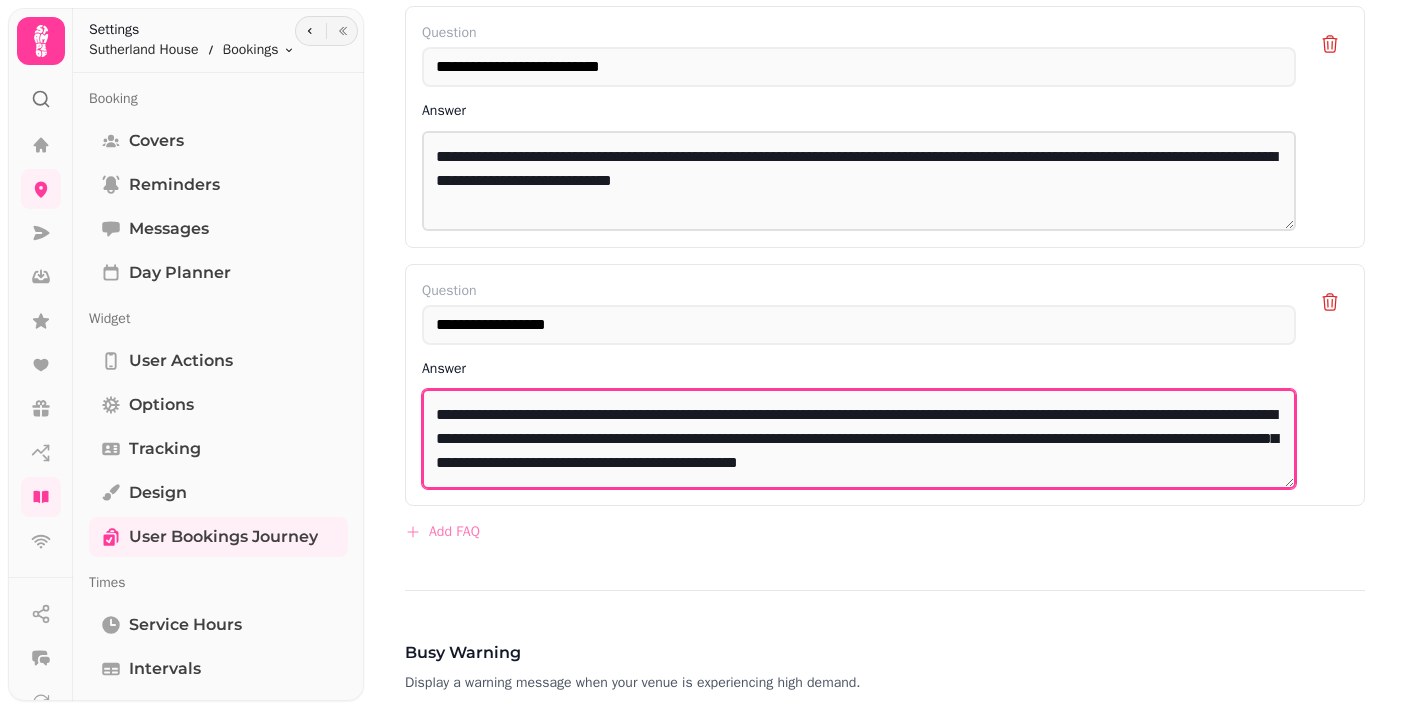 scroll, scrollTop: 0, scrollLeft: 0, axis: both 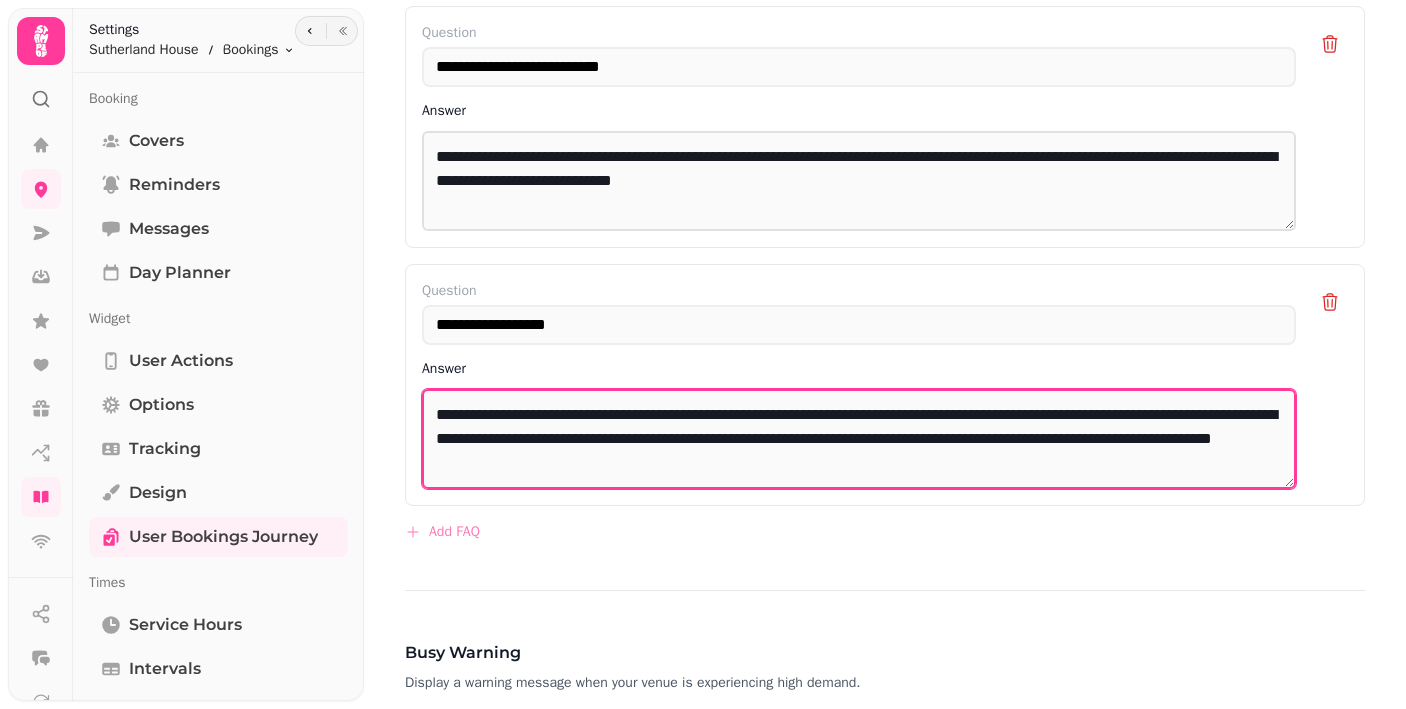 click on "**********" at bounding box center [859, 439] 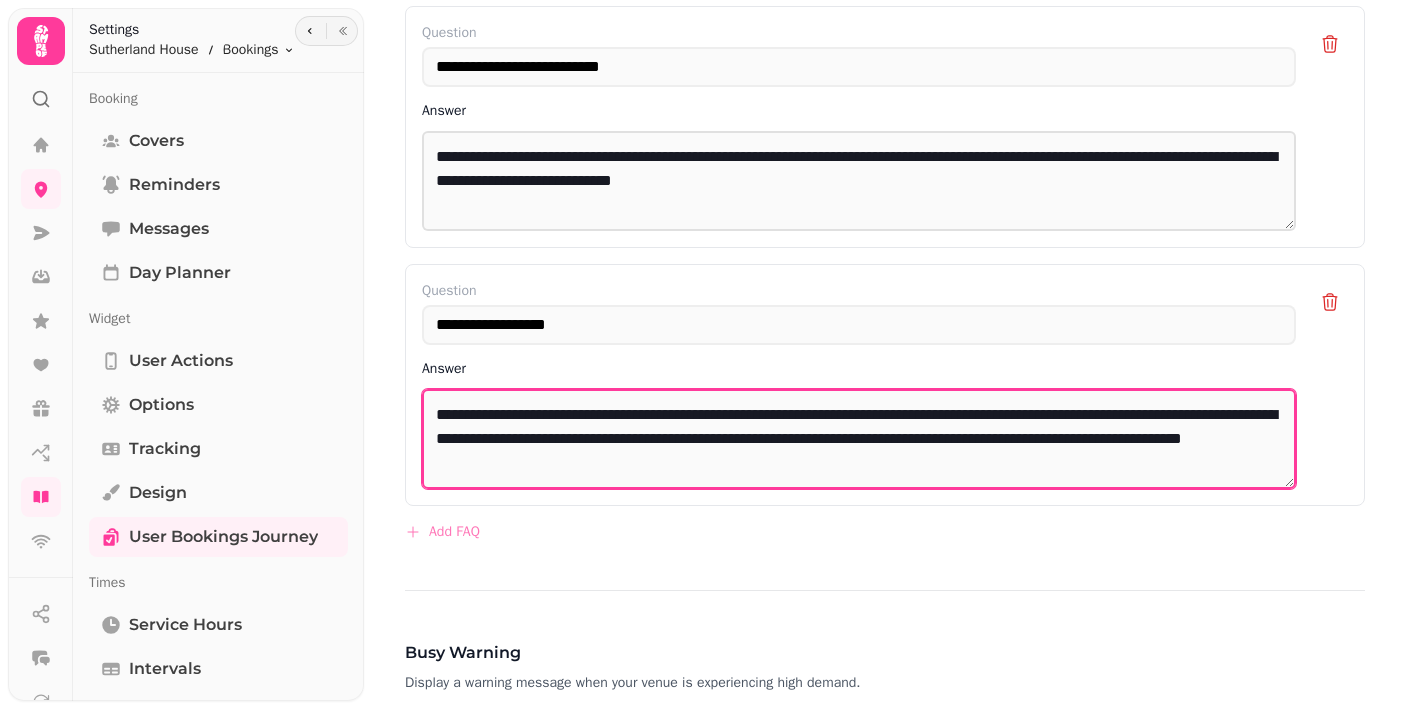 click on "**********" at bounding box center [859, 439] 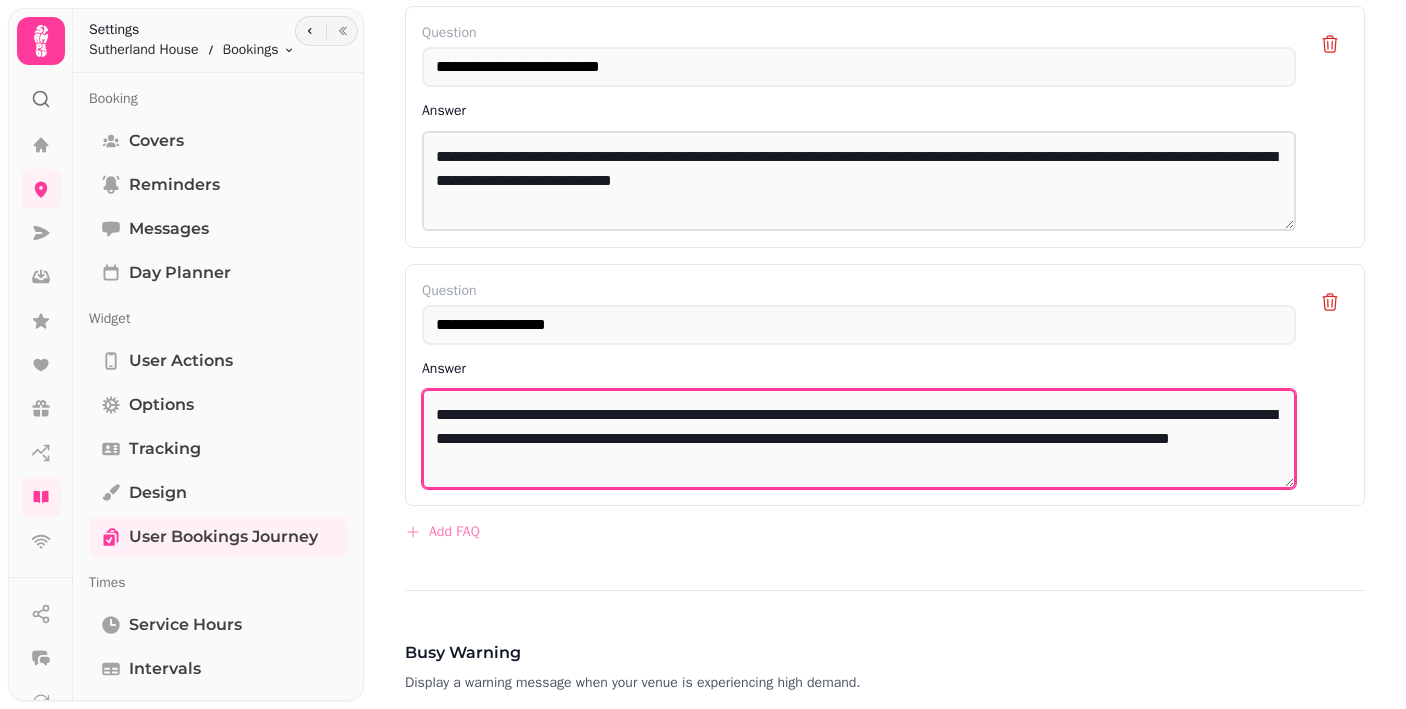 drag, startPoint x: 989, startPoint y: 436, endPoint x: 1000, endPoint y: 453, distance: 20.248457 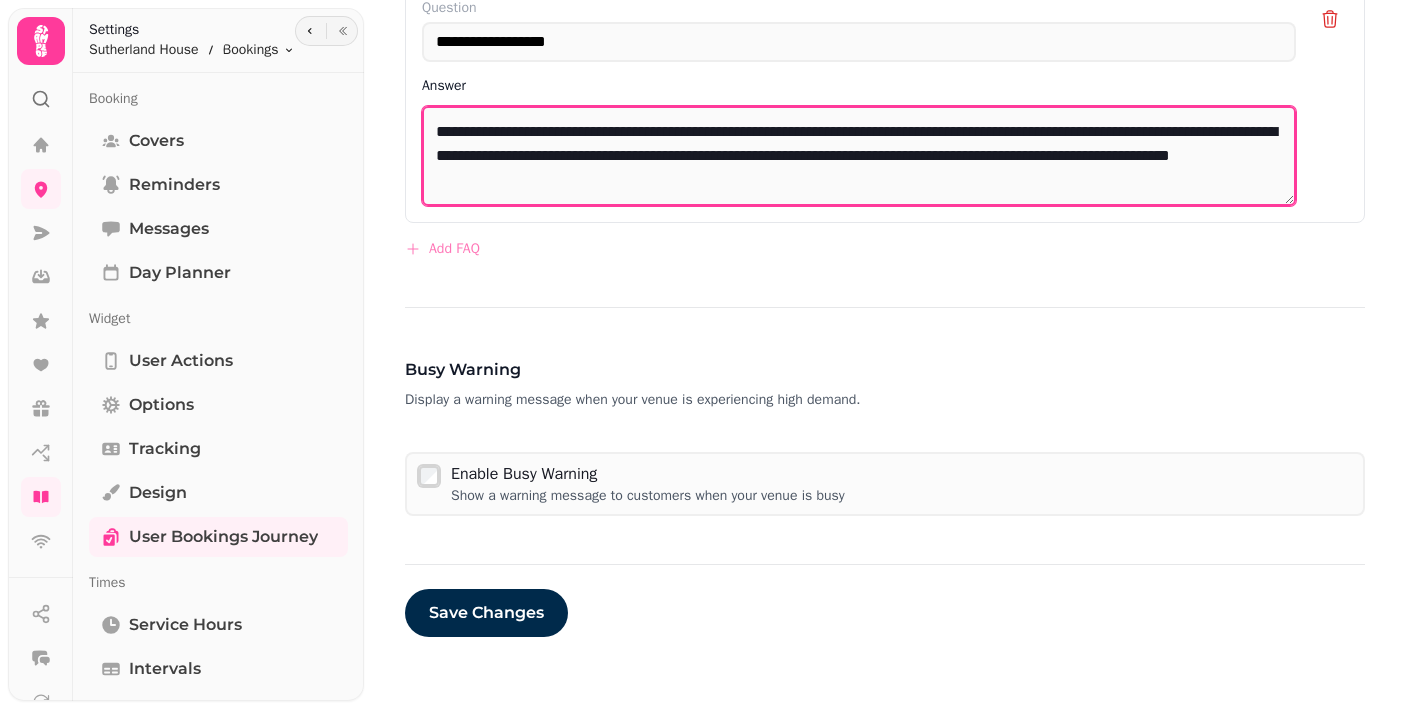 scroll, scrollTop: 2009, scrollLeft: 0, axis: vertical 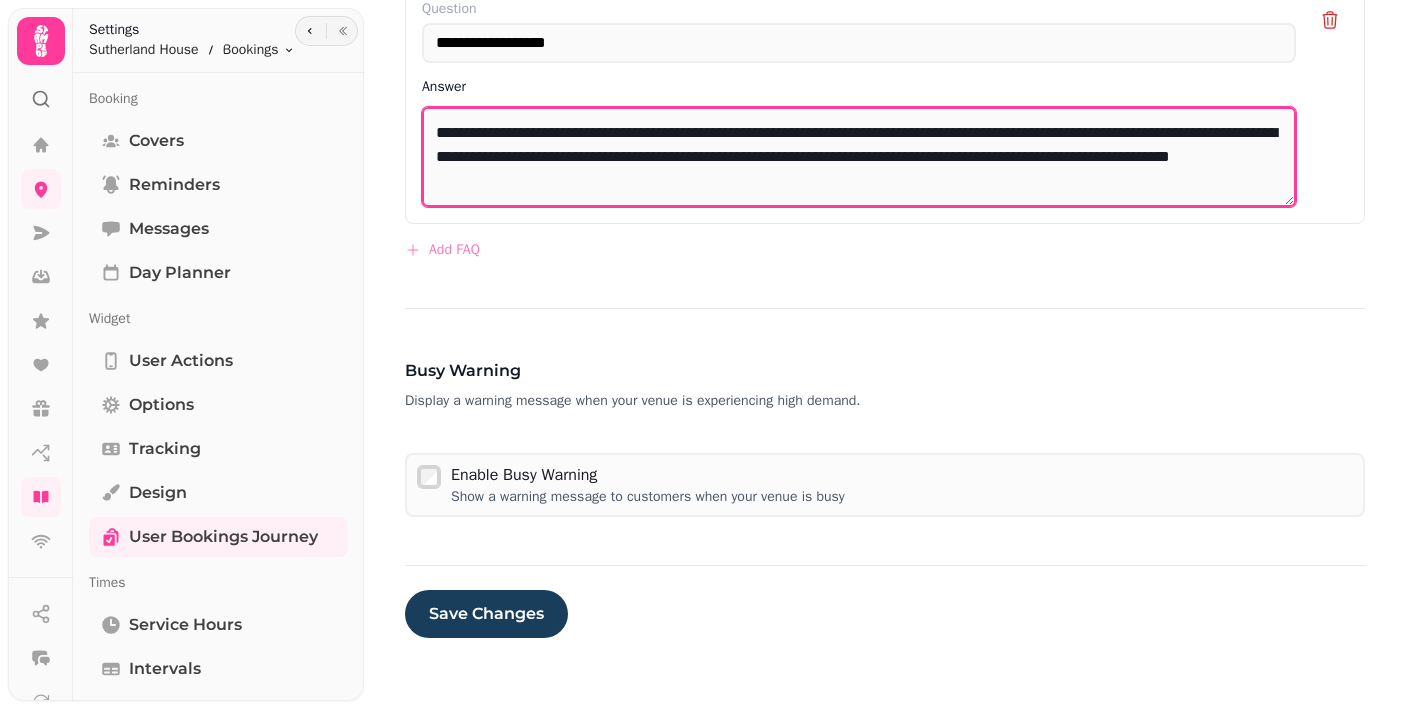 type on "**********" 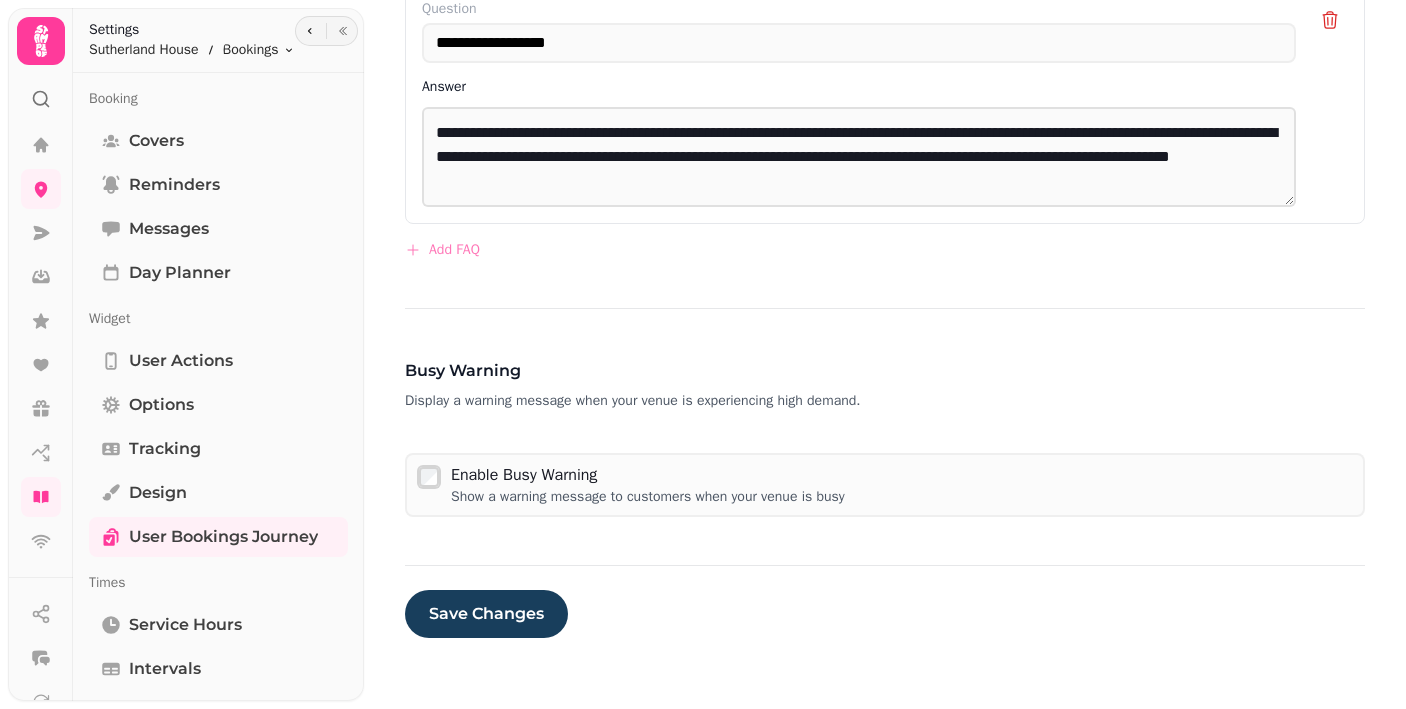 click on "Save Changes" at bounding box center [486, 614] 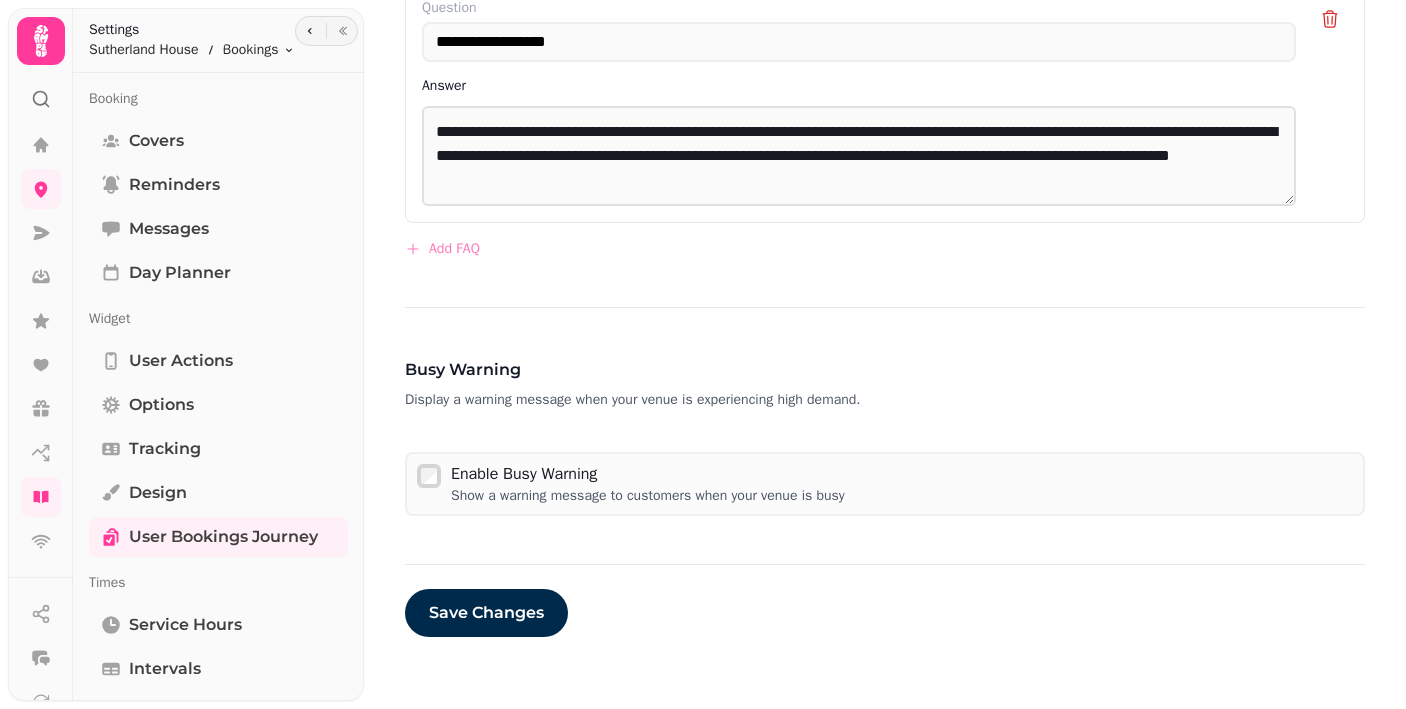 scroll, scrollTop: 2009, scrollLeft: 0, axis: vertical 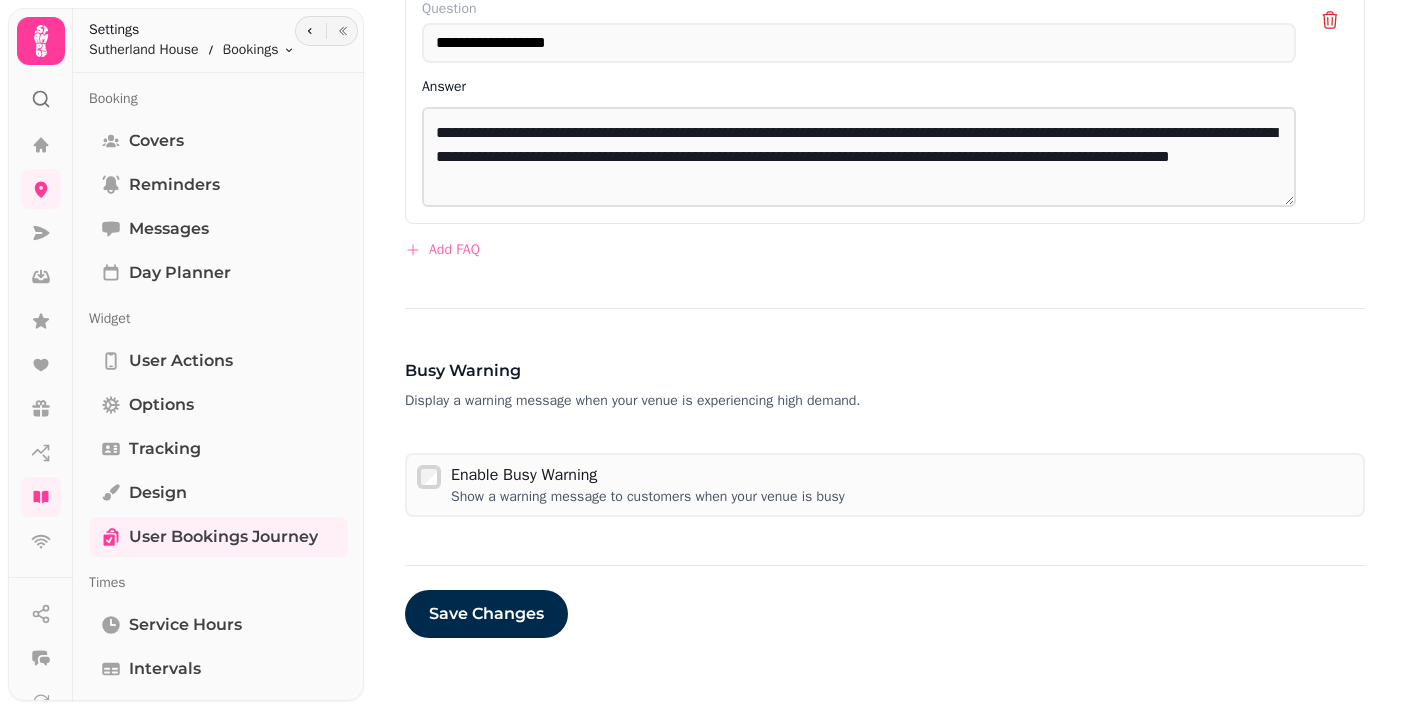 click on "Add FAQ" at bounding box center [442, 250] 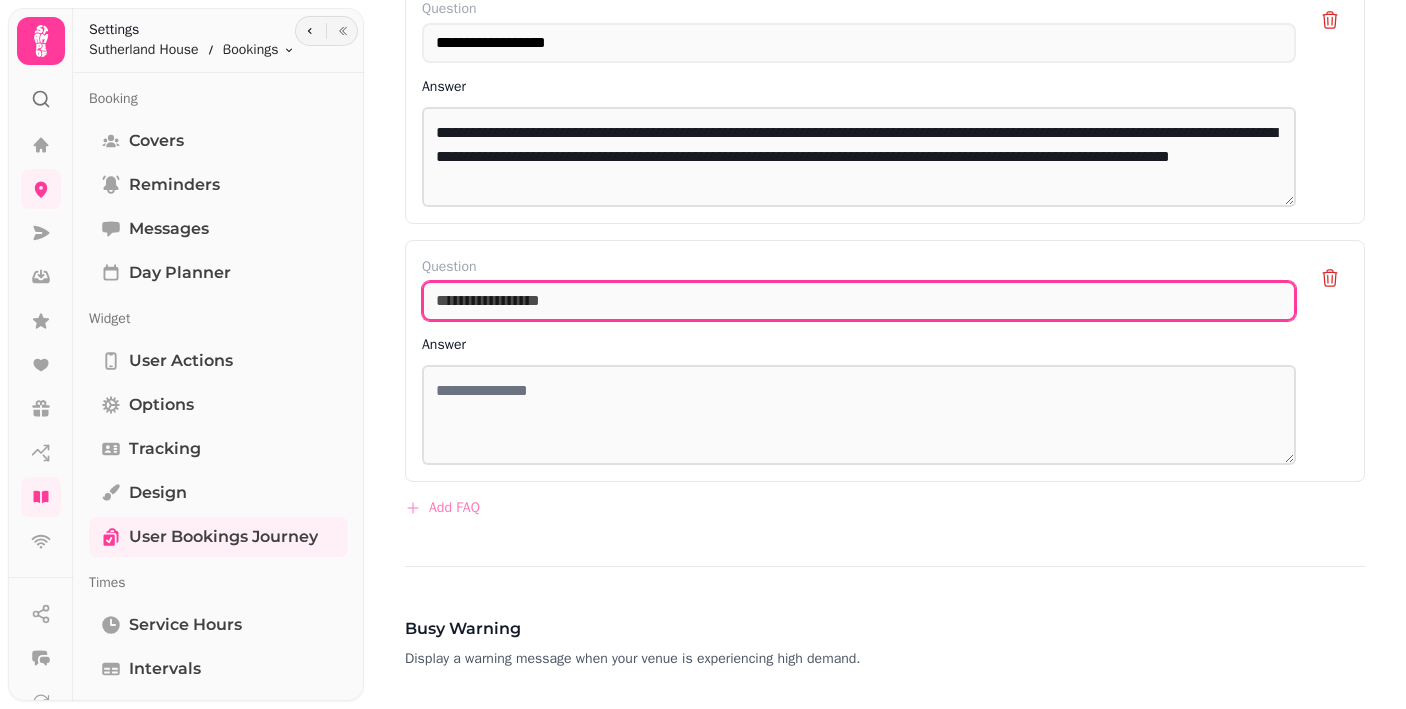 click at bounding box center (859, 301) 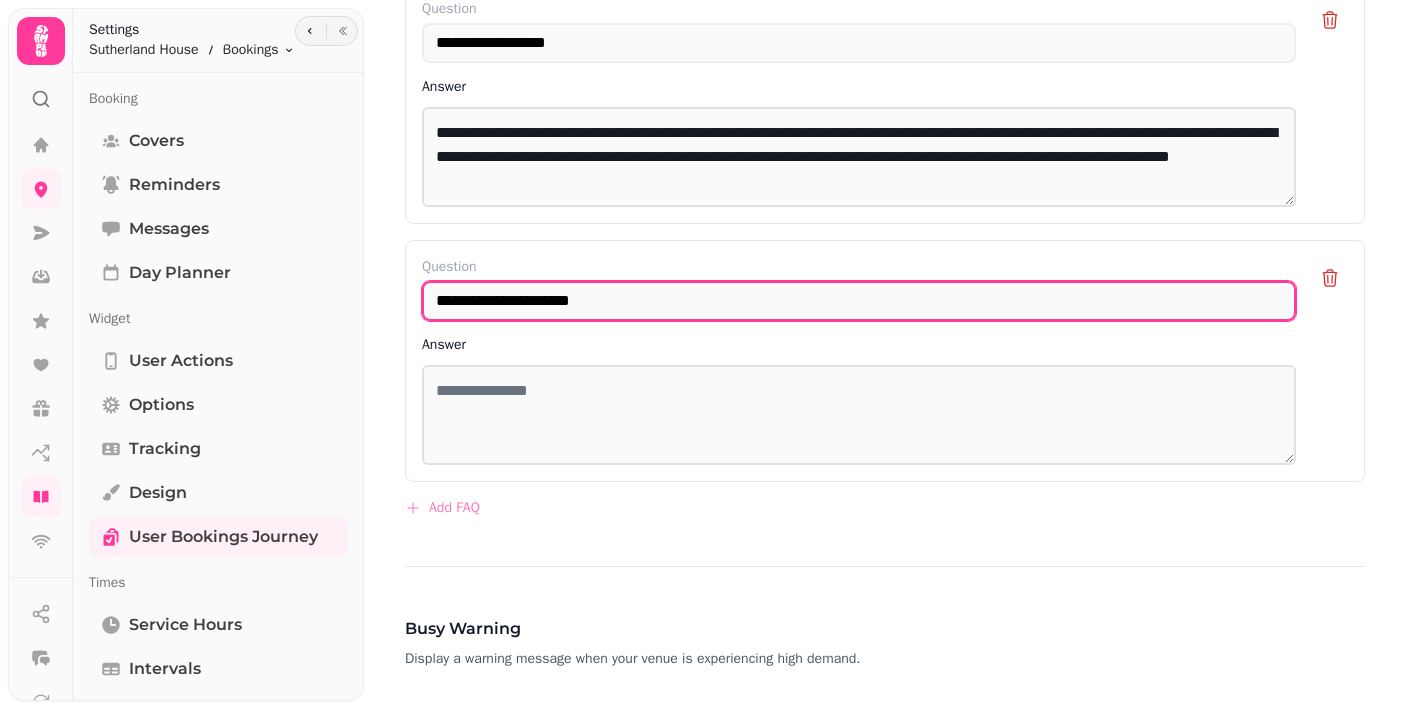 type on "**********" 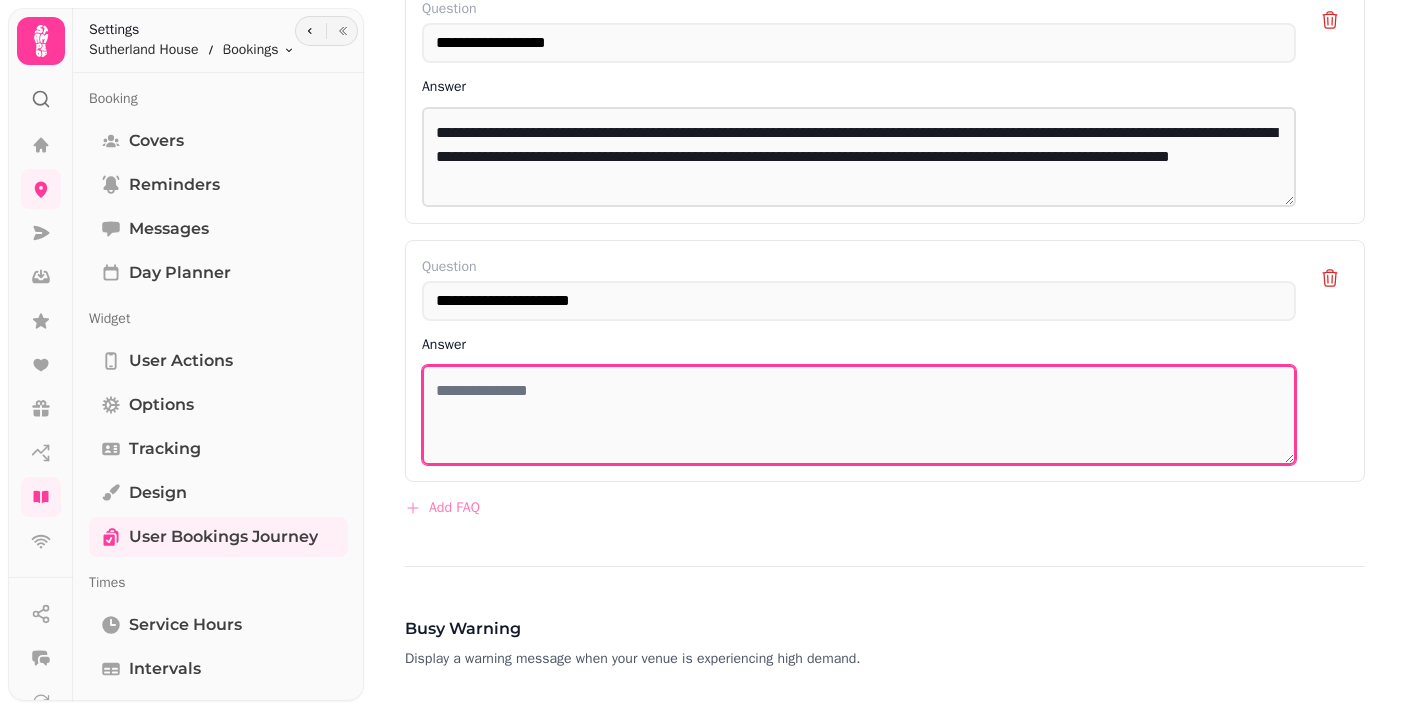 click at bounding box center (859, 415) 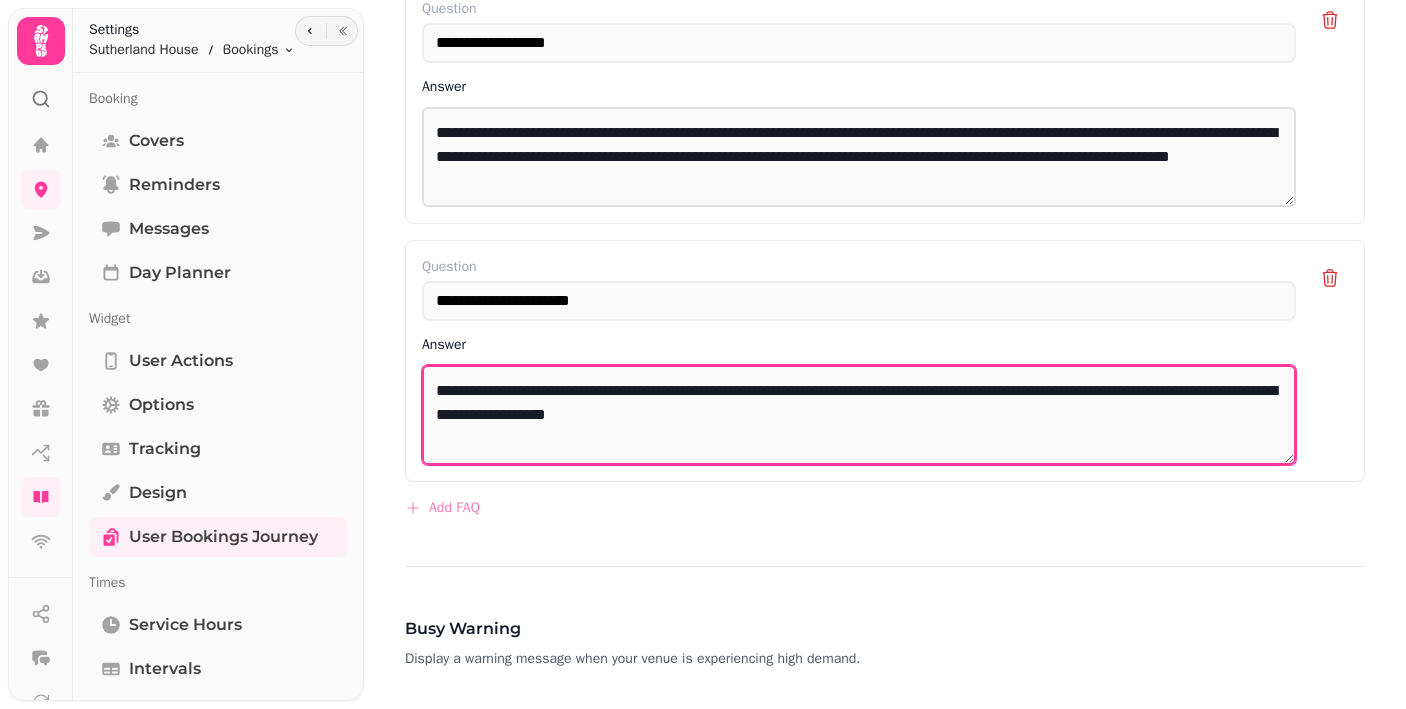 drag, startPoint x: 671, startPoint y: 392, endPoint x: 430, endPoint y: 393, distance: 241.00208 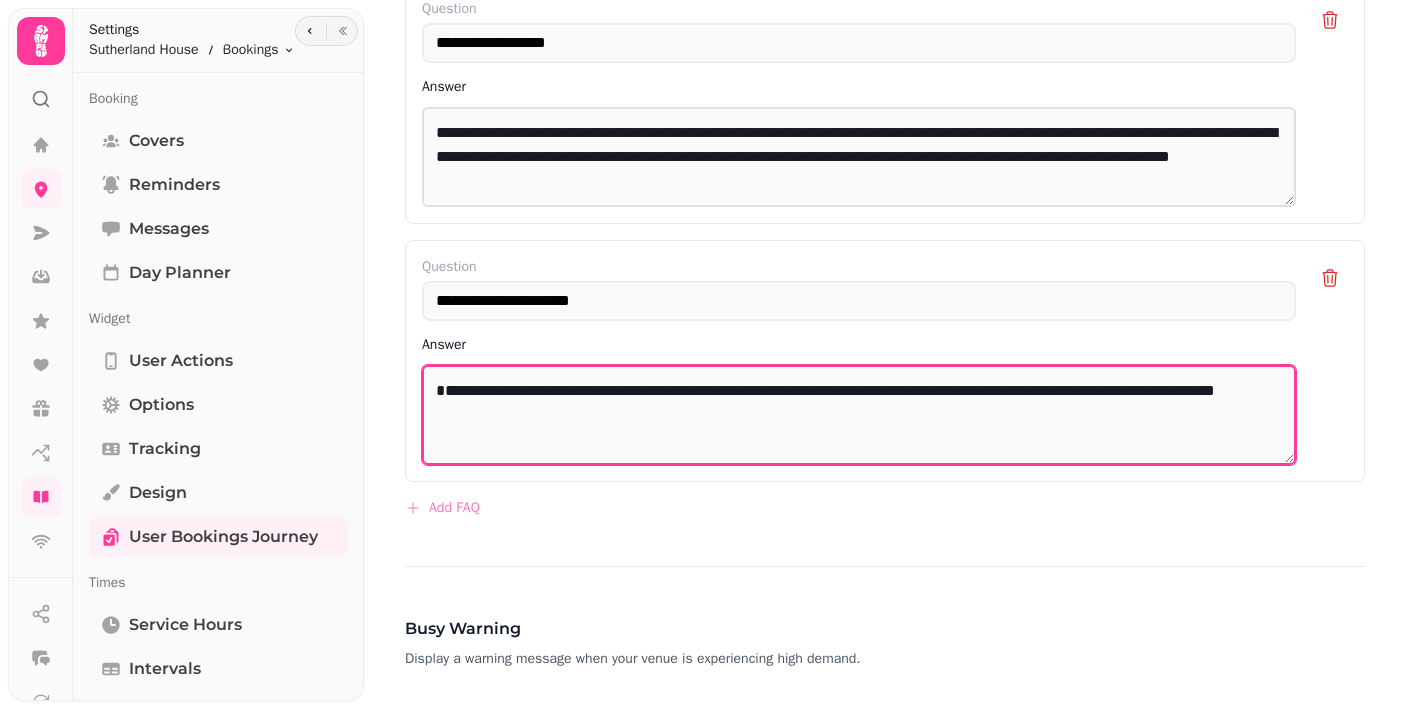 click on "**********" at bounding box center (859, 415) 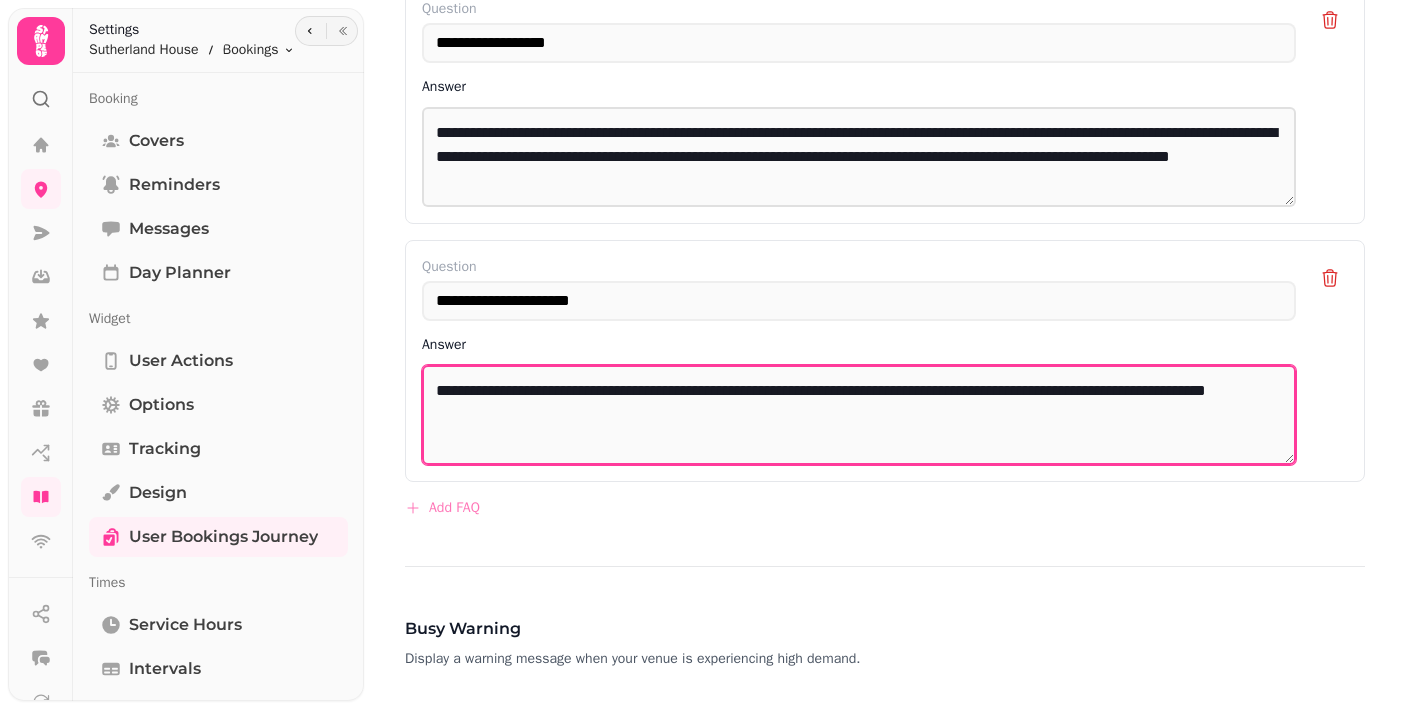 click on "**********" at bounding box center (859, 415) 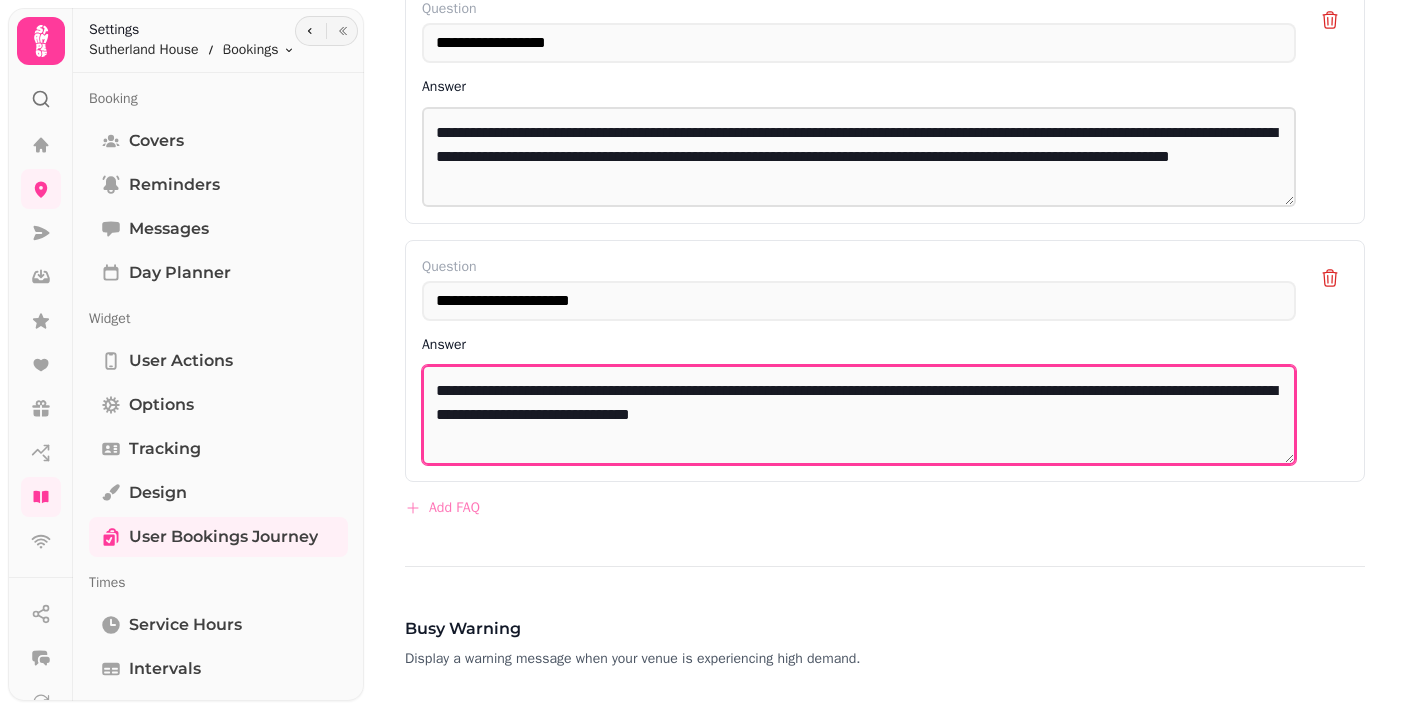 click on "**********" at bounding box center (859, 415) 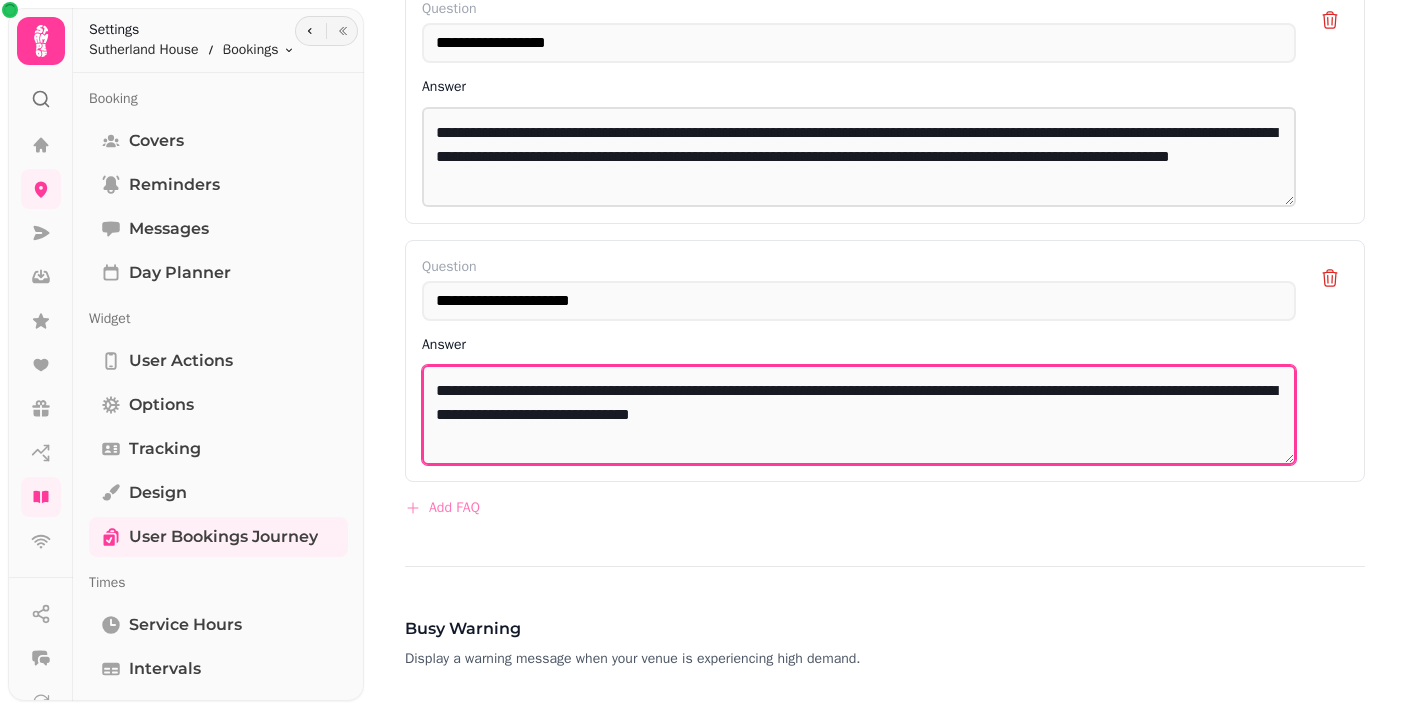 drag, startPoint x: 1226, startPoint y: 386, endPoint x: 1235, endPoint y: 402, distance: 18.35756 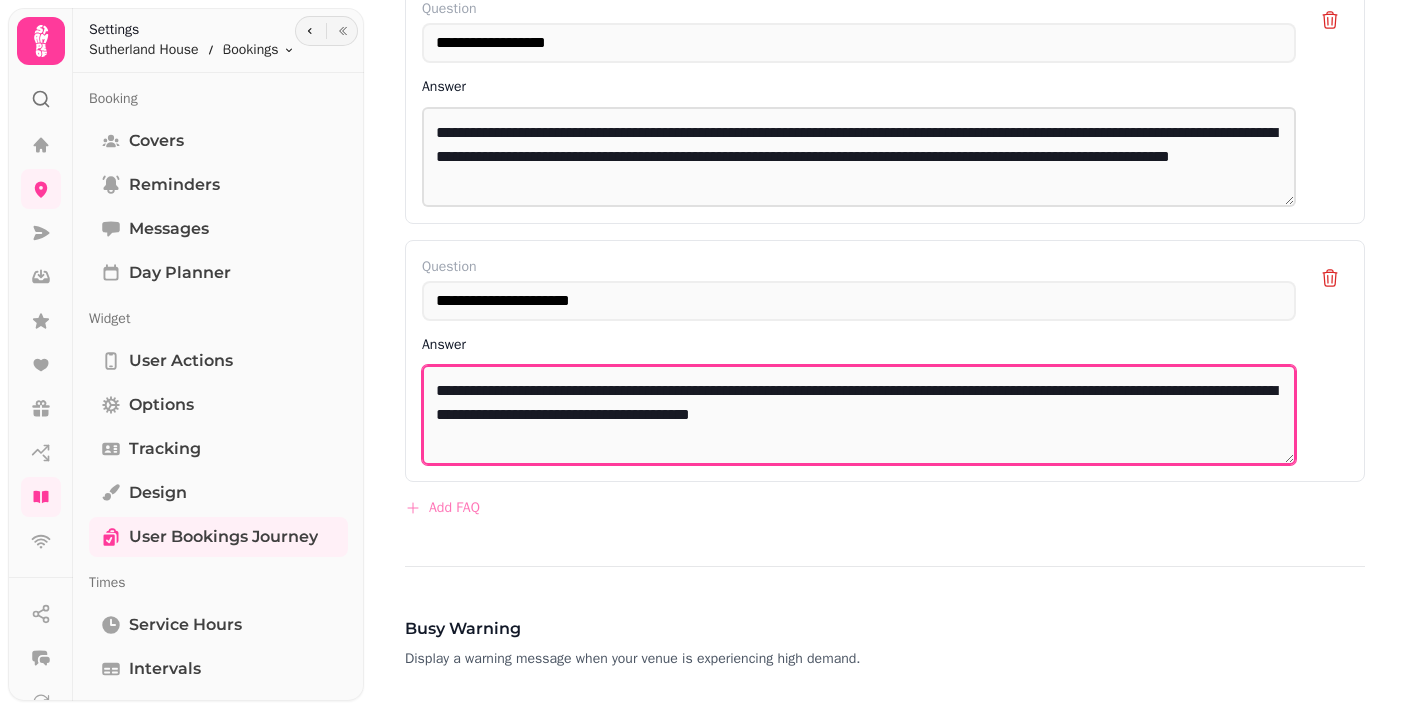 drag, startPoint x: 1228, startPoint y: 389, endPoint x: 1243, endPoint y: 404, distance: 21.213203 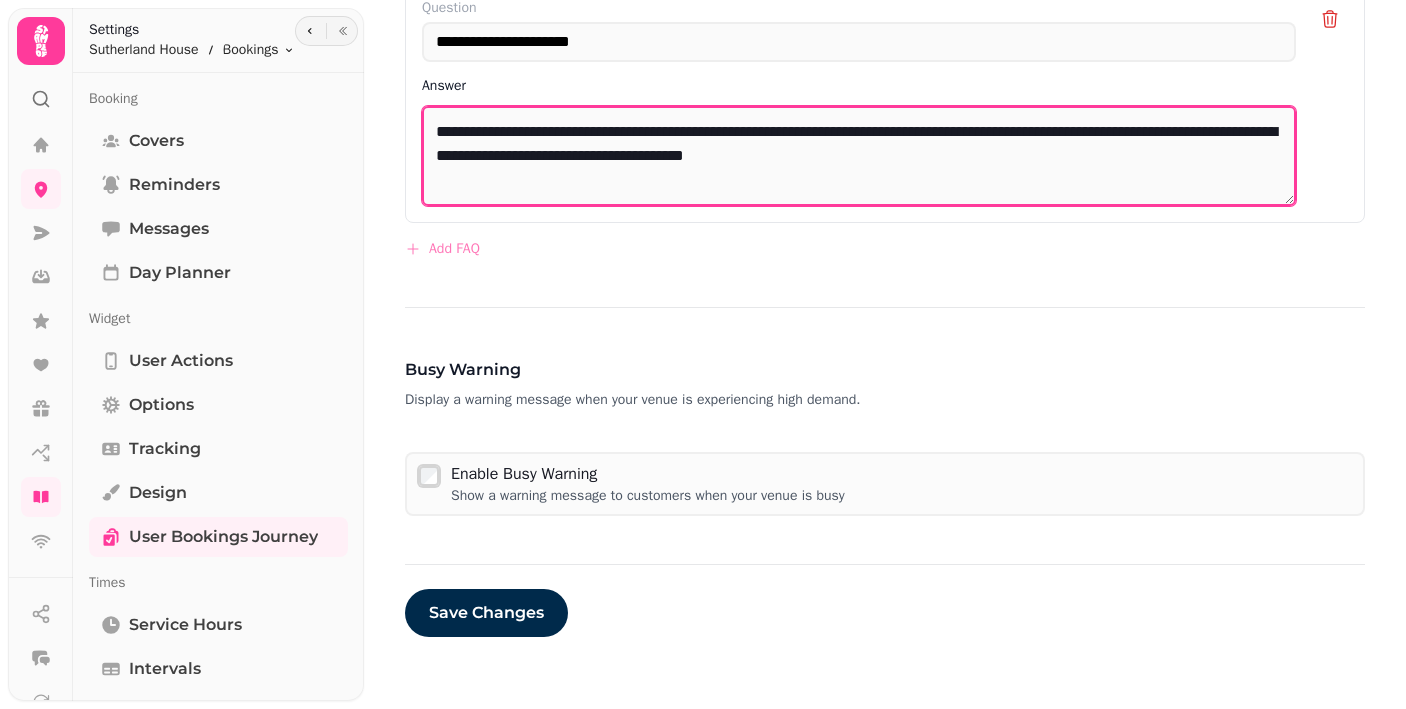 scroll, scrollTop: 2267, scrollLeft: 0, axis: vertical 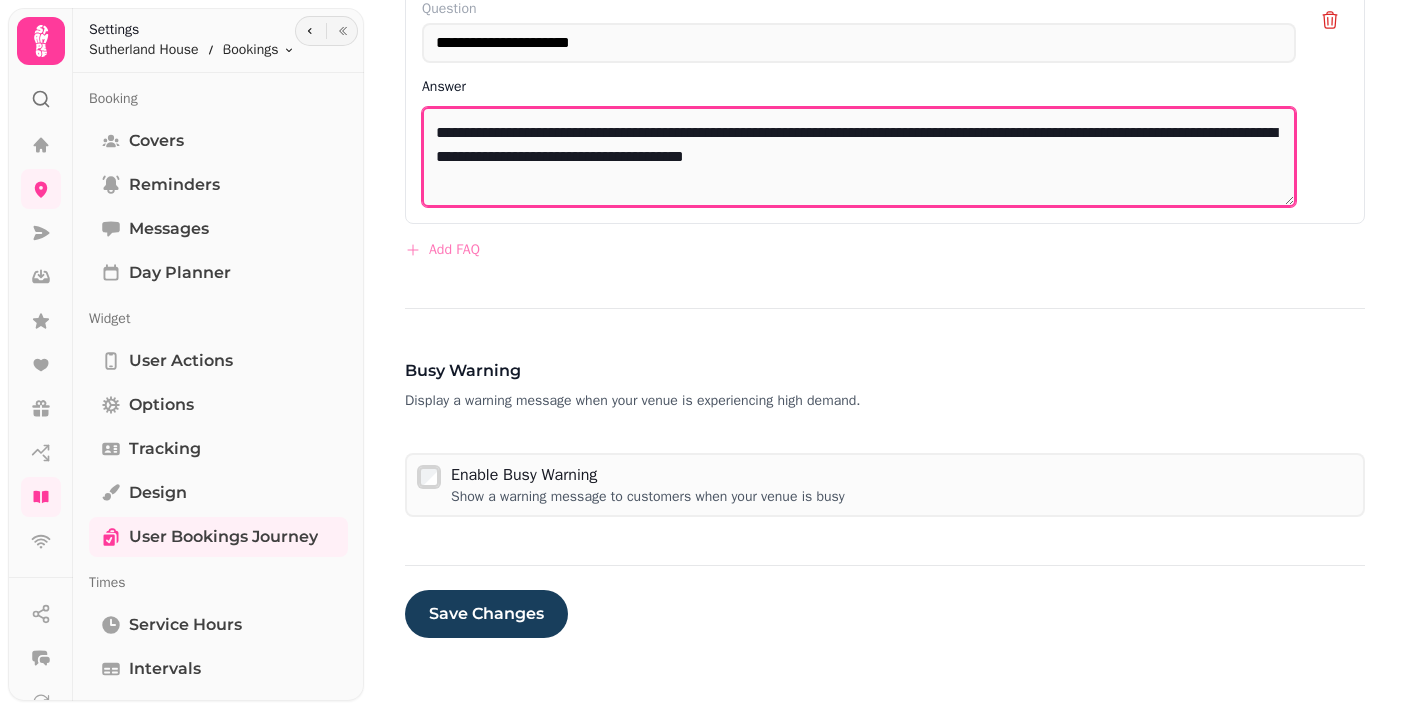 type on "**********" 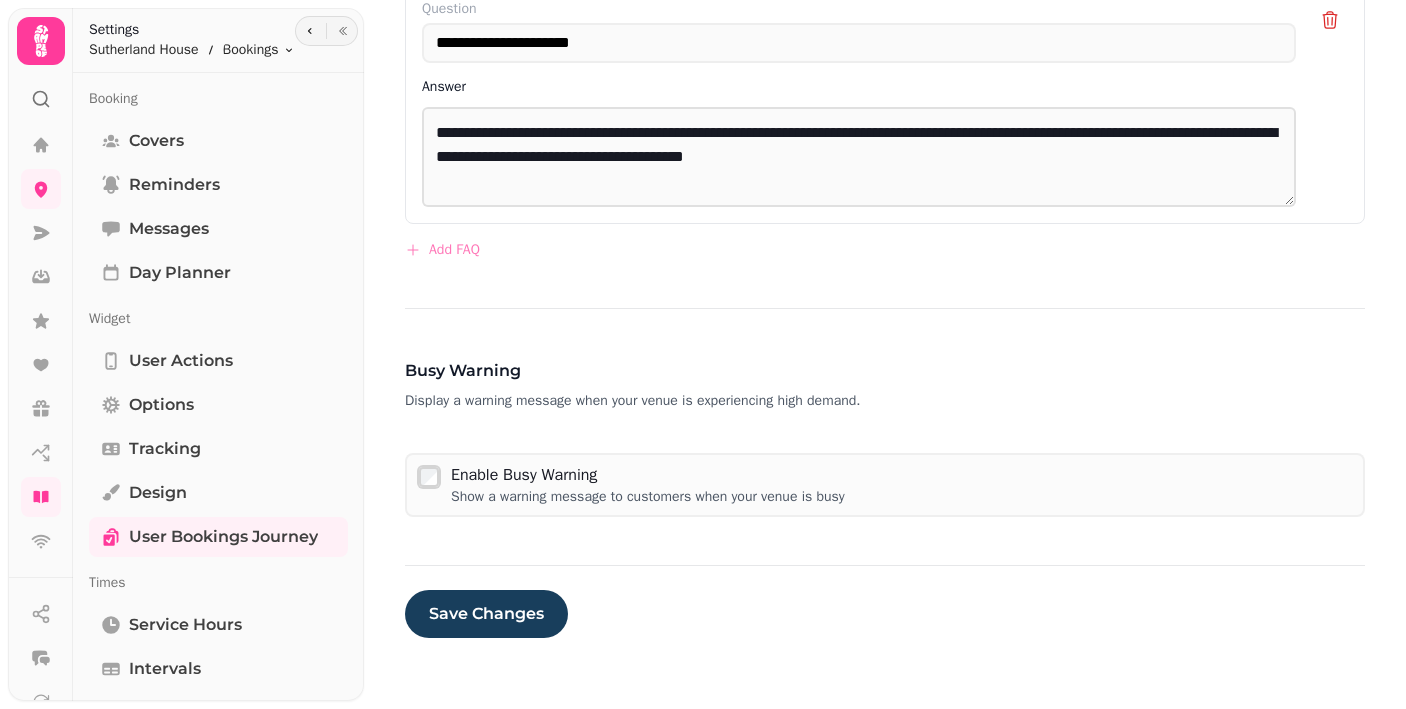 click on "Save Changes" at bounding box center [486, 614] 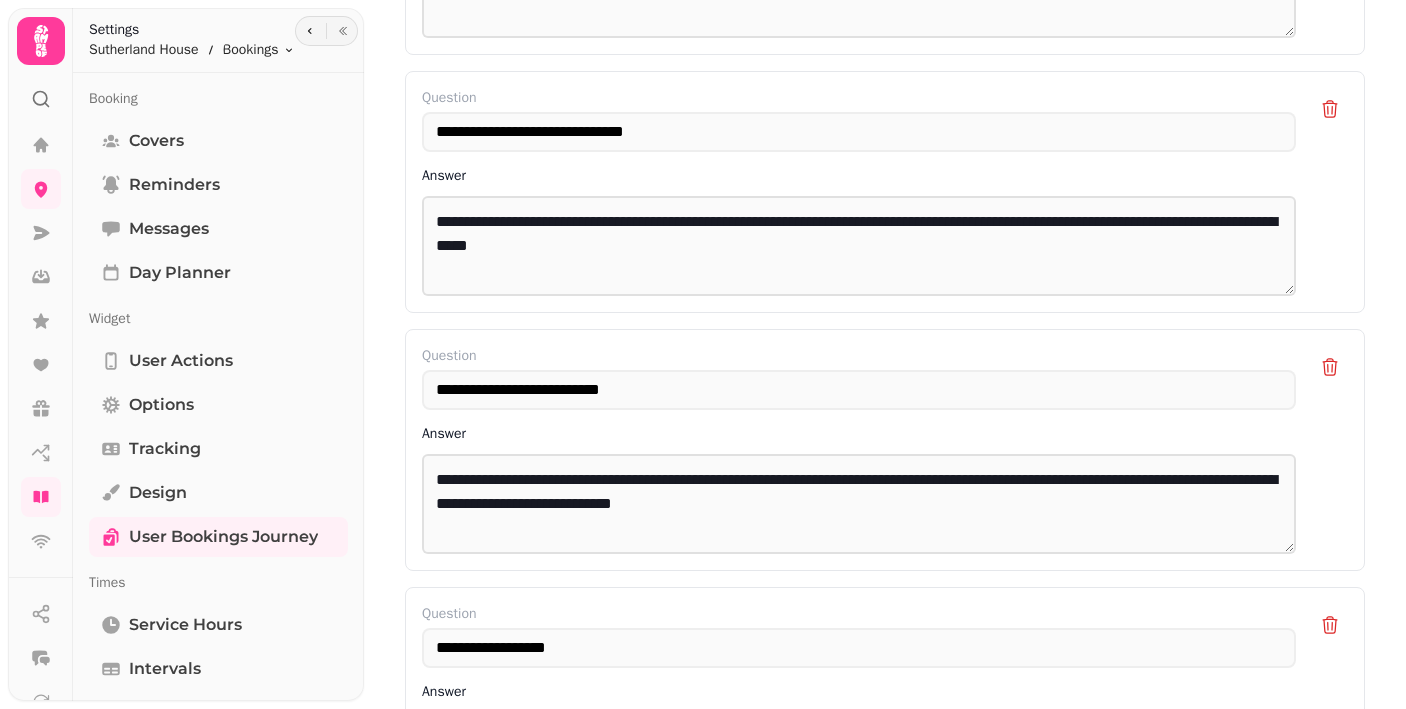 scroll, scrollTop: 1420, scrollLeft: 0, axis: vertical 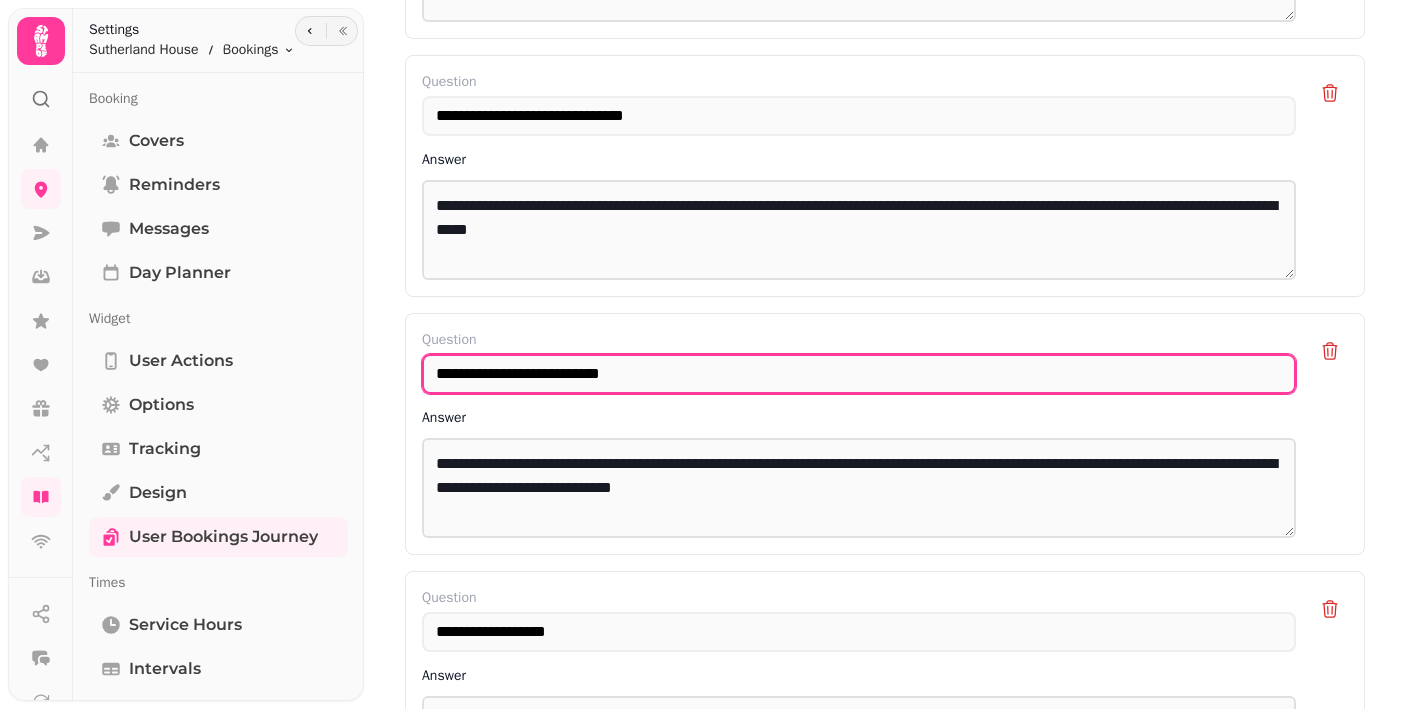 click on "**********" at bounding box center (859, 374) 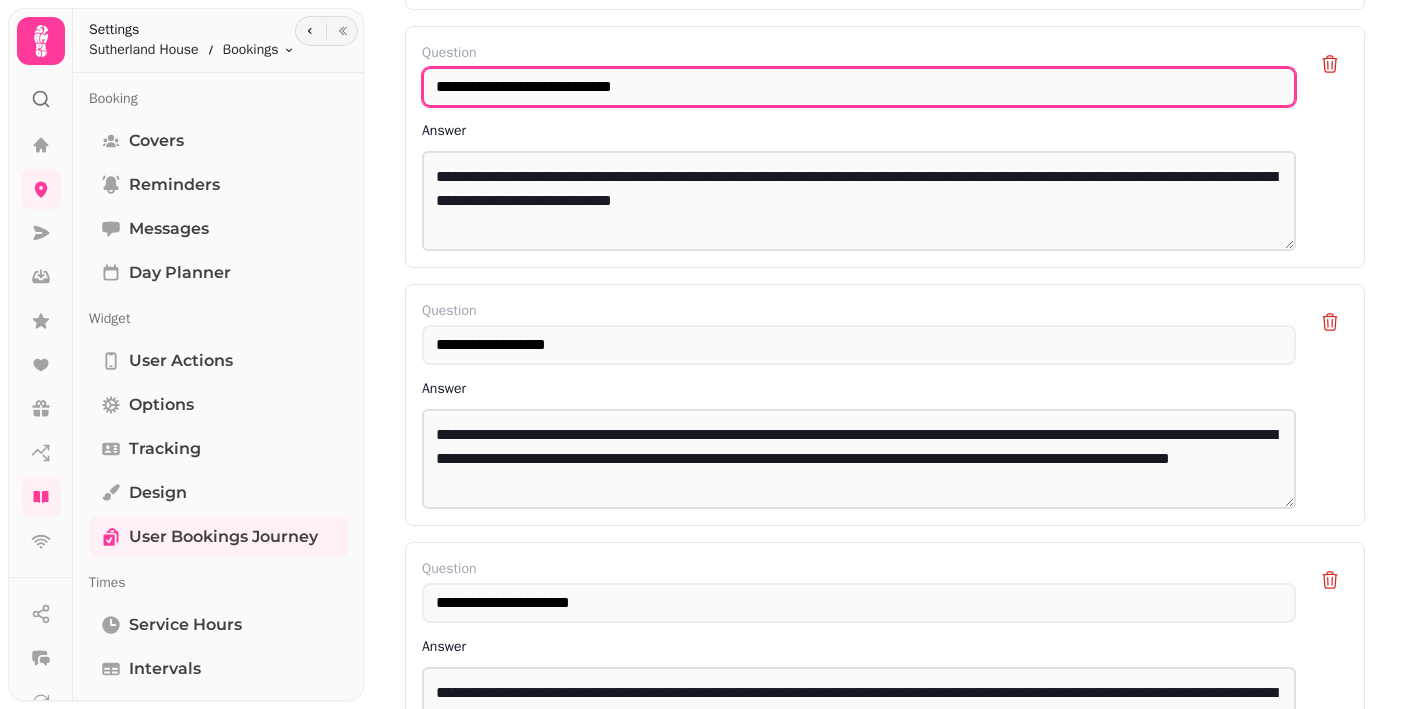 scroll, scrollTop: 1716, scrollLeft: 0, axis: vertical 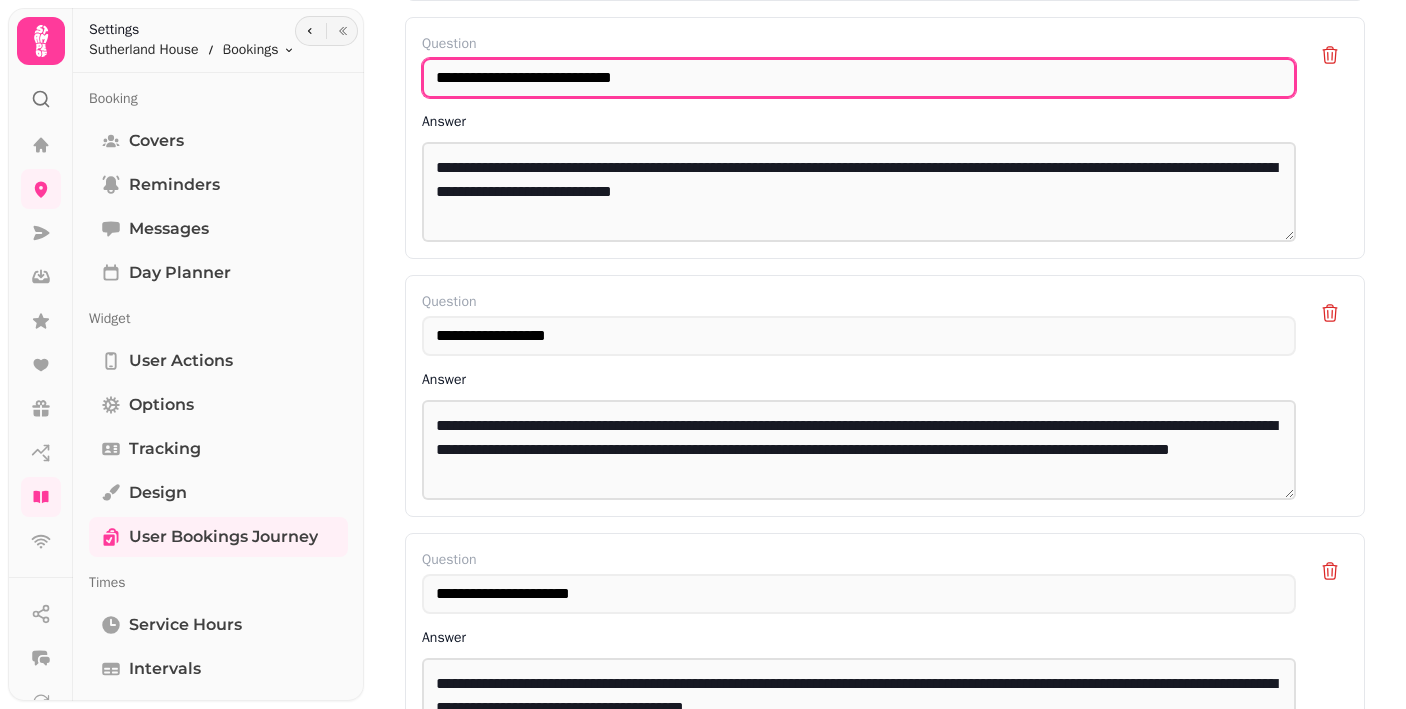 type on "**********" 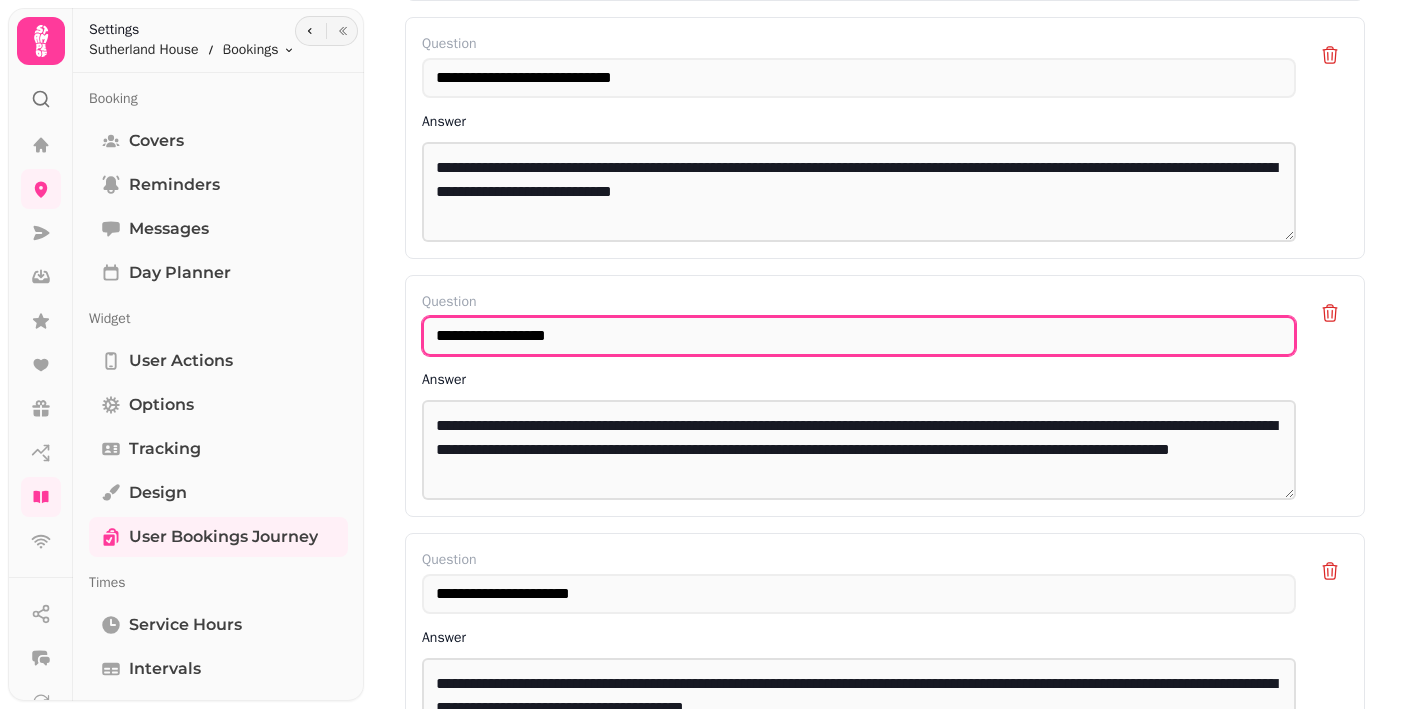 click on "**********" at bounding box center [859, 336] 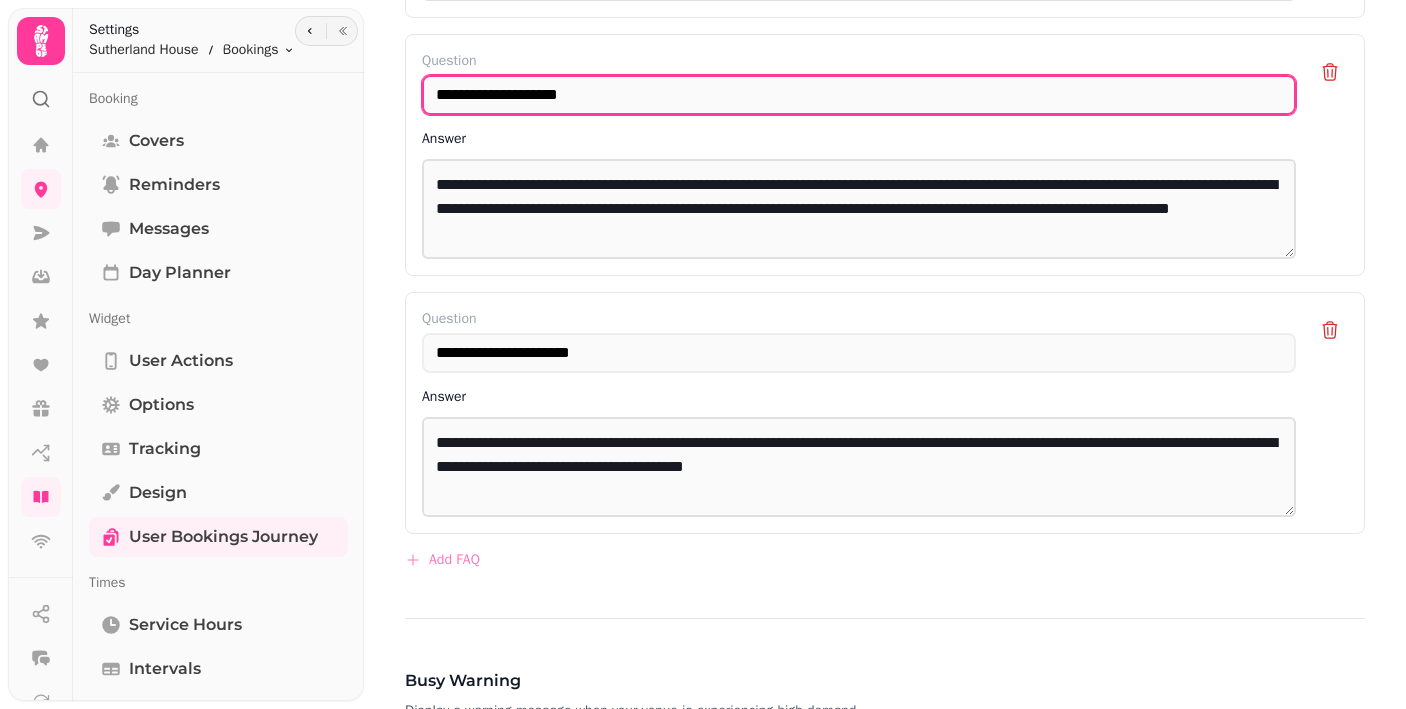 scroll, scrollTop: 1960, scrollLeft: 0, axis: vertical 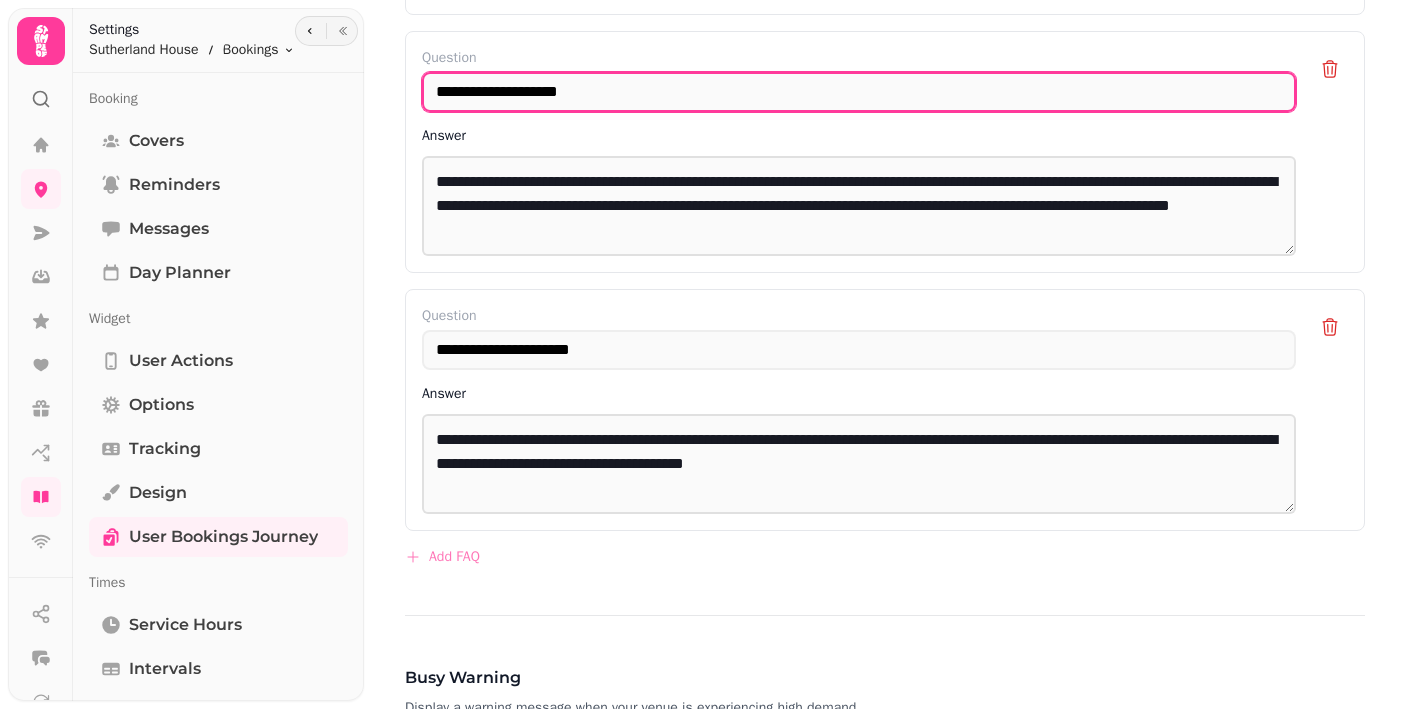 type on "**********" 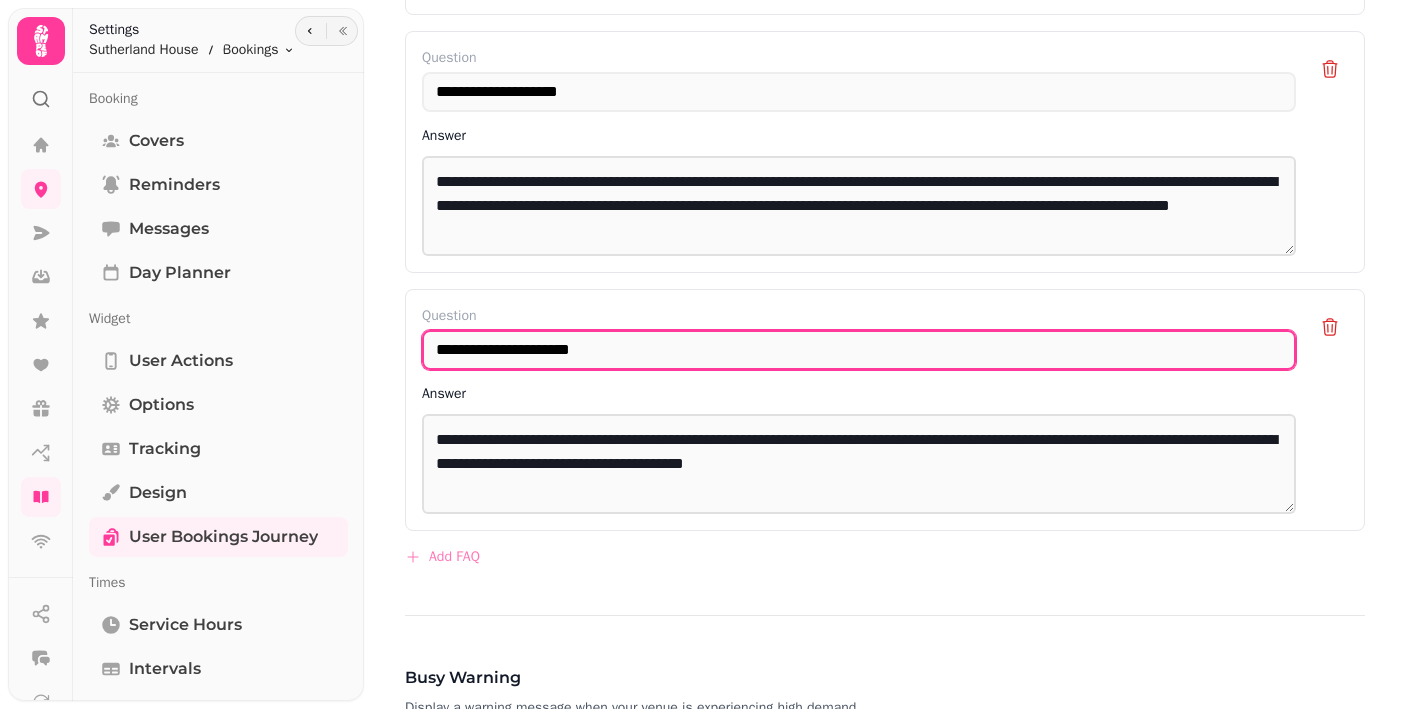 drag, startPoint x: 622, startPoint y: 350, endPoint x: 696, endPoint y: 366, distance: 75.70998 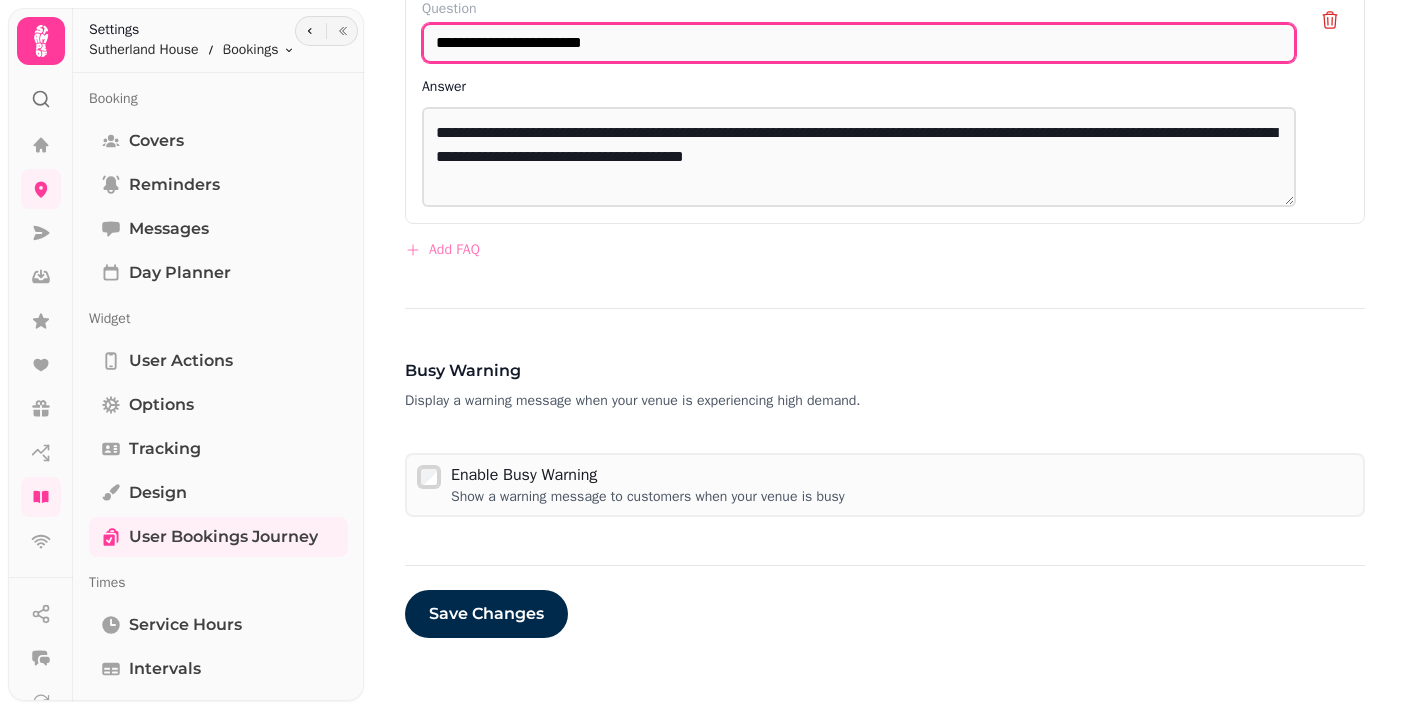 scroll, scrollTop: 2267, scrollLeft: 0, axis: vertical 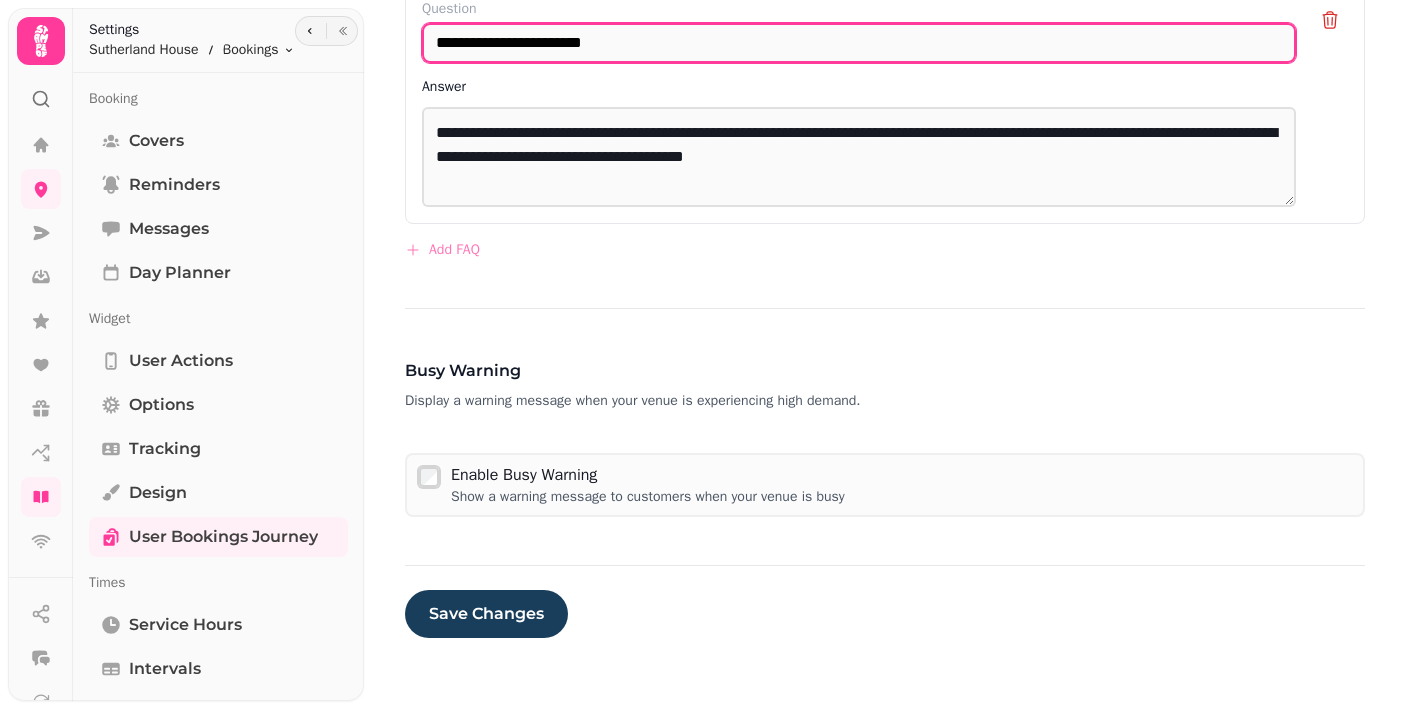 type on "**********" 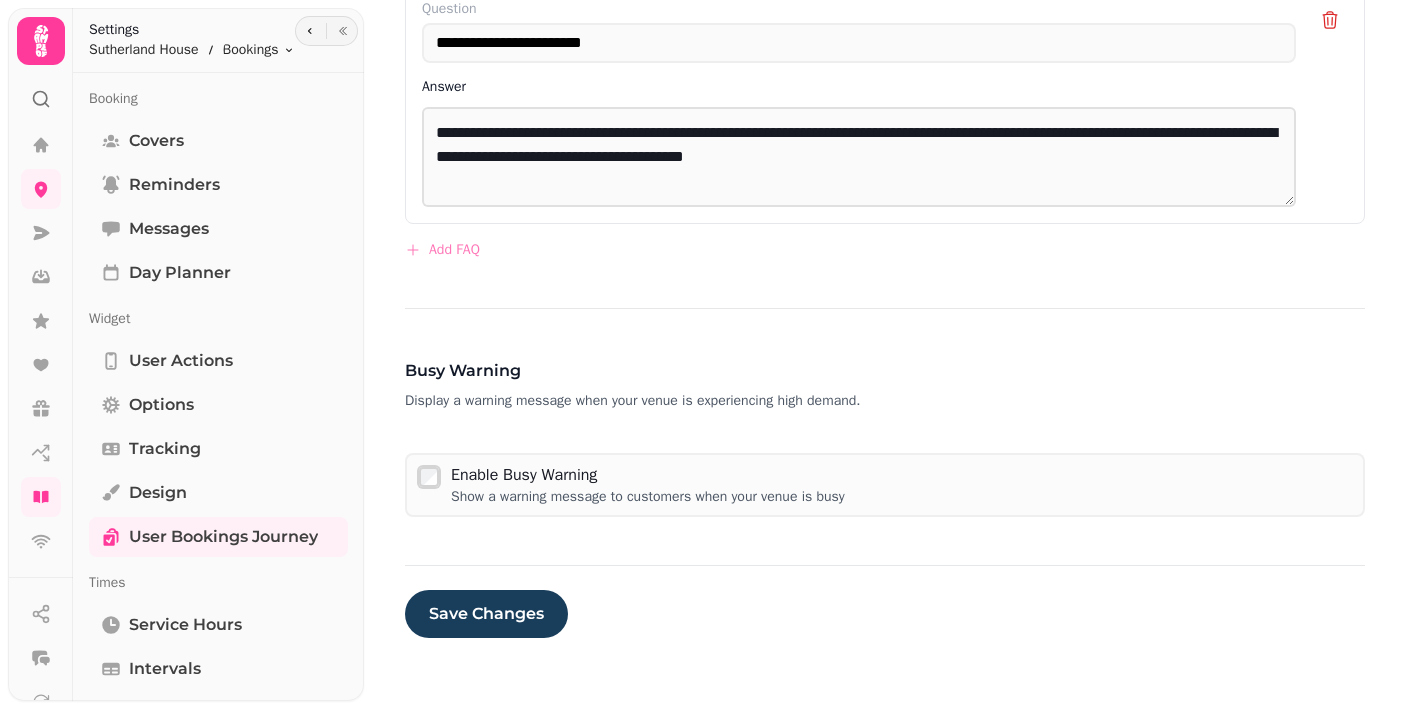 click on "Save Changes" at bounding box center (486, 614) 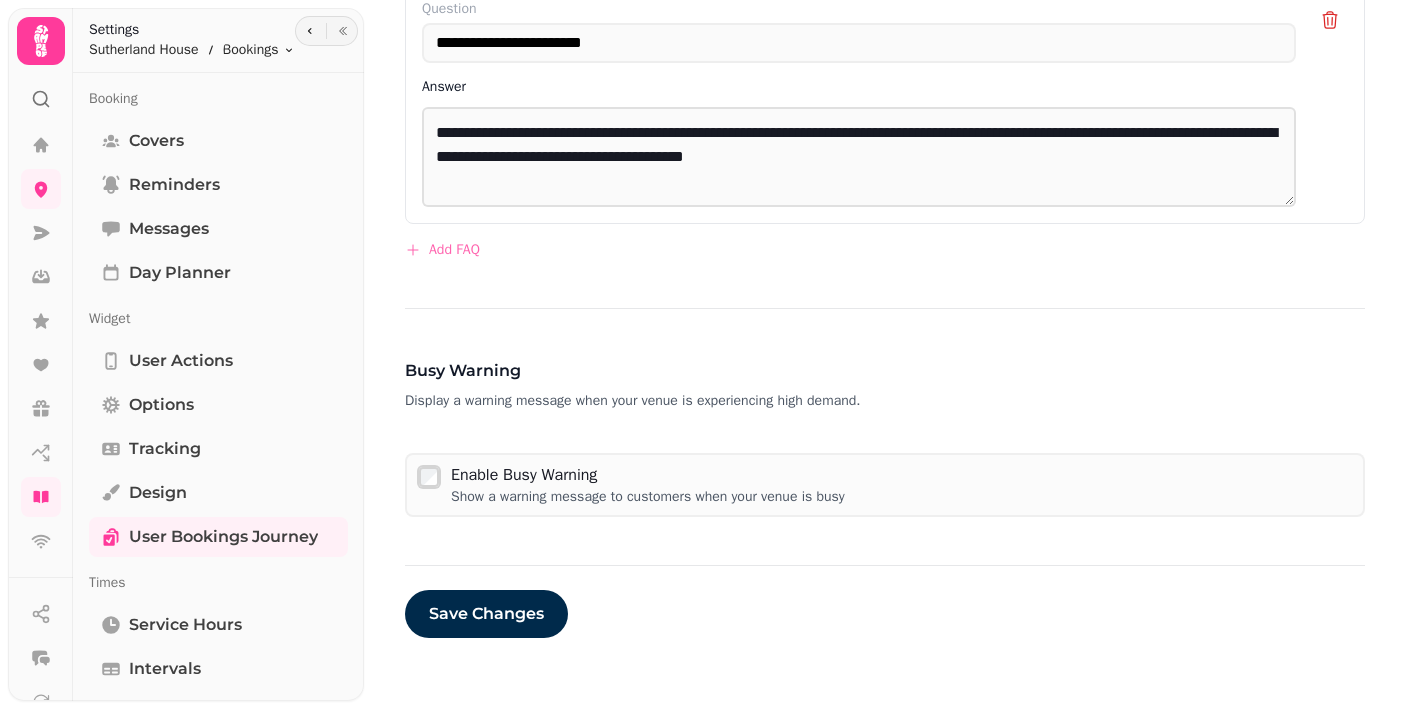 click on "Add FAQ" at bounding box center [442, 250] 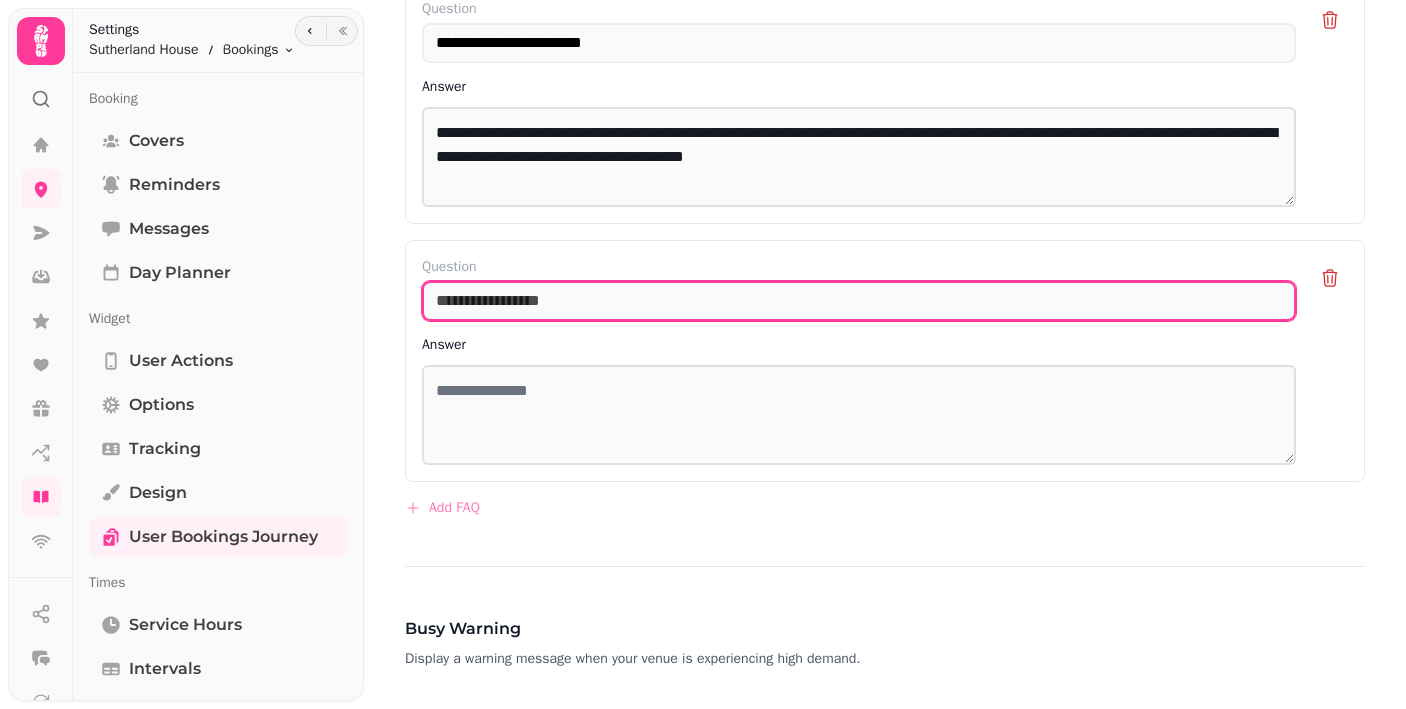 click at bounding box center [859, 301] 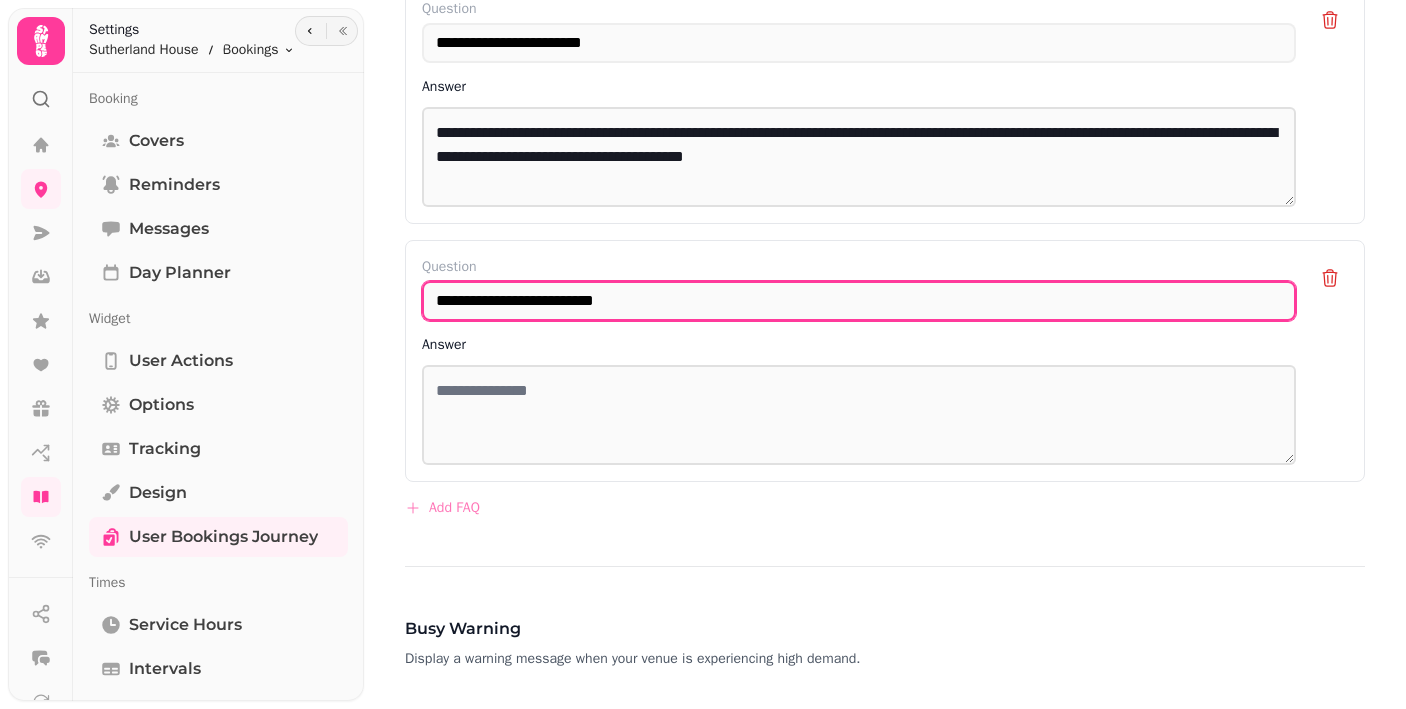 type on "**********" 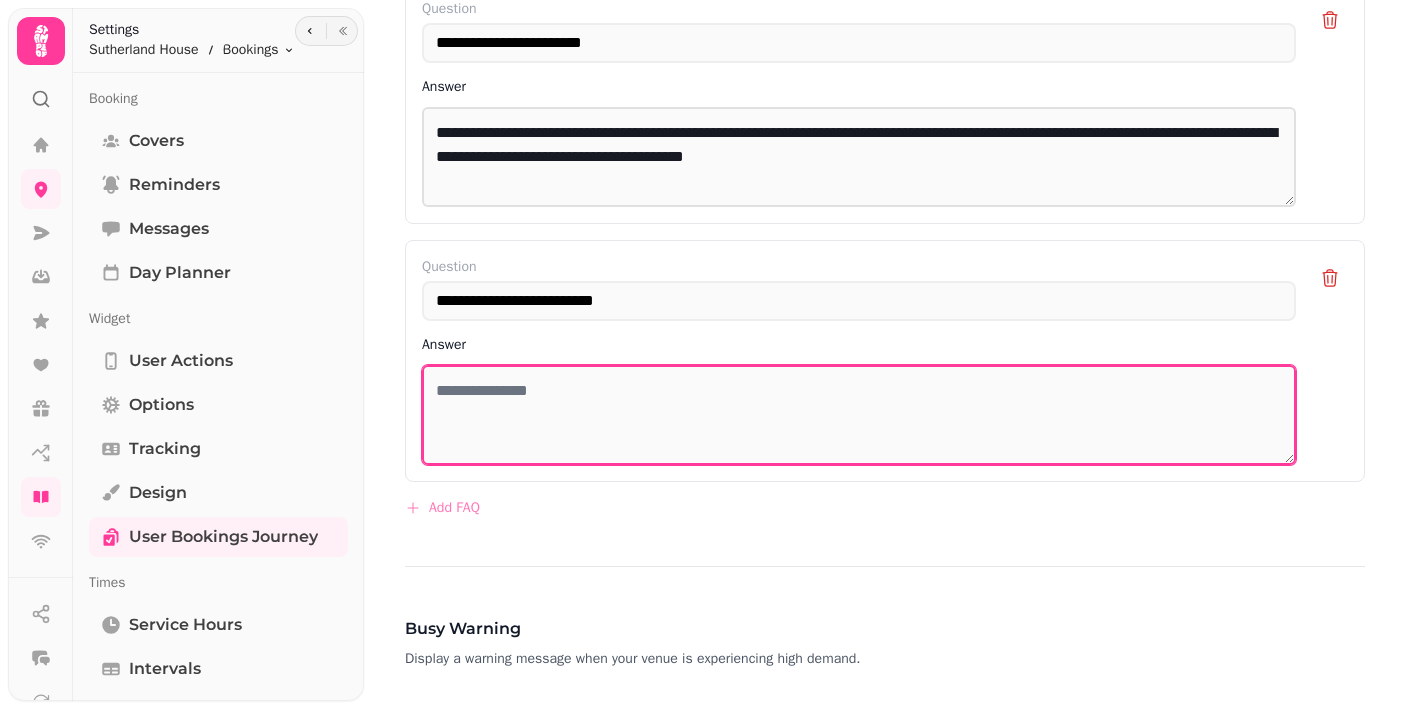 click at bounding box center (859, 415) 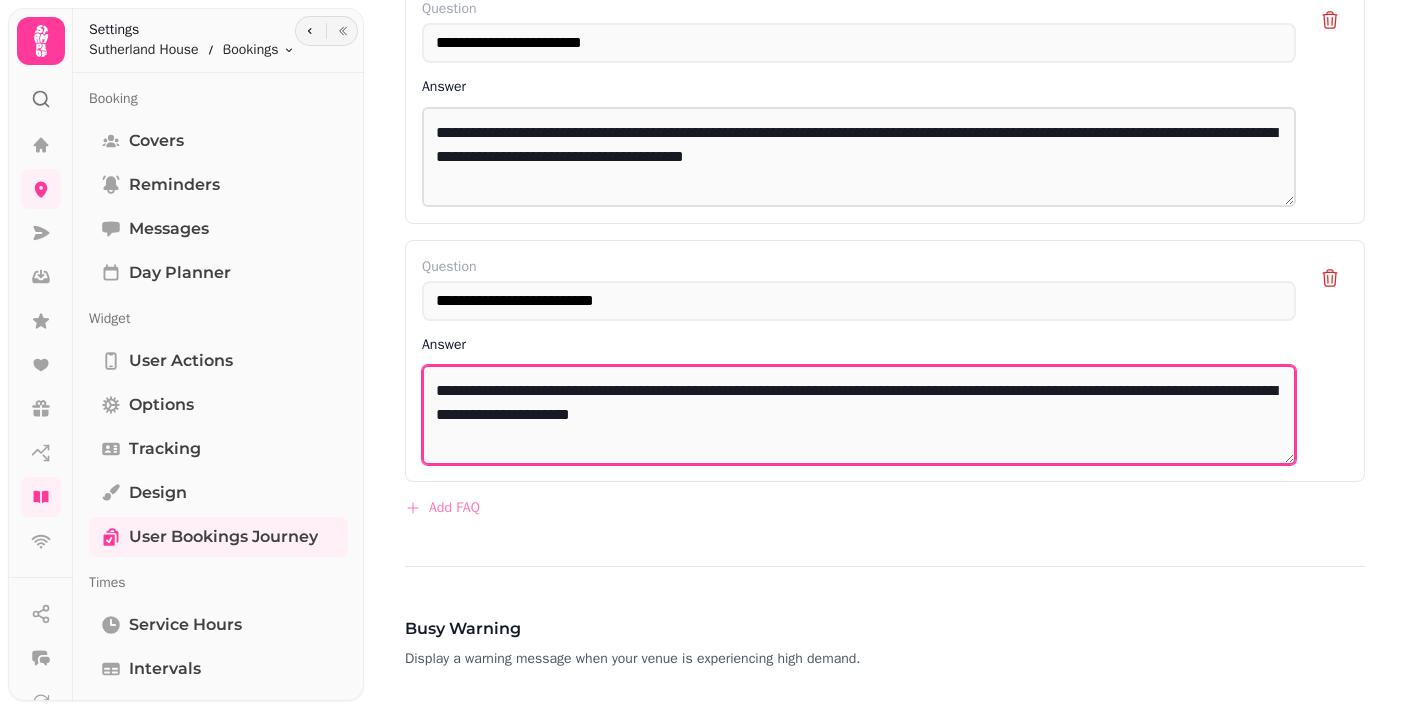 drag, startPoint x: 736, startPoint y: 417, endPoint x: 746, endPoint y: 429, distance: 15.6205 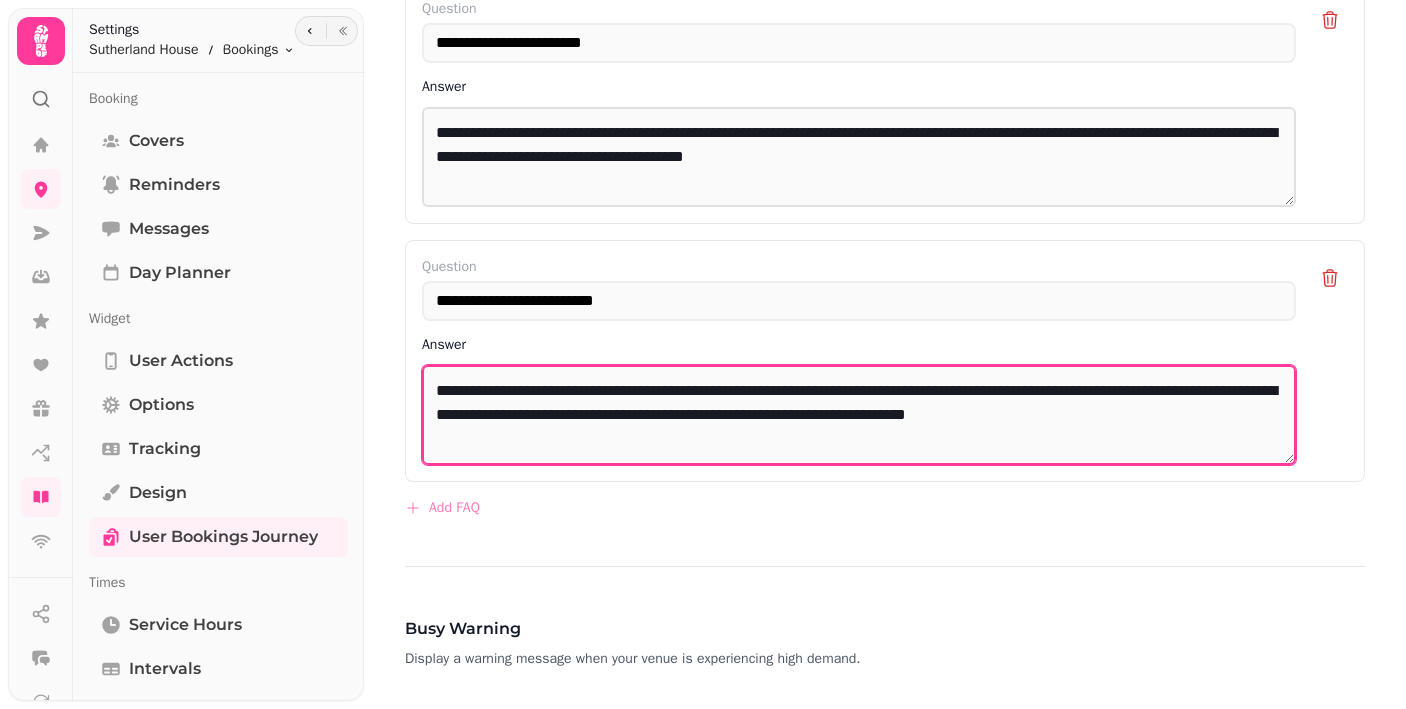 scroll, scrollTop: 2268, scrollLeft: 0, axis: vertical 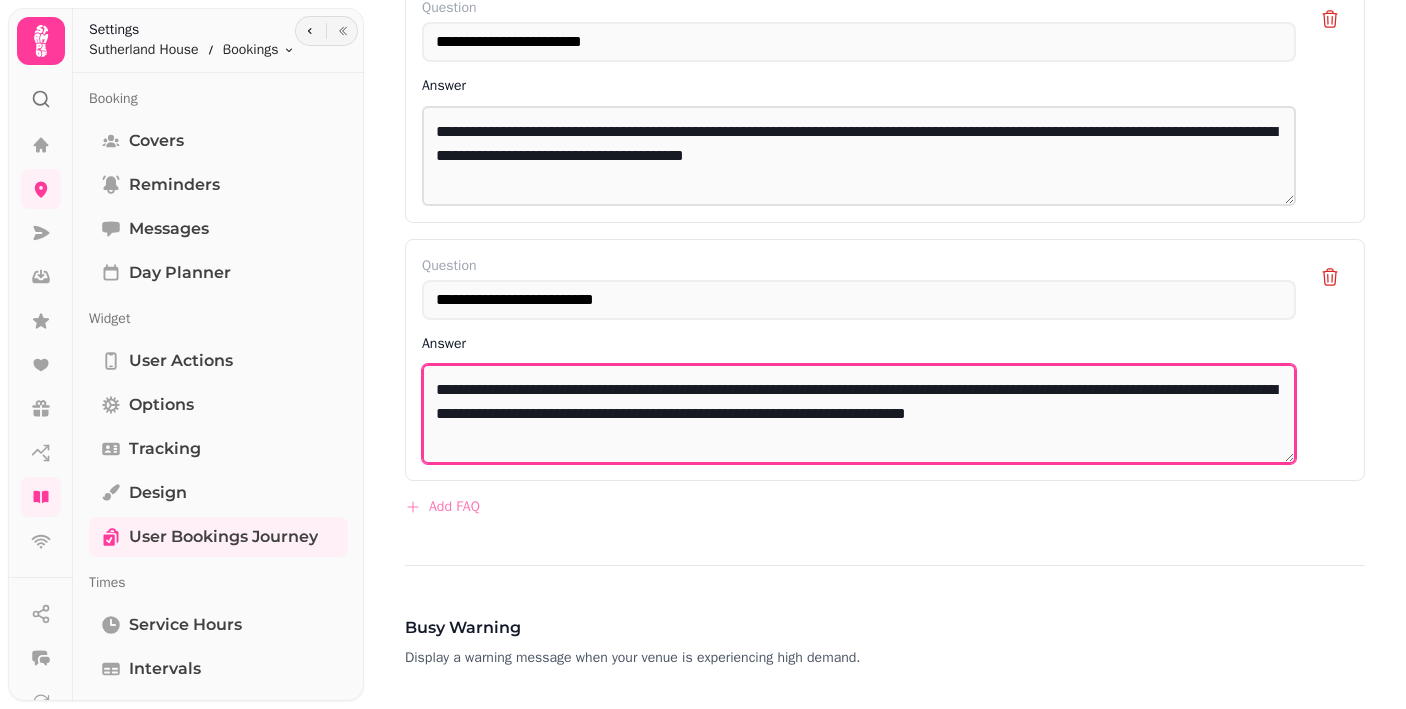 click on "**********" at bounding box center [859, 414] 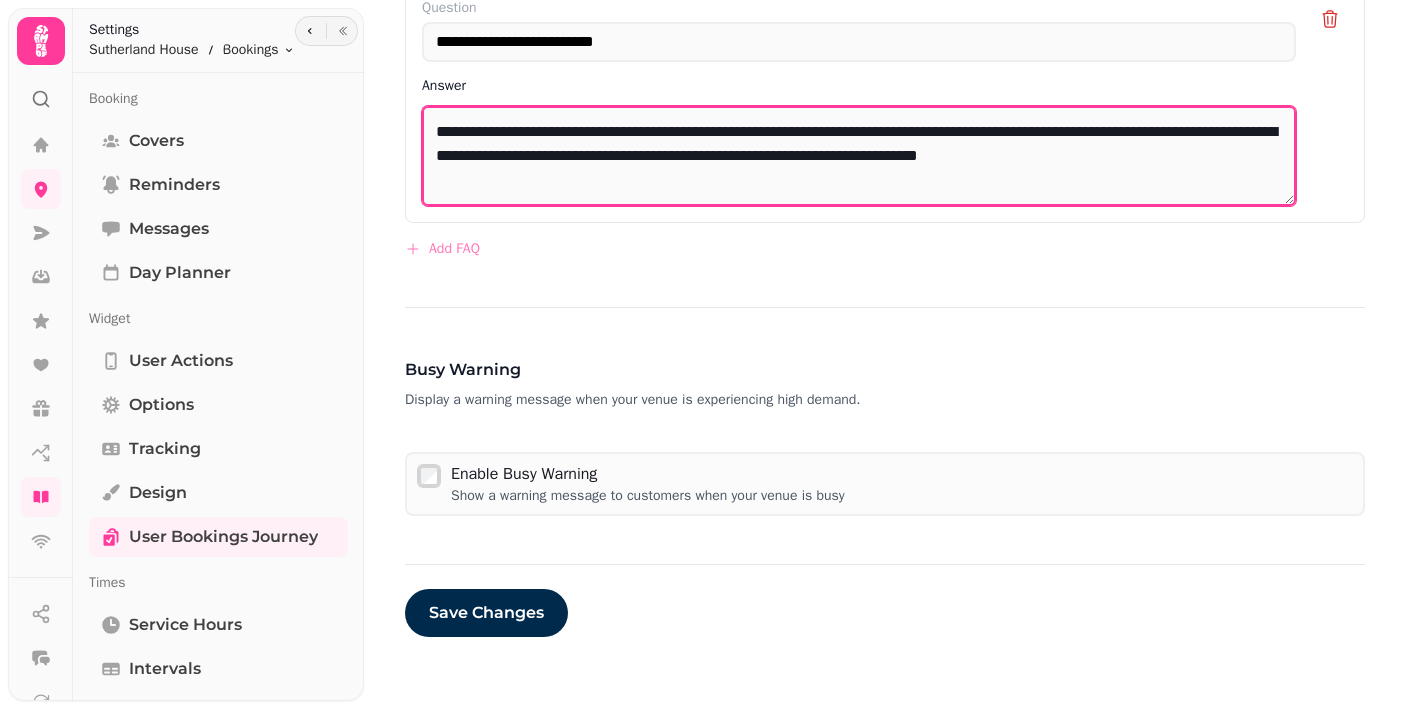scroll, scrollTop: 2525, scrollLeft: 0, axis: vertical 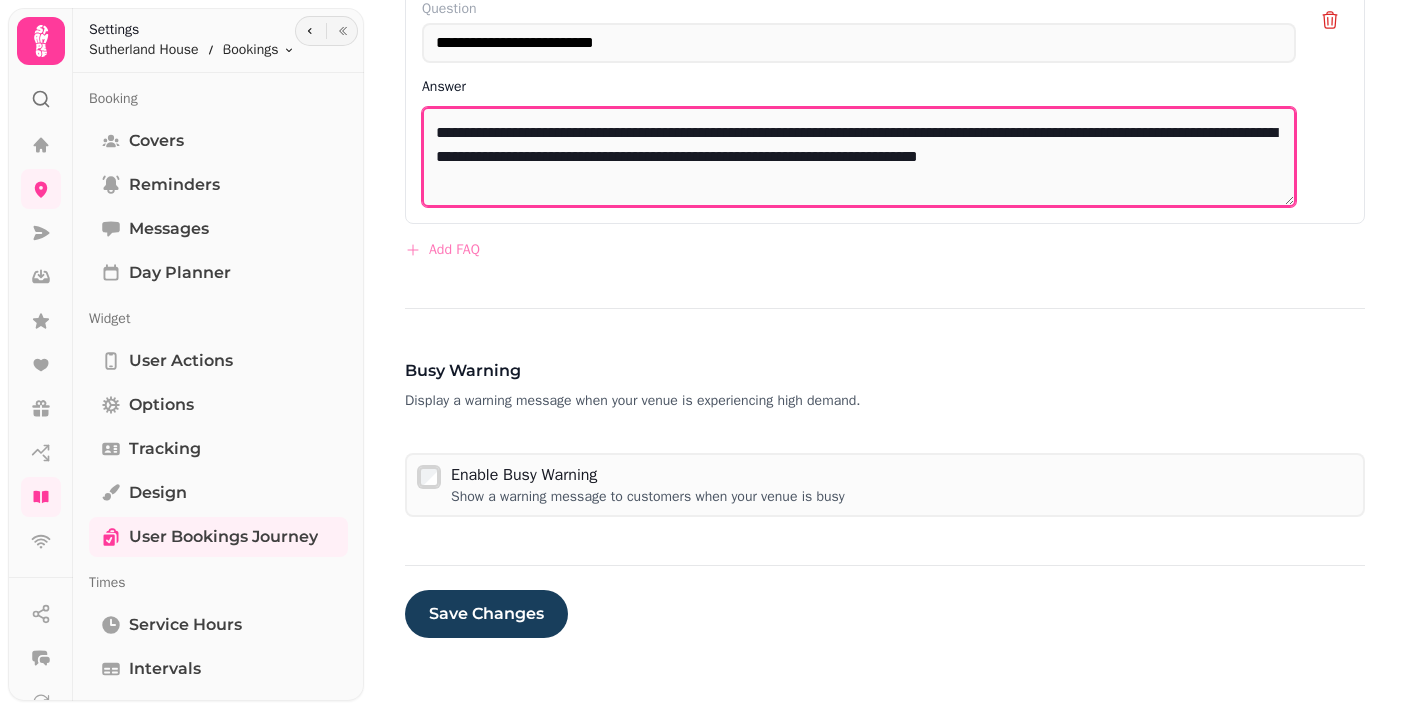 type on "**********" 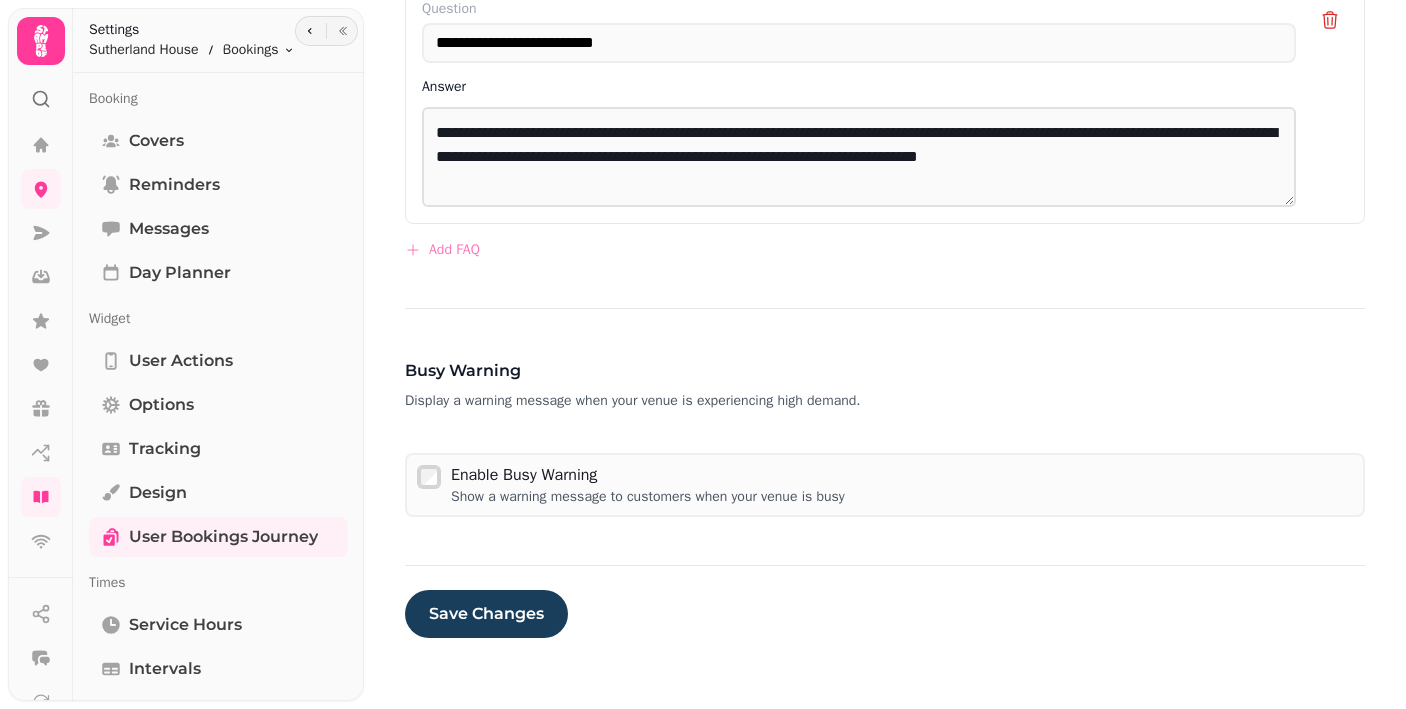 click on "Save Changes" at bounding box center (486, 614) 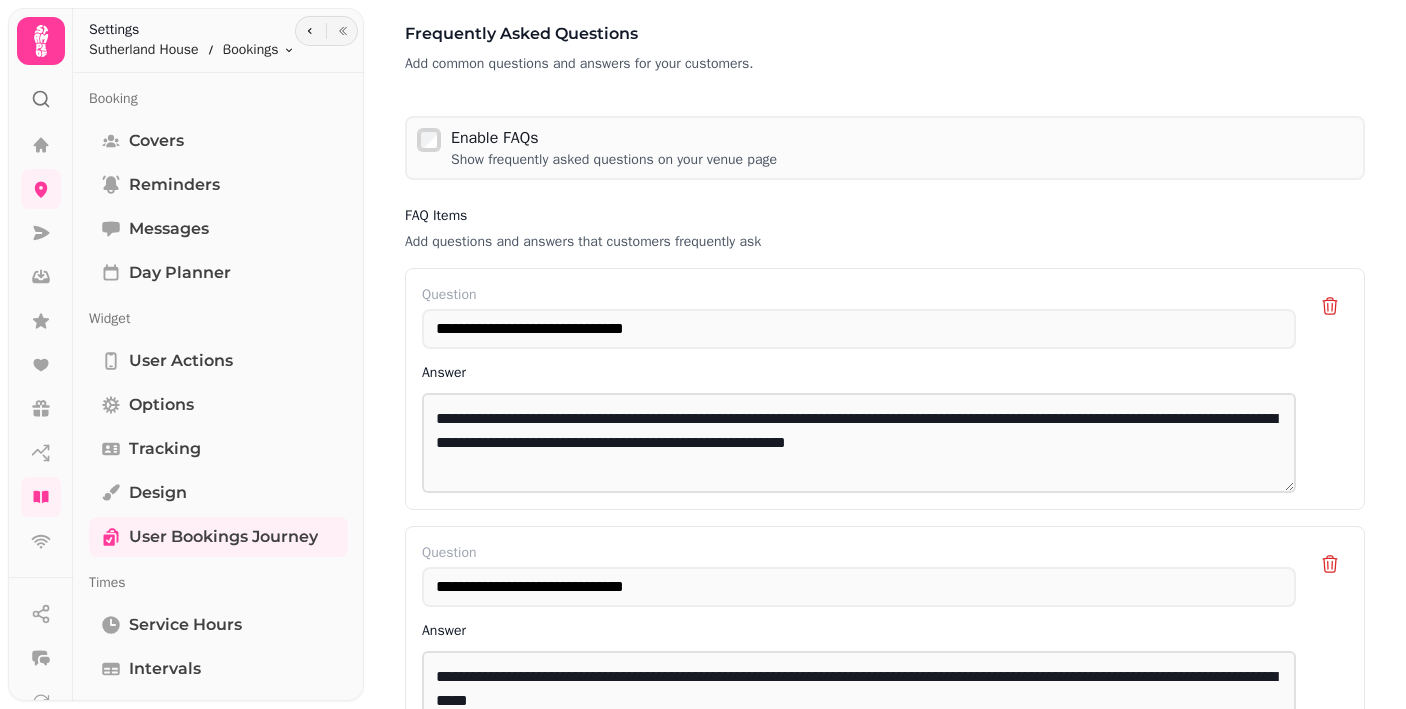scroll, scrollTop: 957, scrollLeft: 0, axis: vertical 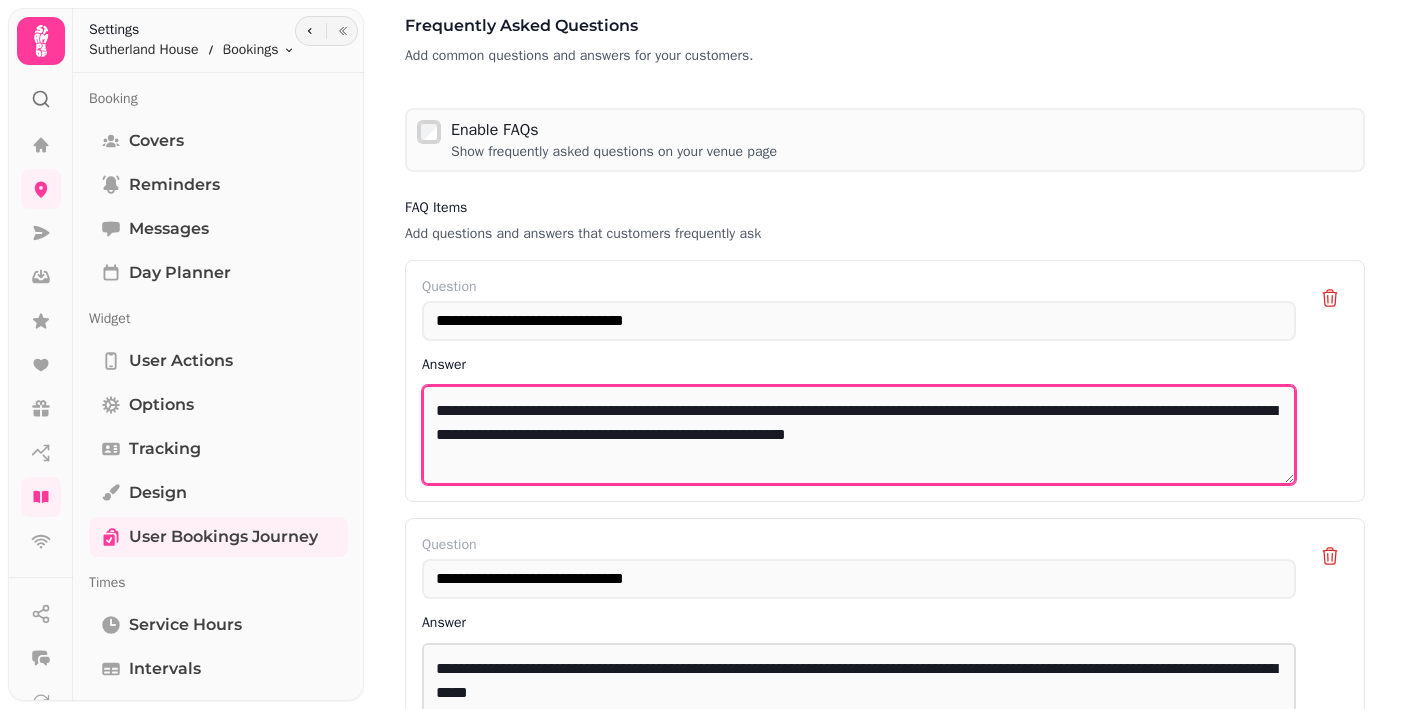 drag, startPoint x: 982, startPoint y: 435, endPoint x: 917, endPoint y: 436, distance: 65.00769 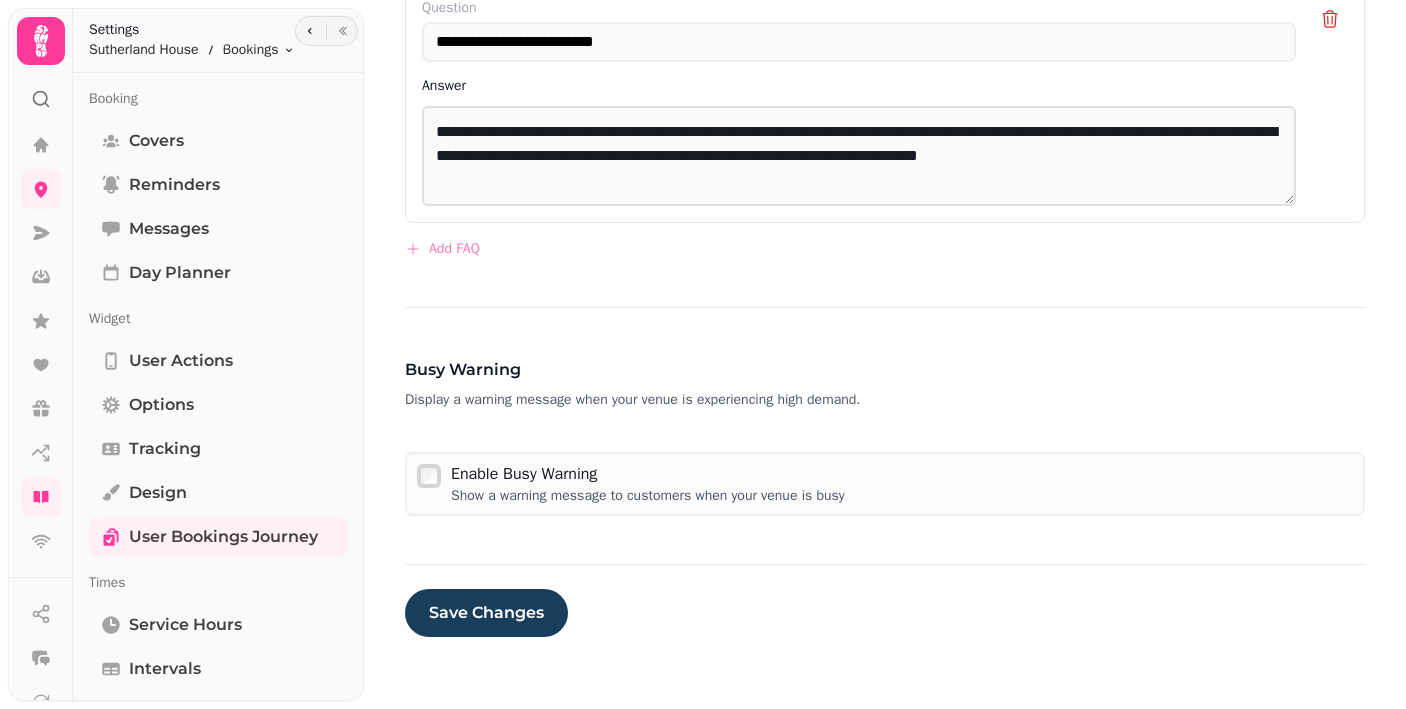 scroll, scrollTop: 2525, scrollLeft: 0, axis: vertical 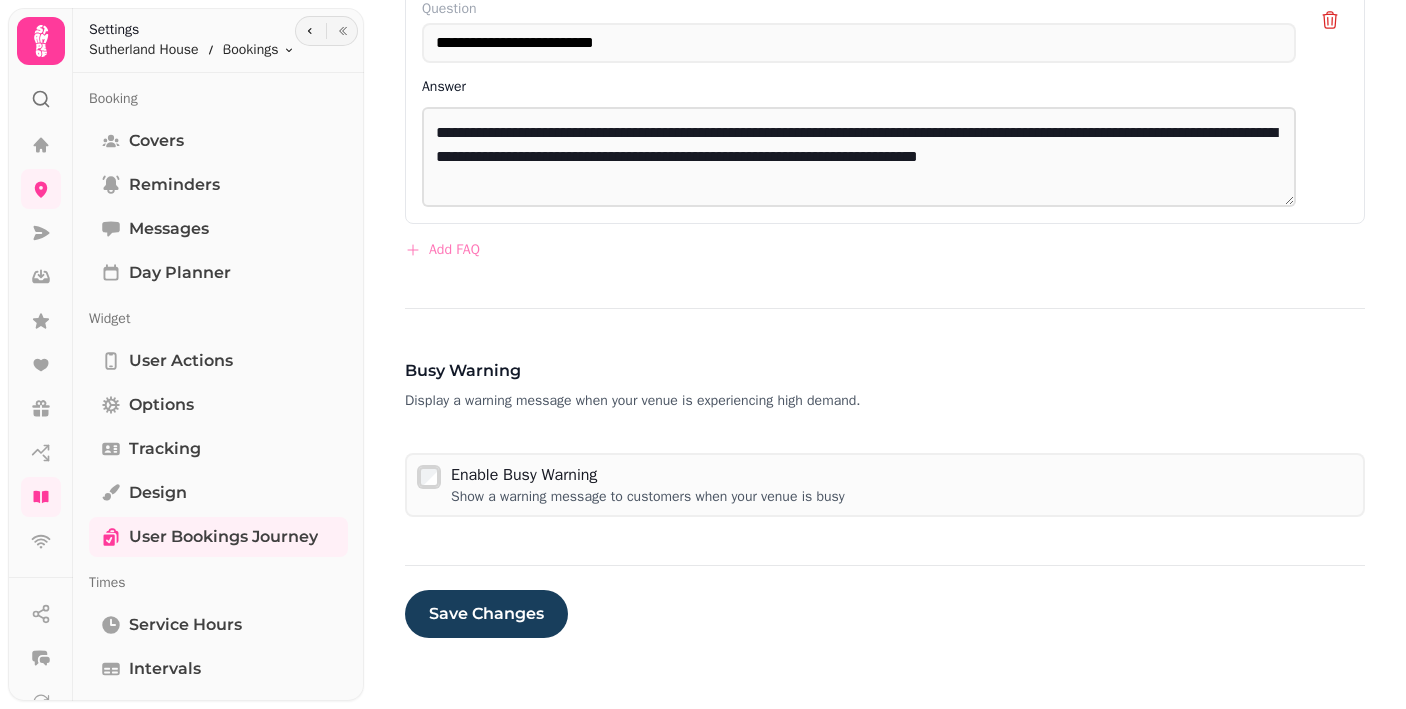 type on "**********" 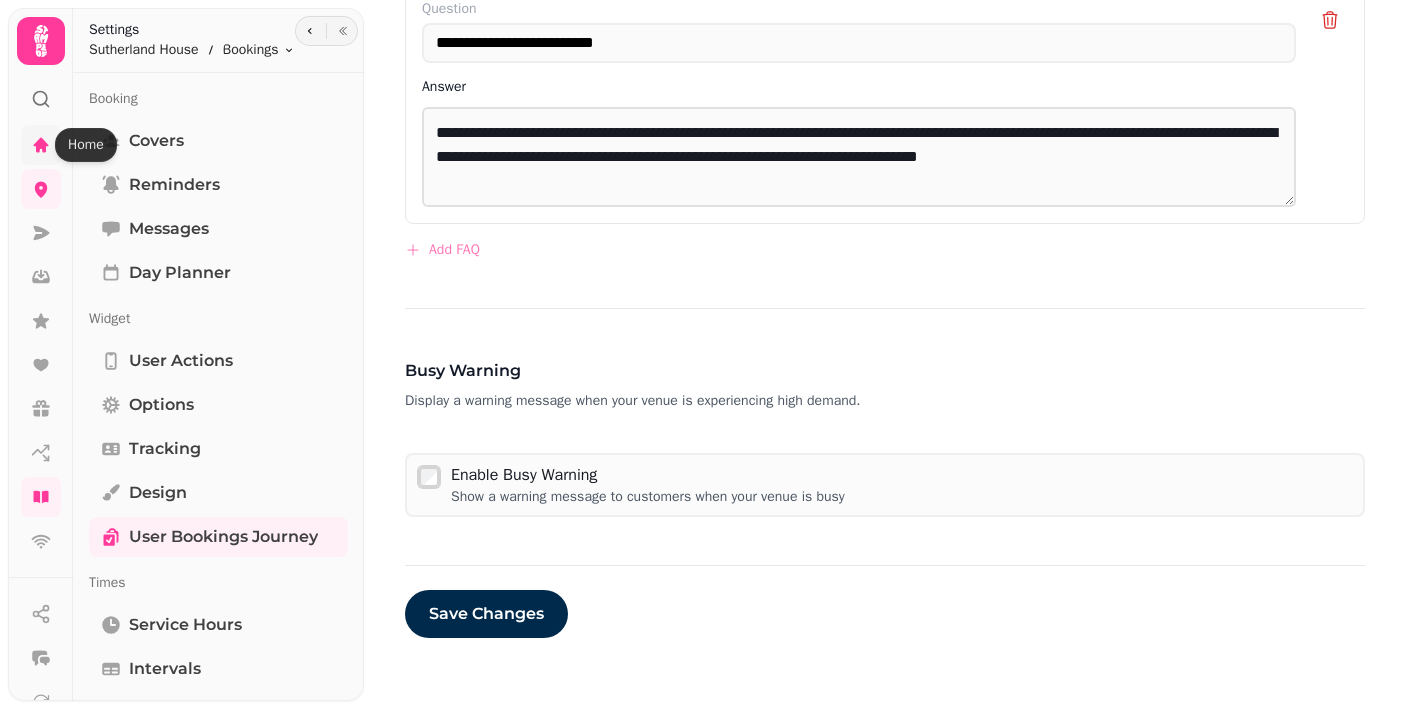 click 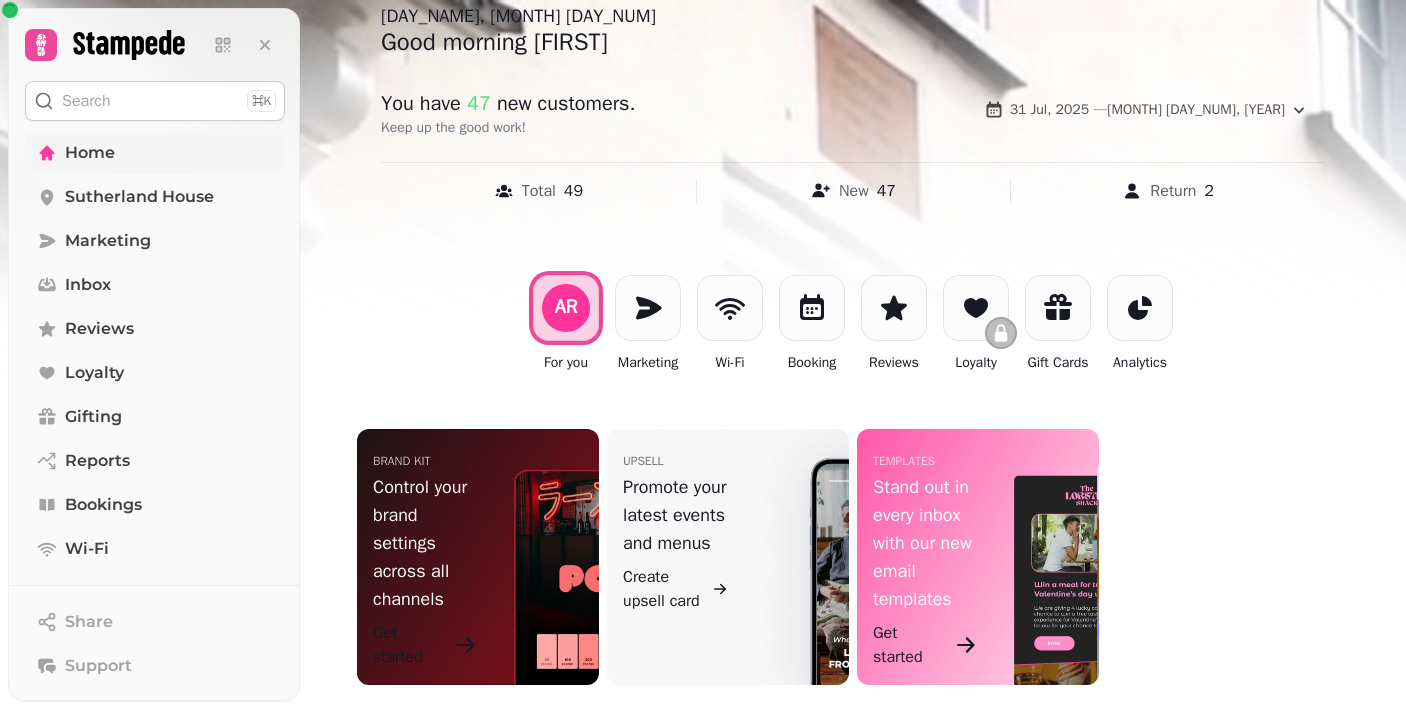 scroll, scrollTop: 126, scrollLeft: 0, axis: vertical 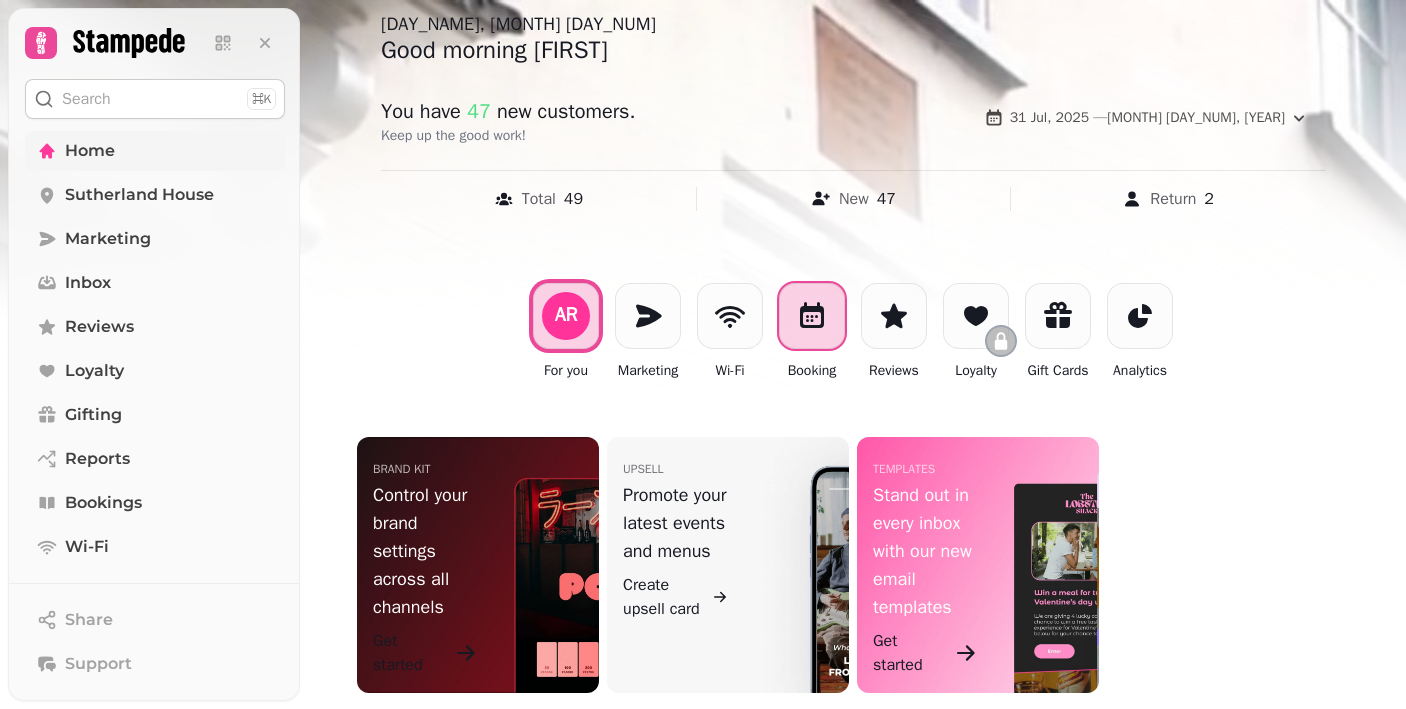 click 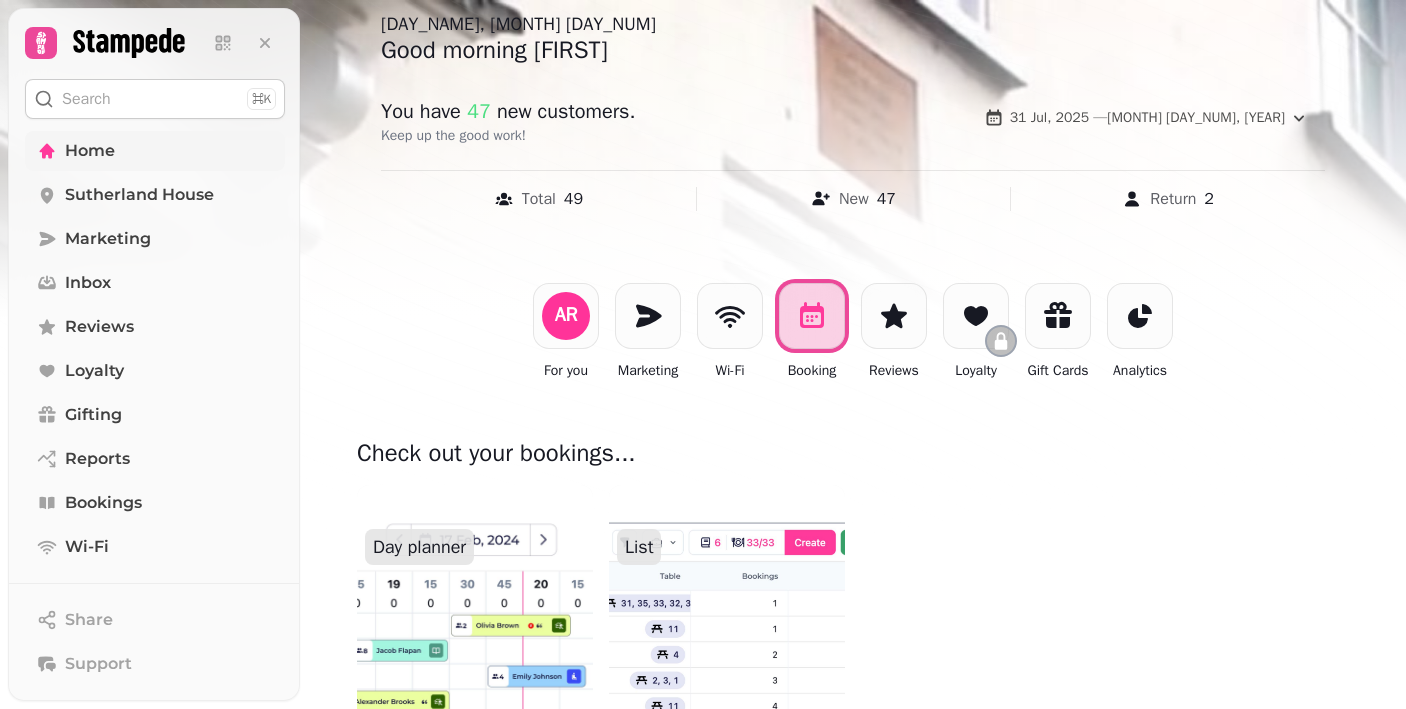 click at bounding box center (727, 605) 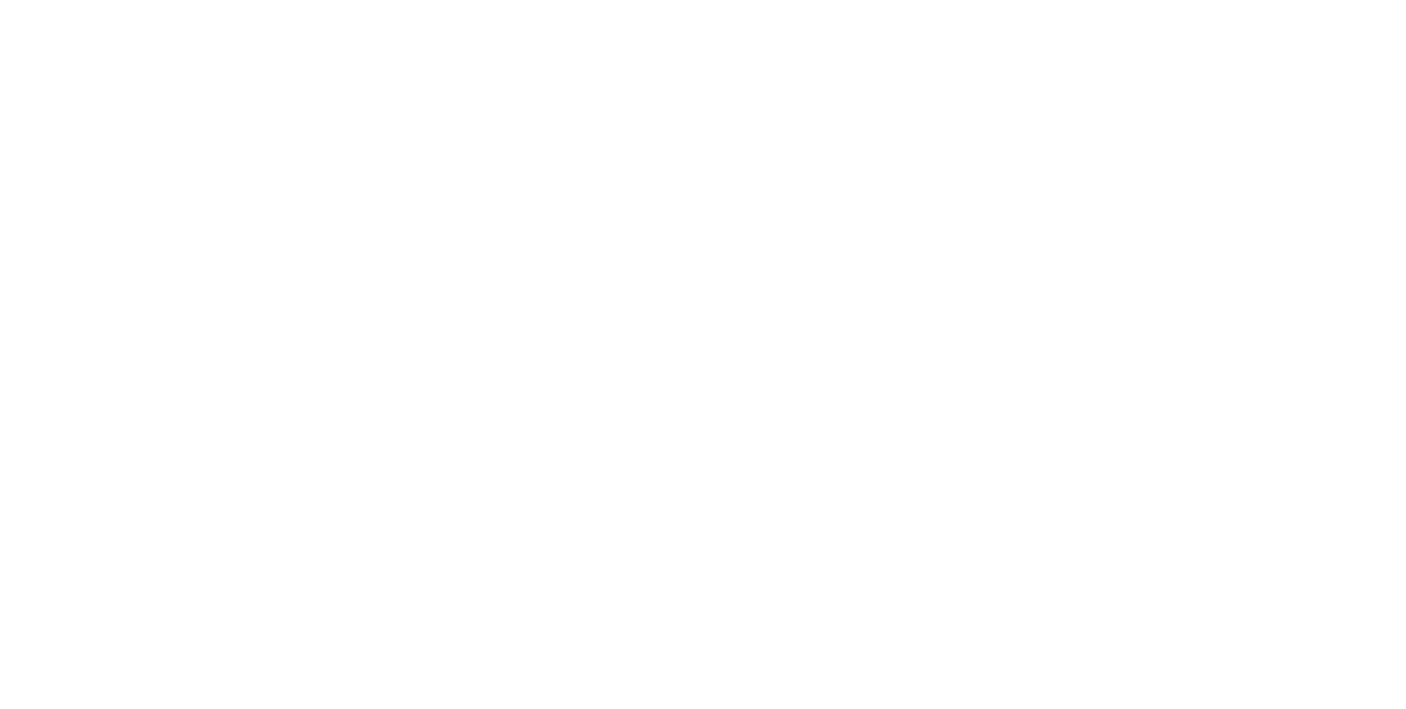 scroll, scrollTop: 0, scrollLeft: 0, axis: both 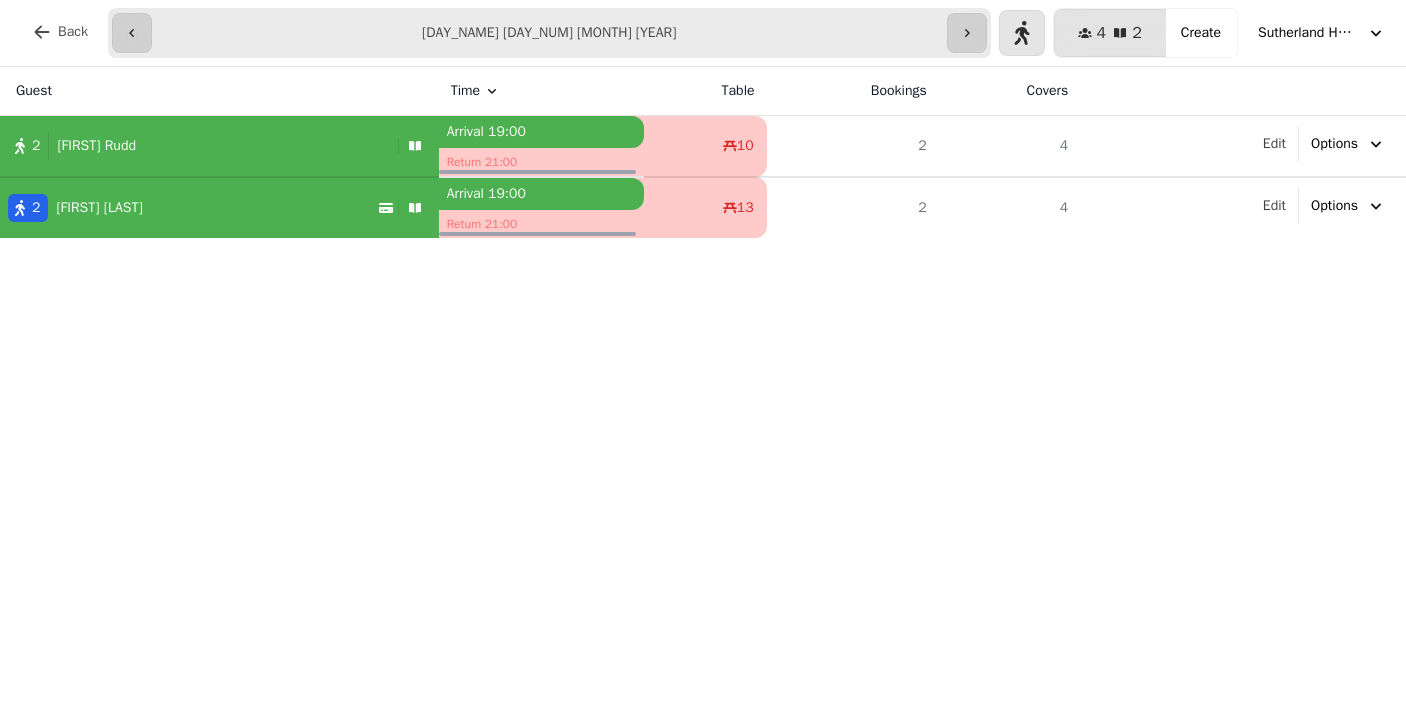 click on "**********" at bounding box center [549, 33] 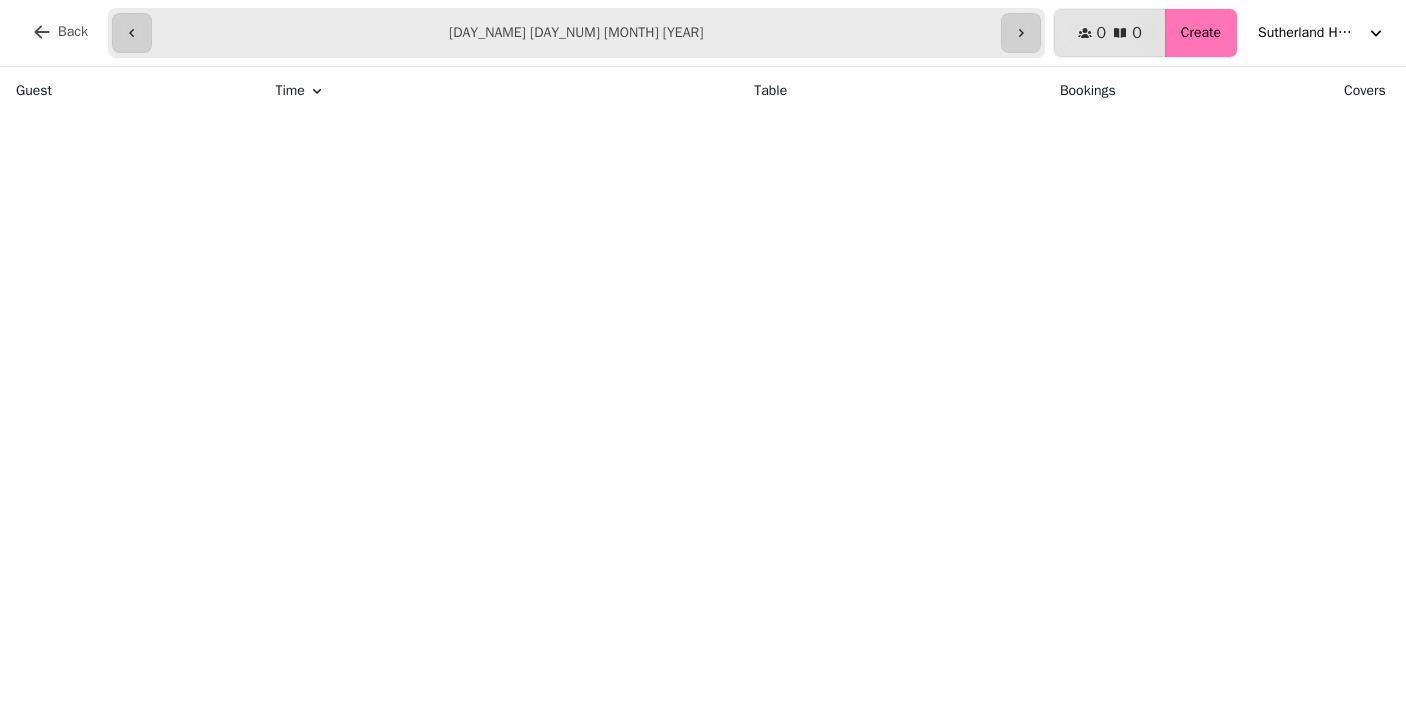 click on "Create" at bounding box center [1201, 33] 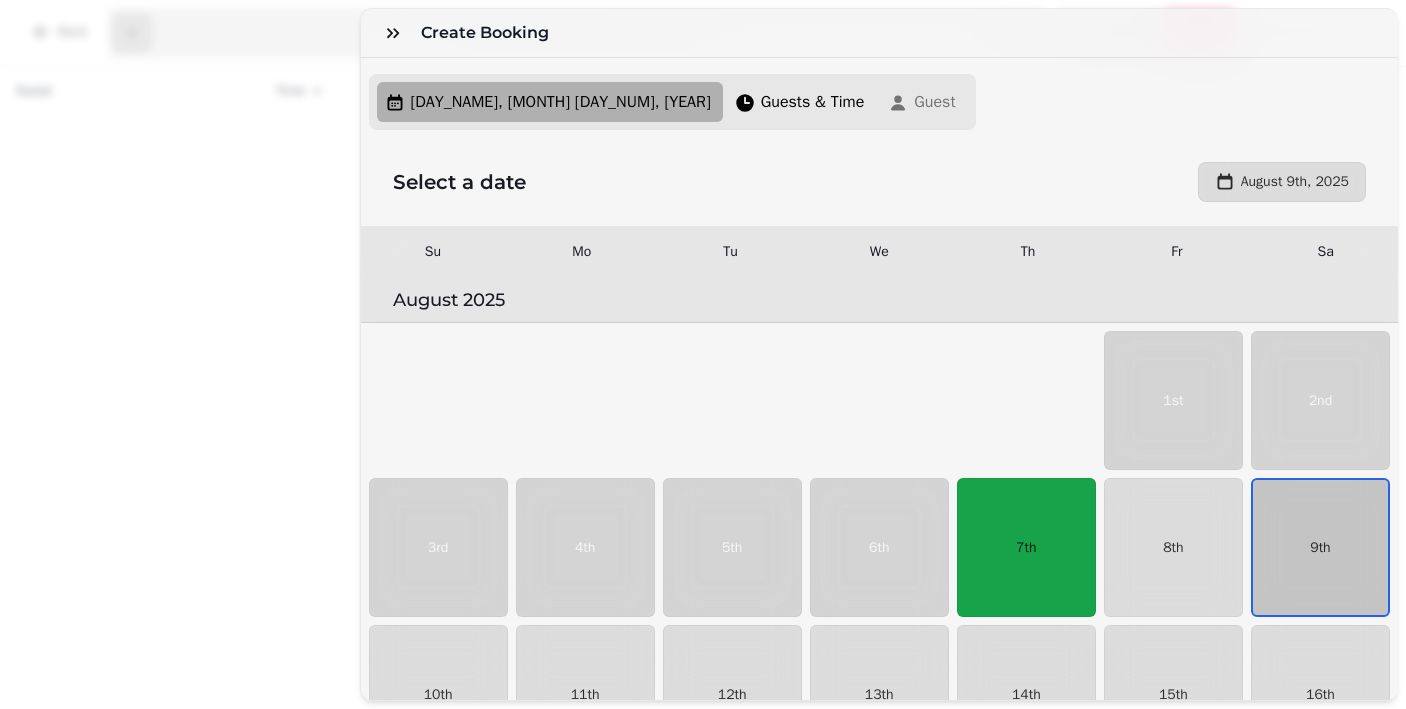 scroll, scrollTop: 85, scrollLeft: 0, axis: vertical 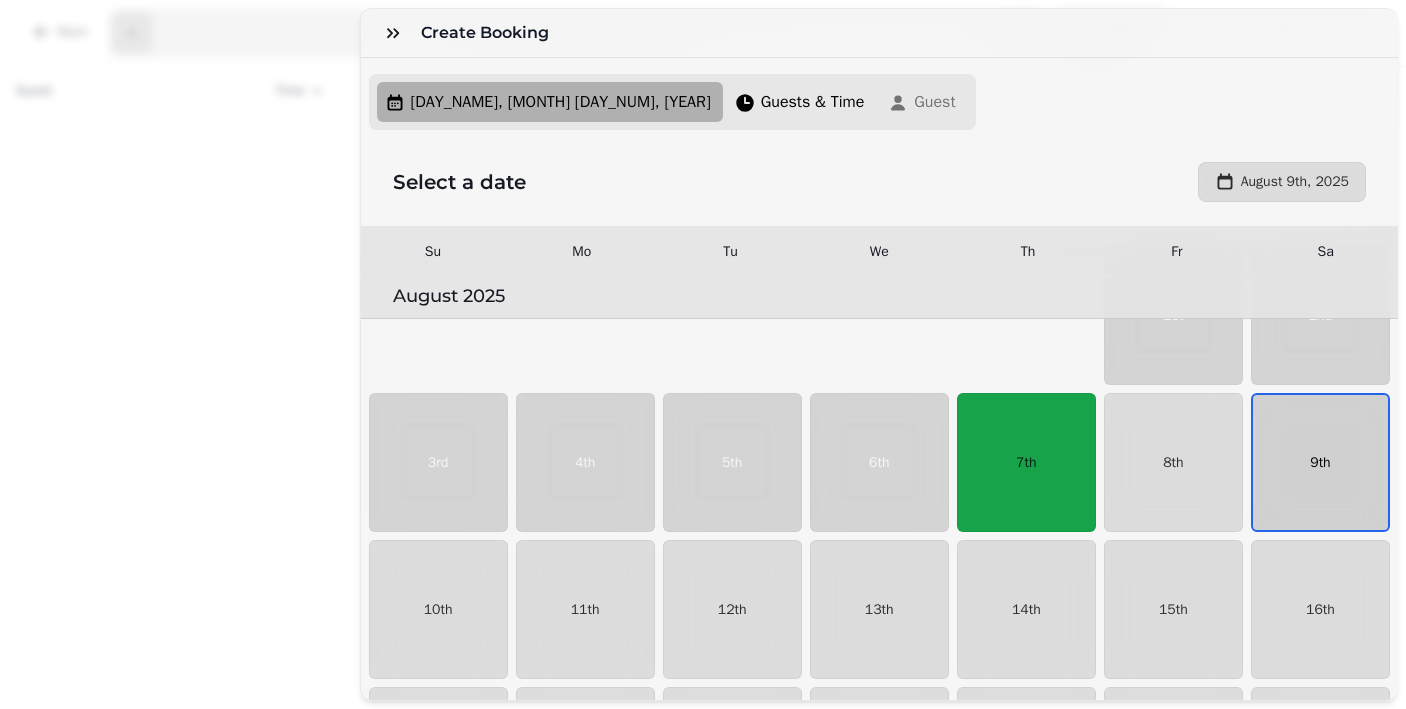 click on "9th" at bounding box center (1320, 463) 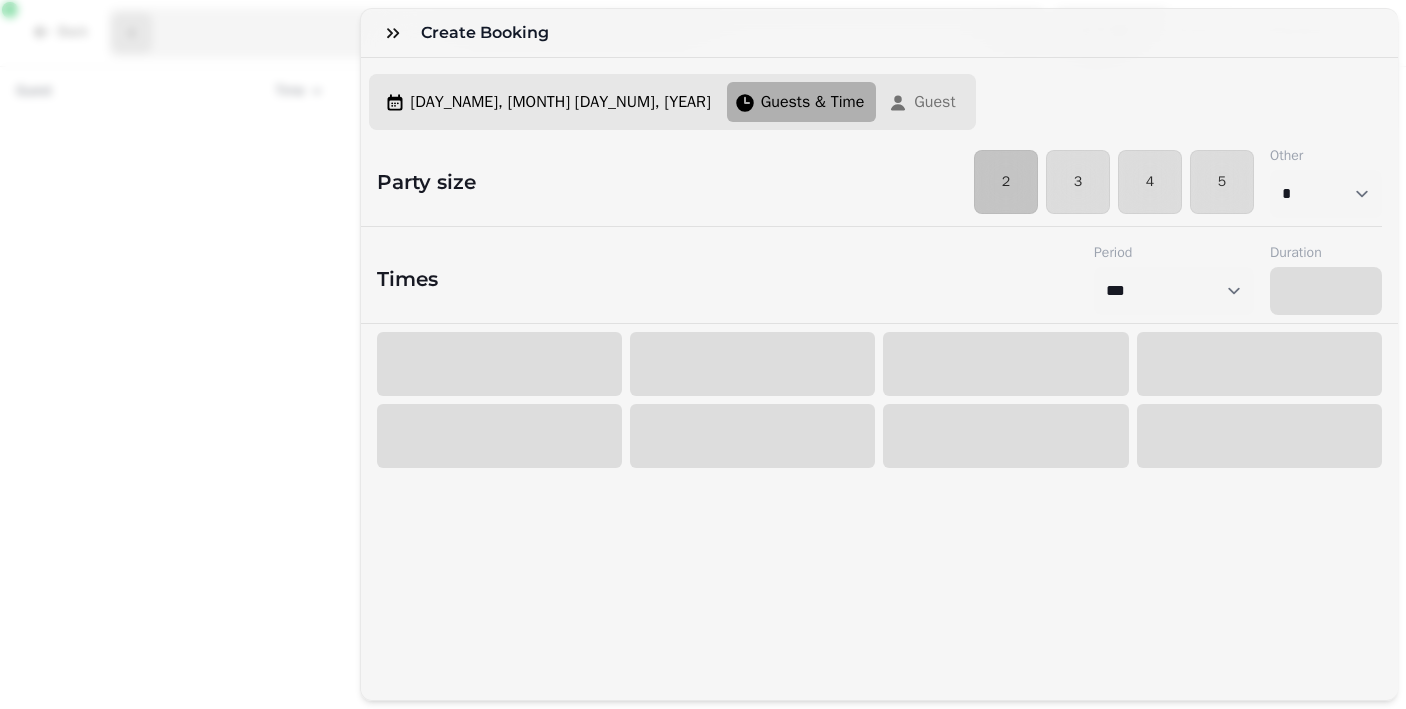 select on "****" 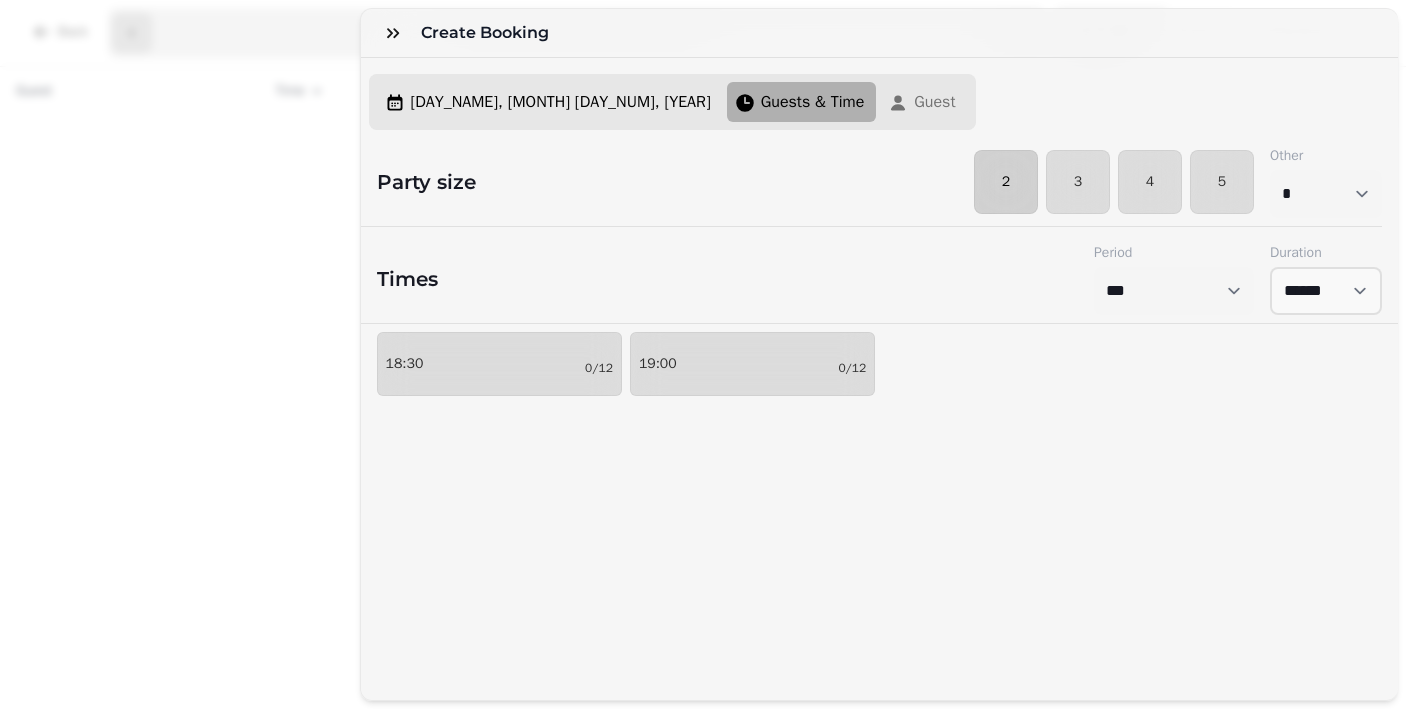 click on "2" at bounding box center (1006, 182) 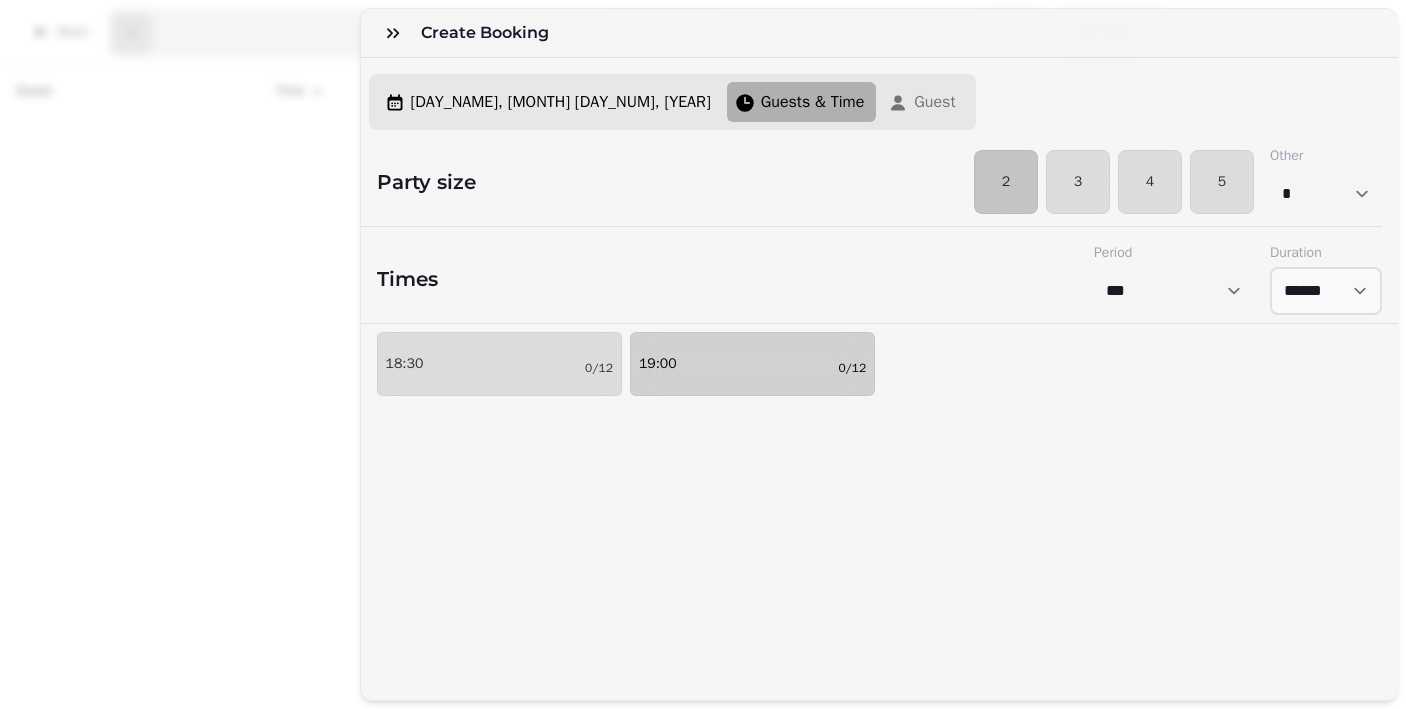 click on "19:00 0/12" at bounding box center (752, 364) 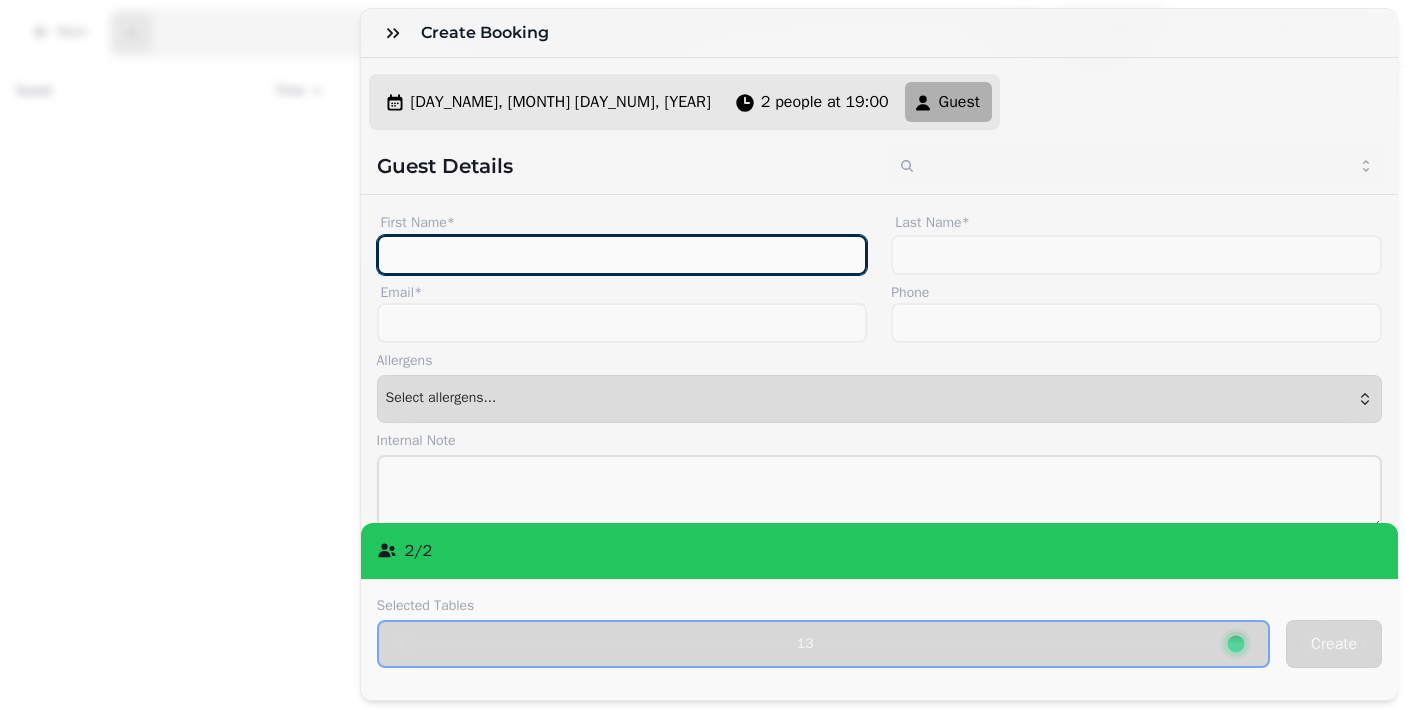 click on "First Name*" at bounding box center [622, 255] 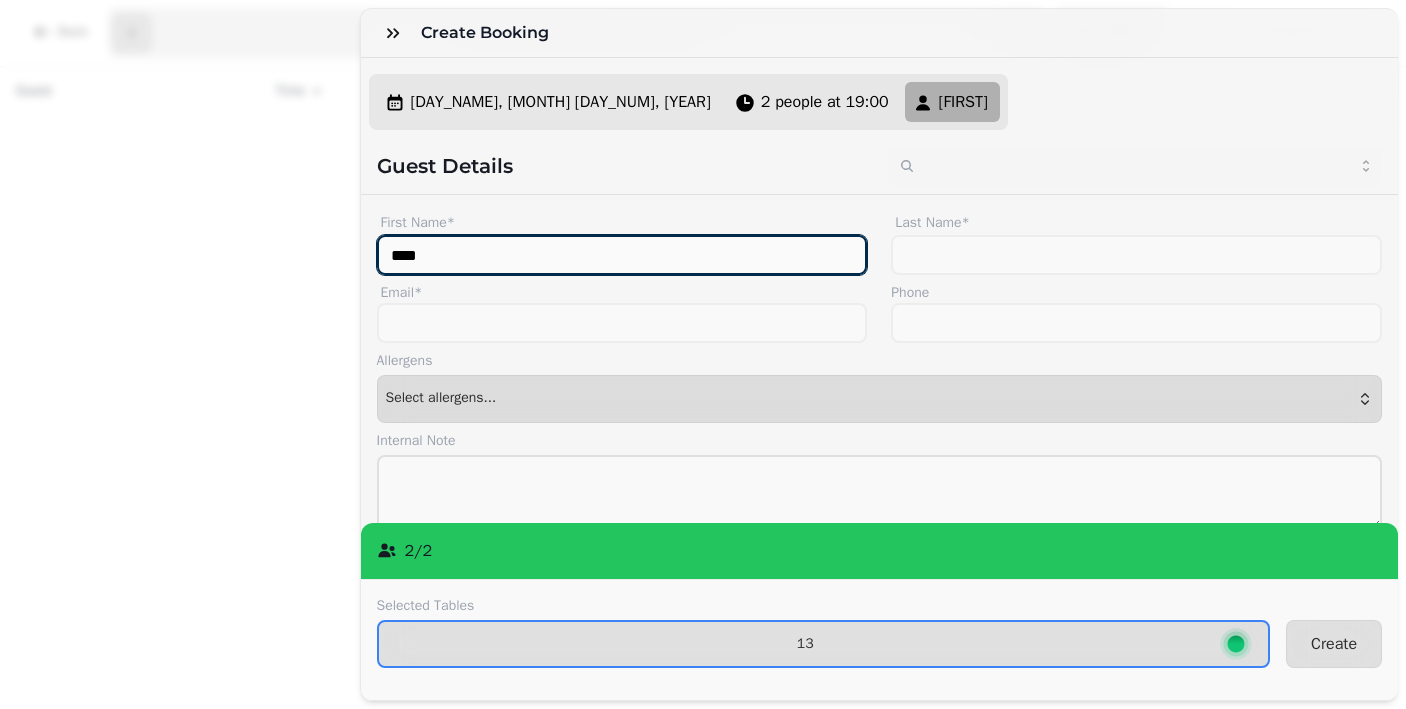 type on "****" 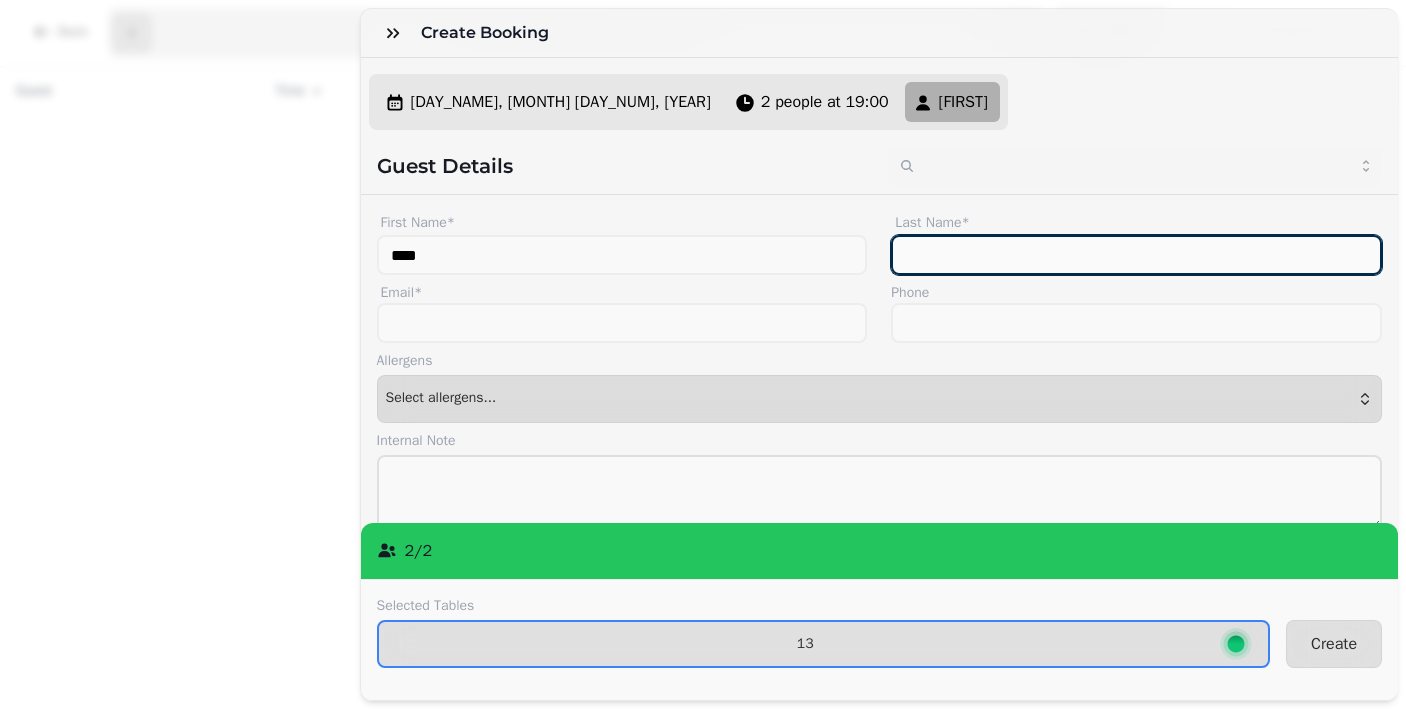 click on "Last Name*" at bounding box center (1136, 255) 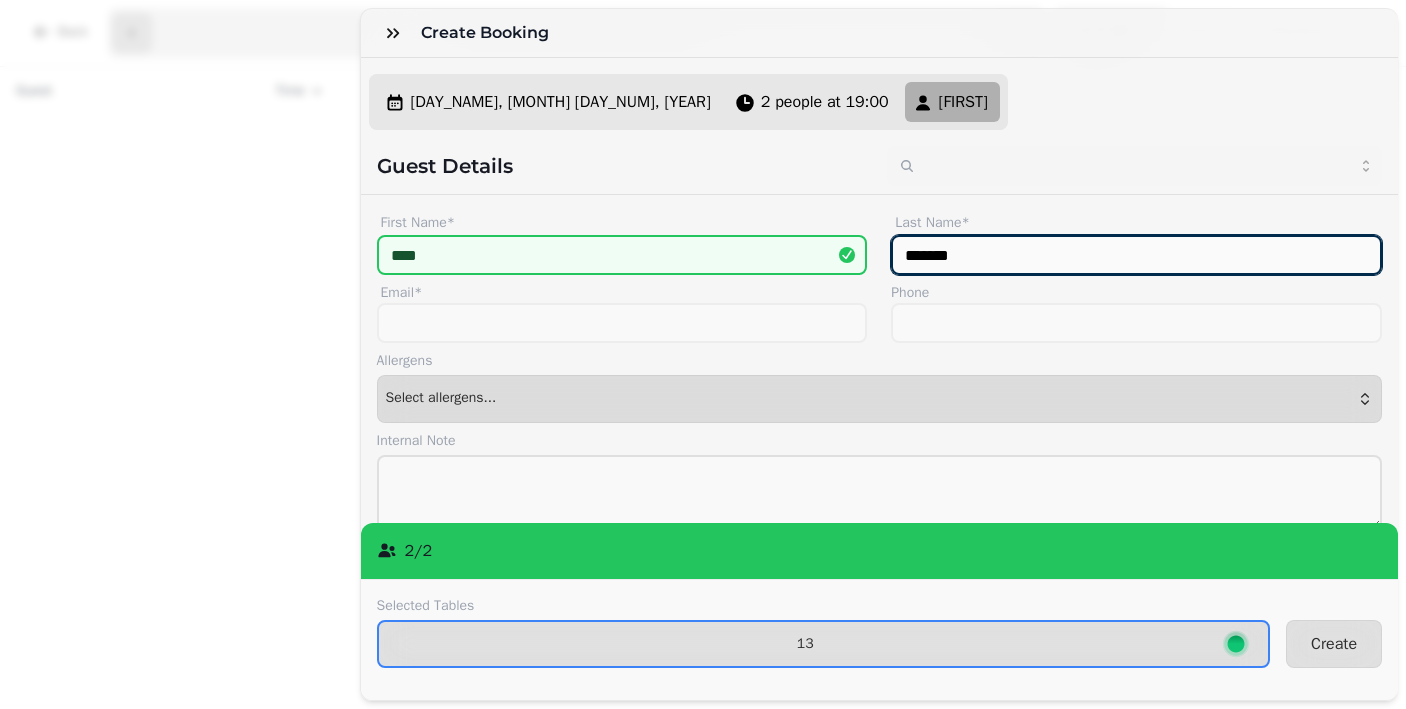 type on "*******" 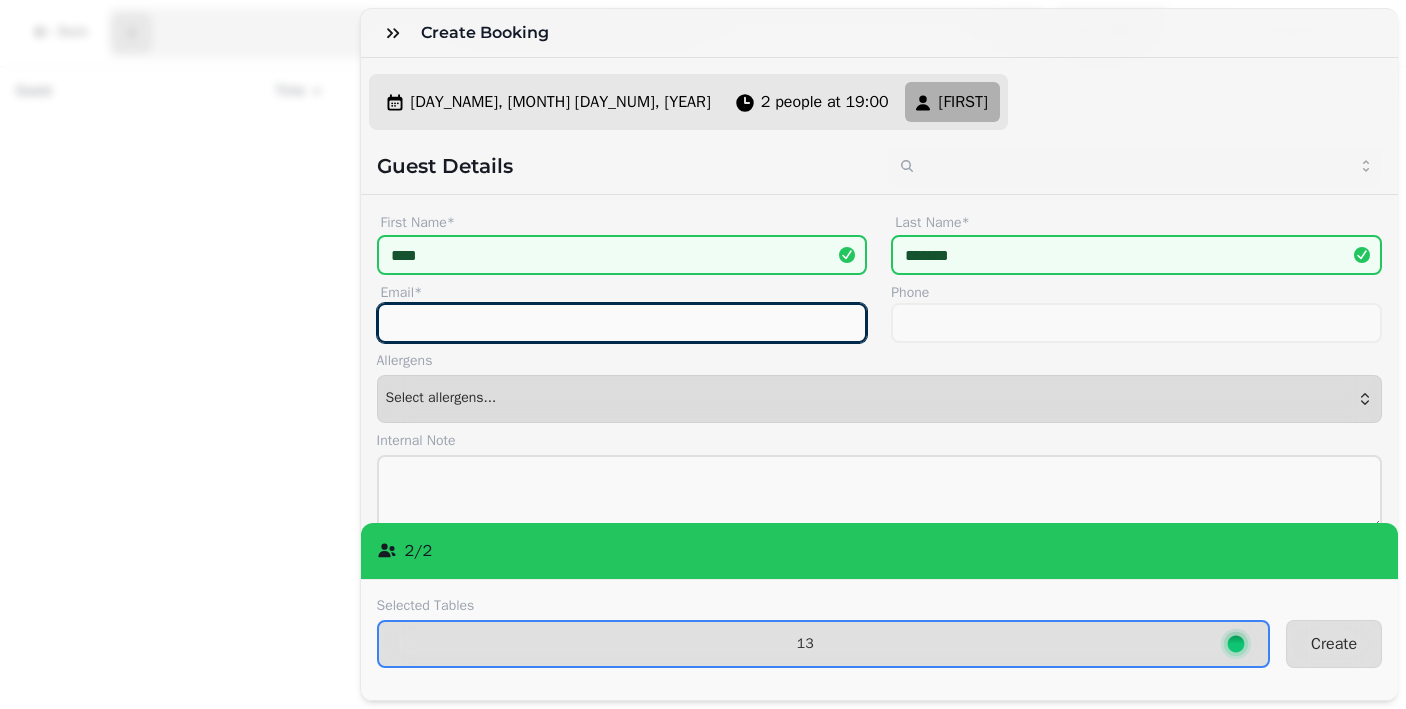 click on "Email*" at bounding box center (622, 323) 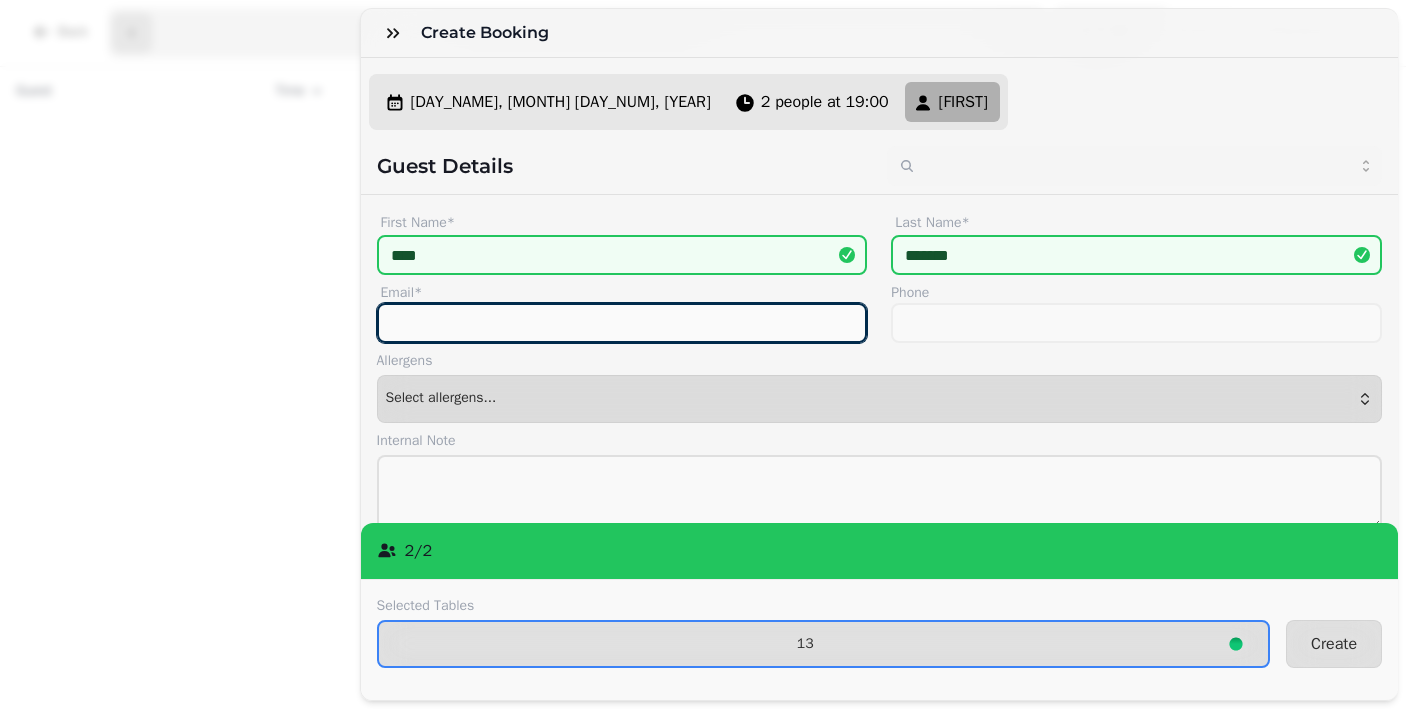 paste on "**********" 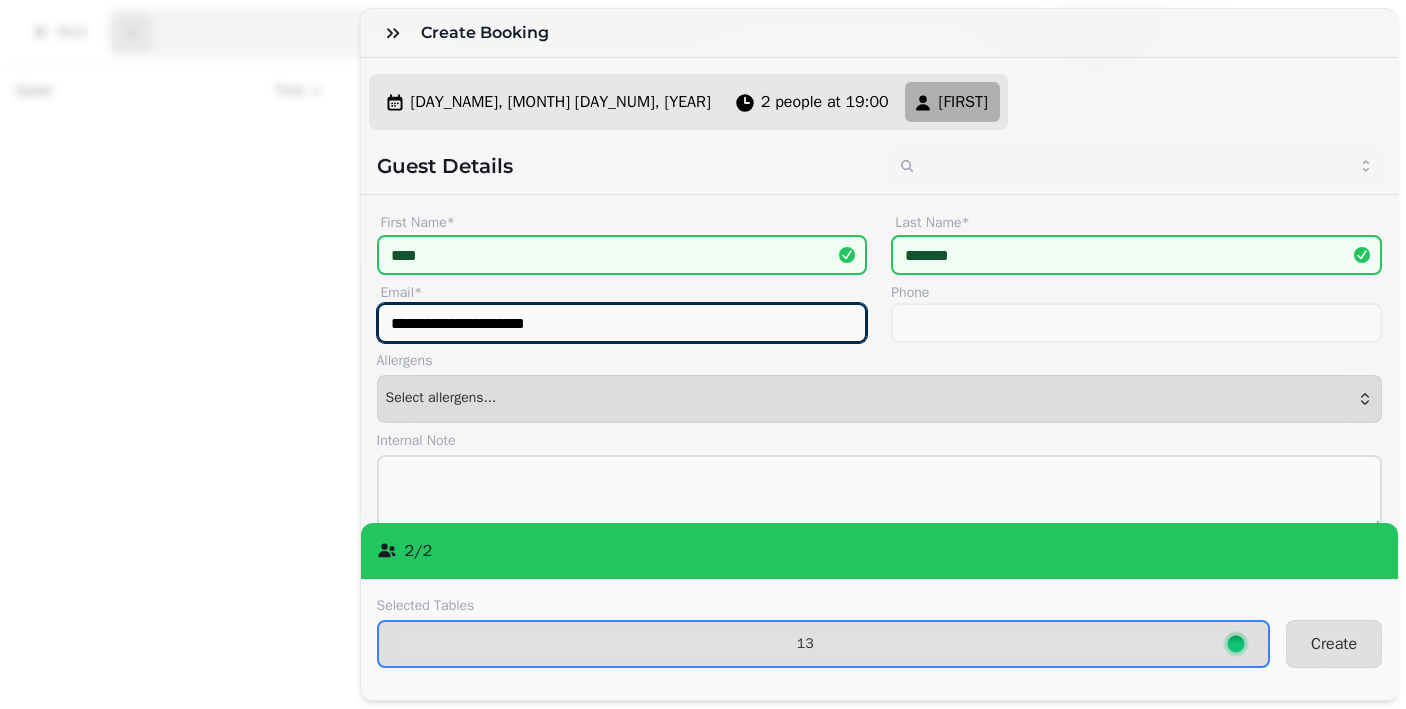 type on "**********" 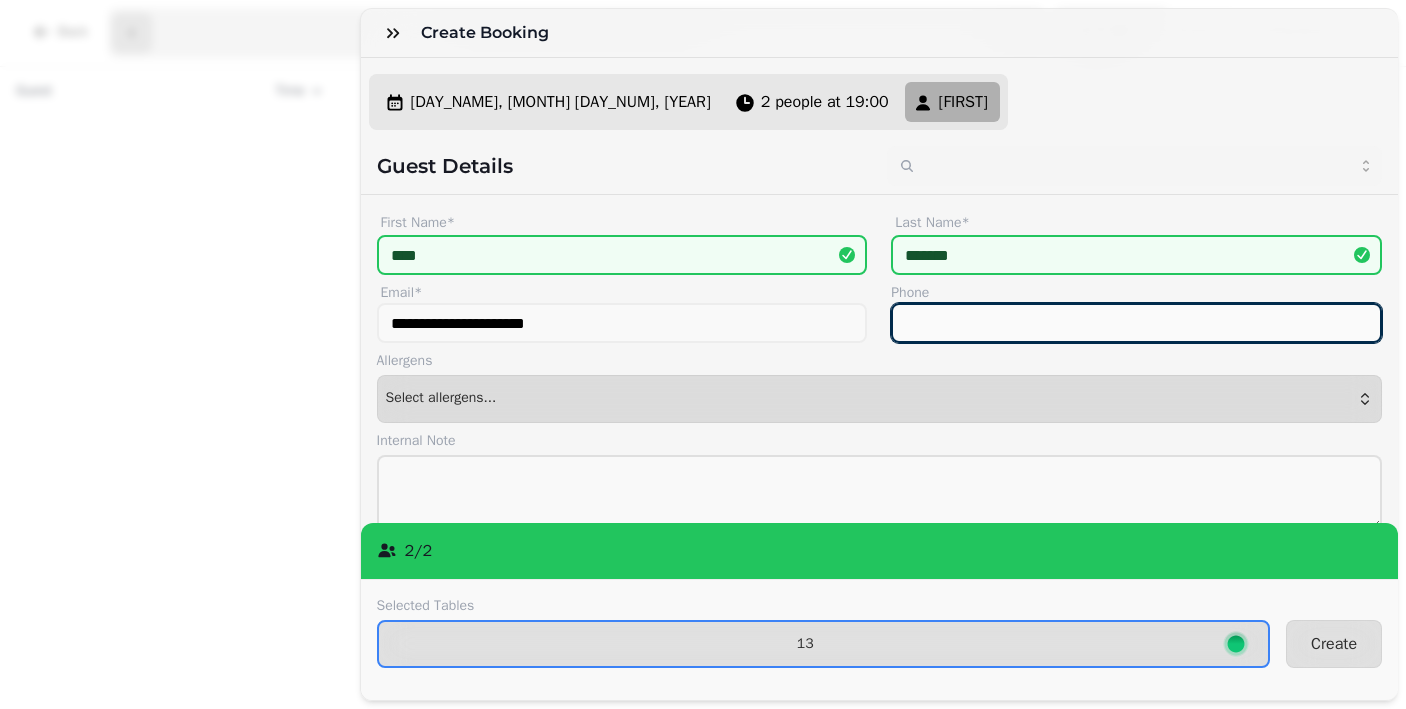 click on "Phone" at bounding box center [1136, 323] 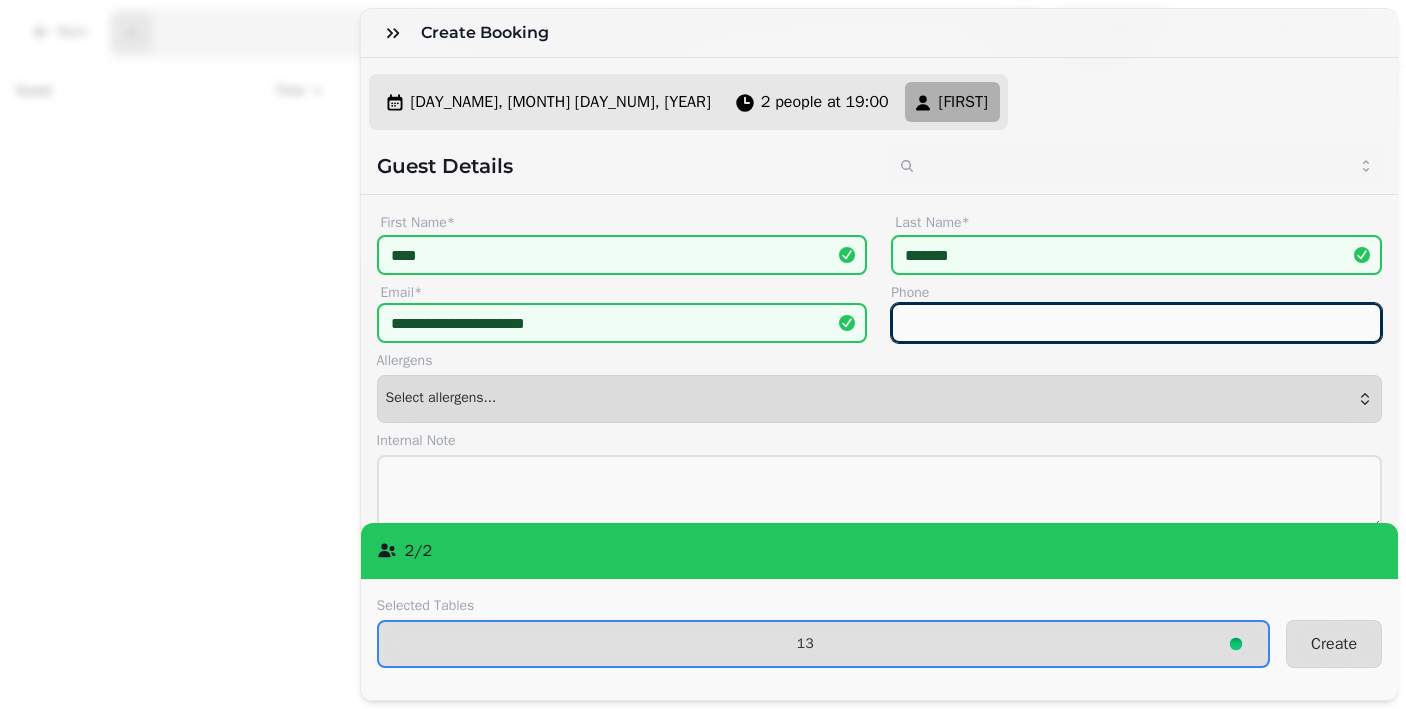 paste on "*******" 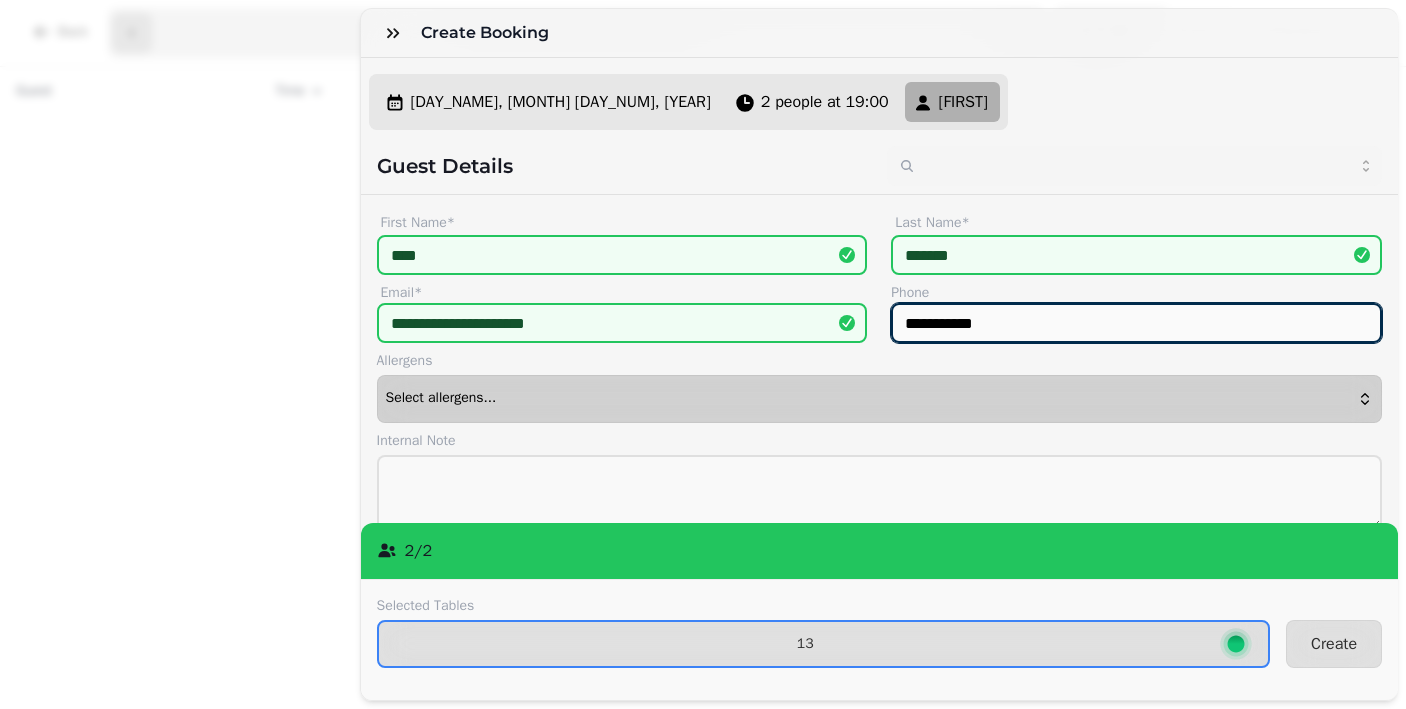 scroll, scrollTop: 114, scrollLeft: 0, axis: vertical 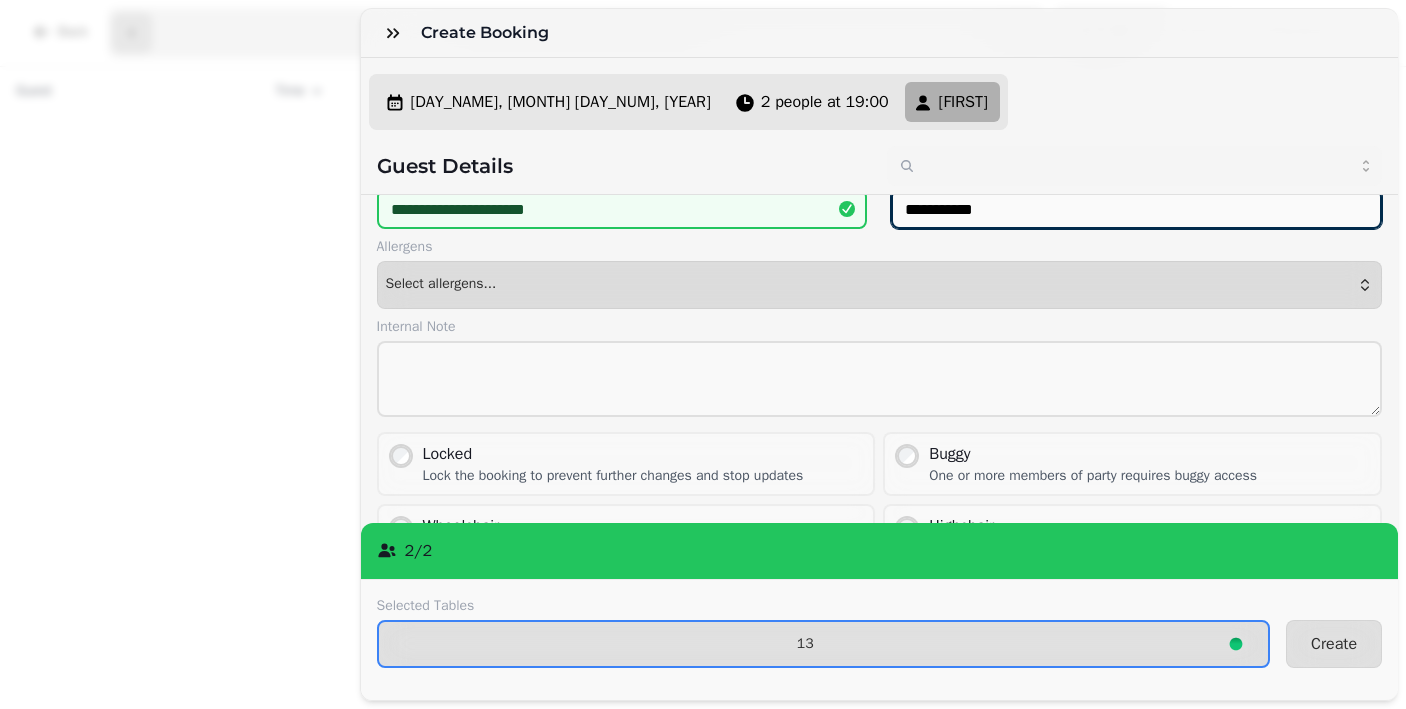 type on "*******" 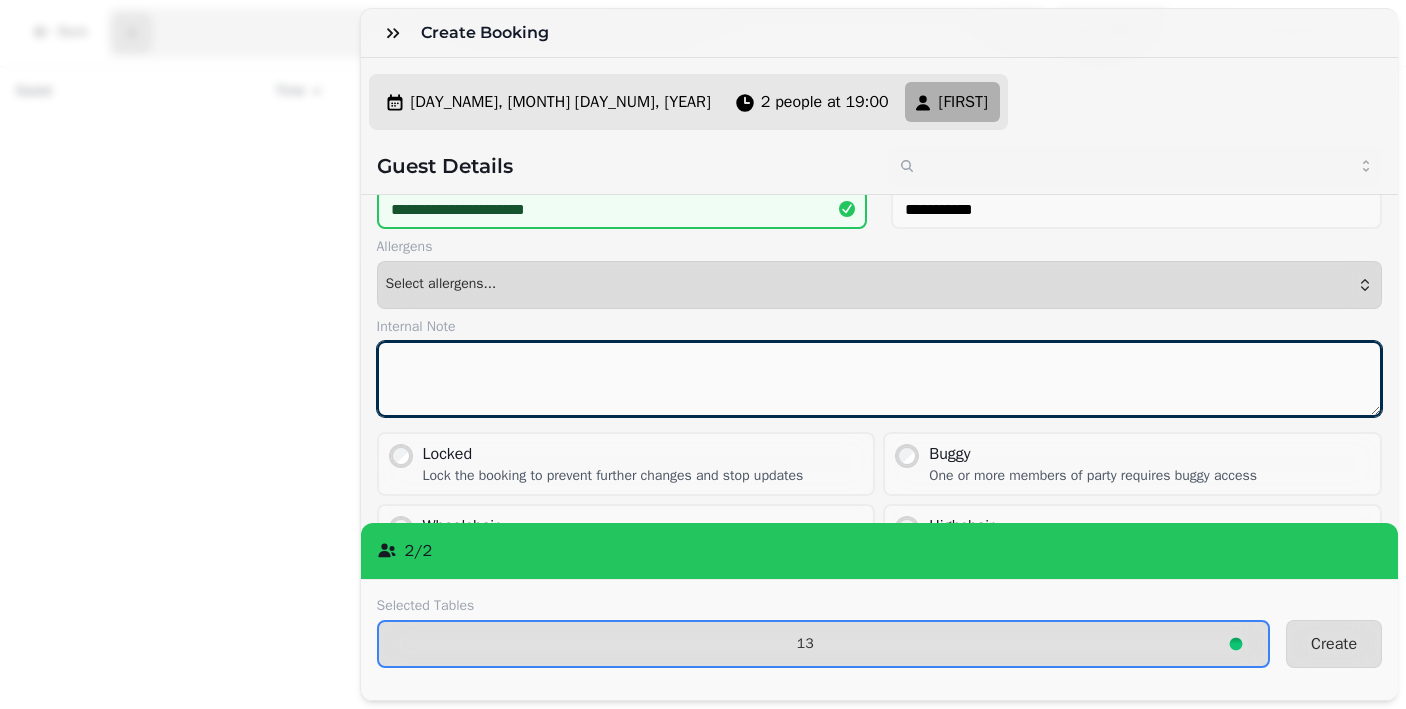 click at bounding box center [880, 379] 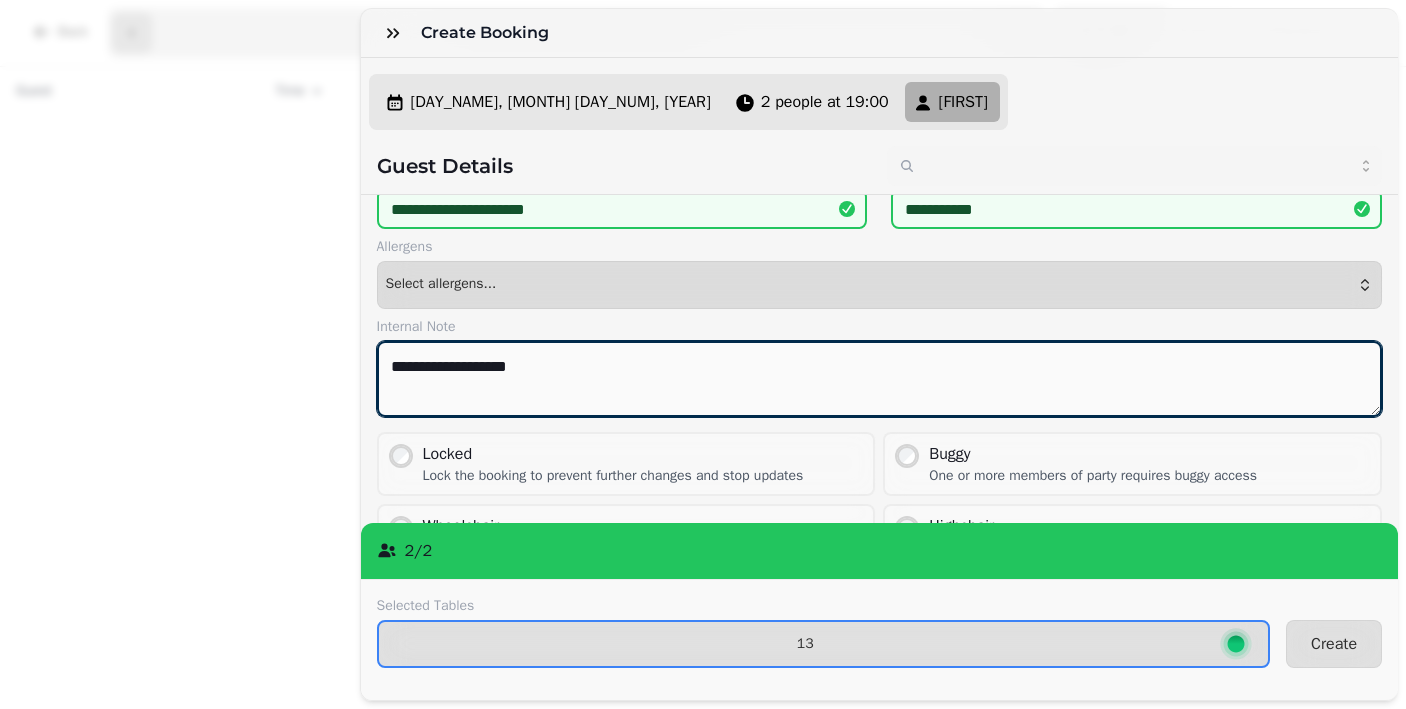 scroll, scrollTop: 246, scrollLeft: 0, axis: vertical 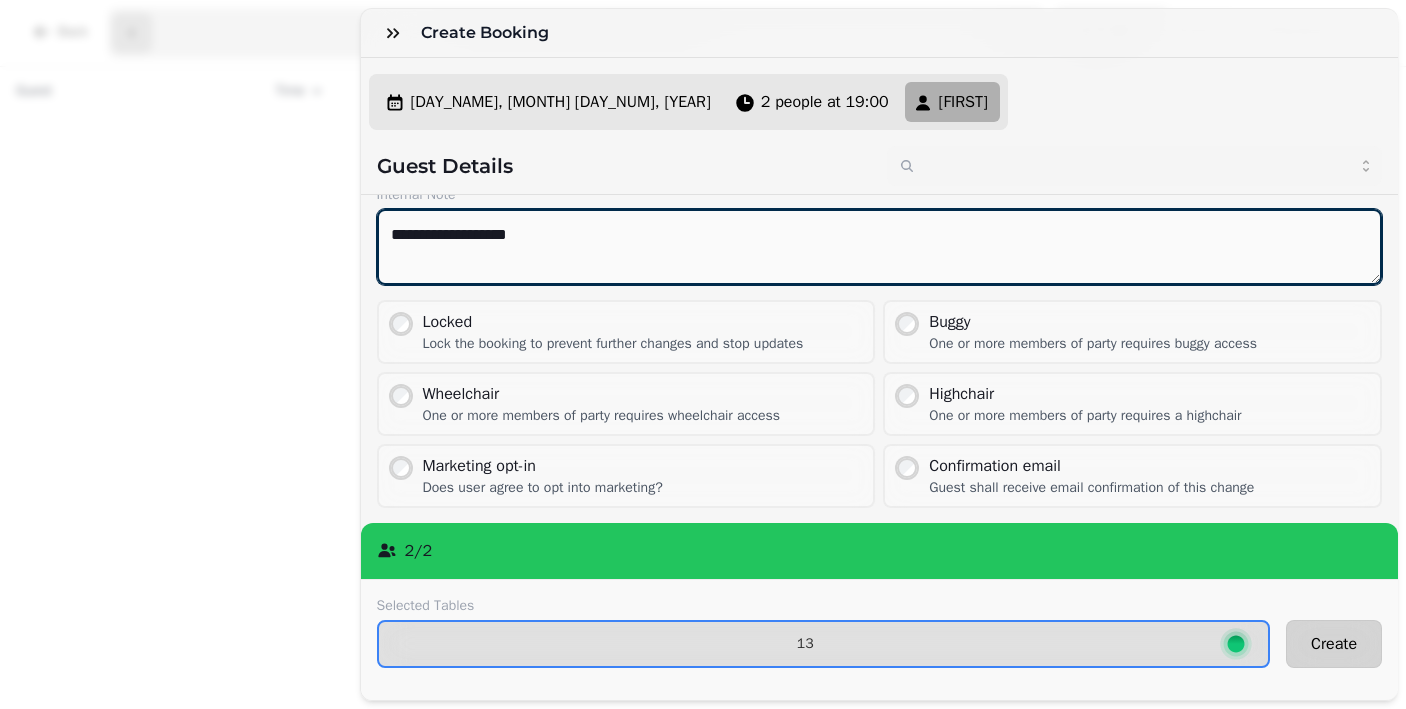 type on "**********" 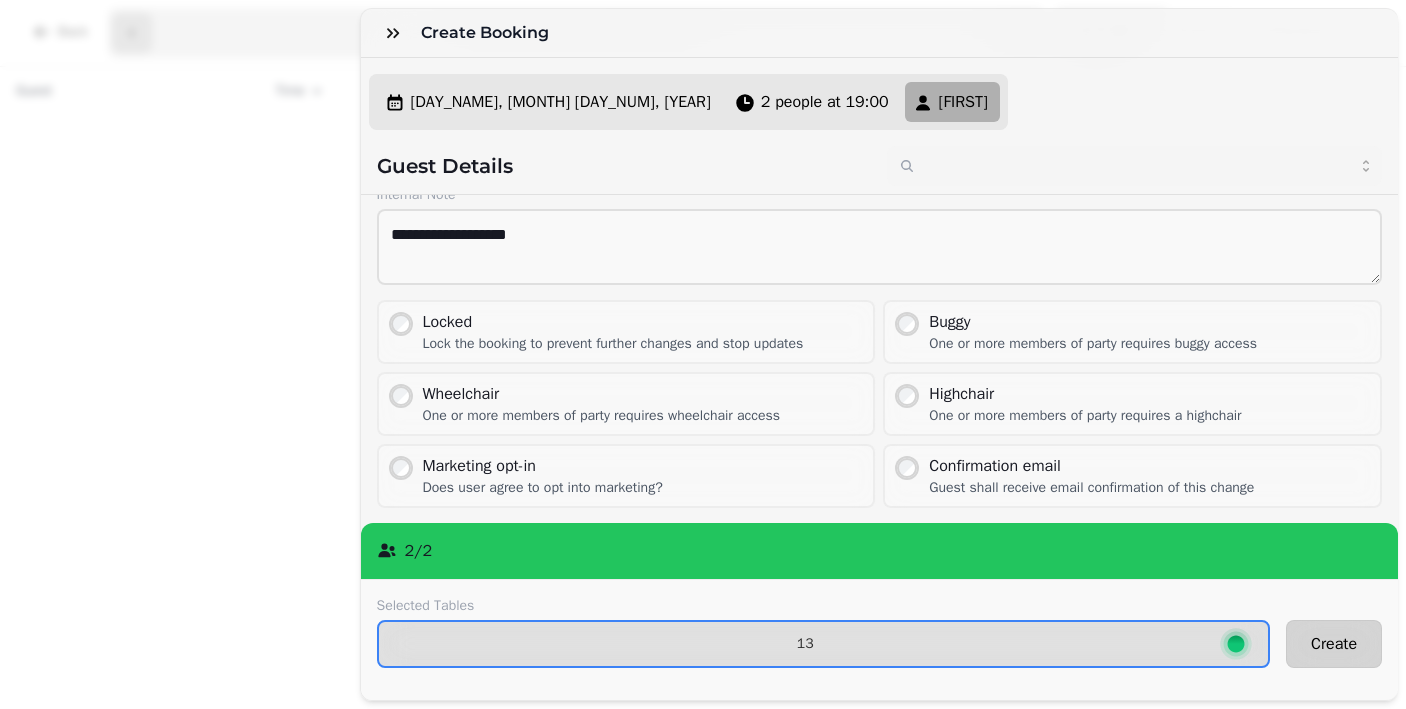 click on "Create" at bounding box center [1334, 644] 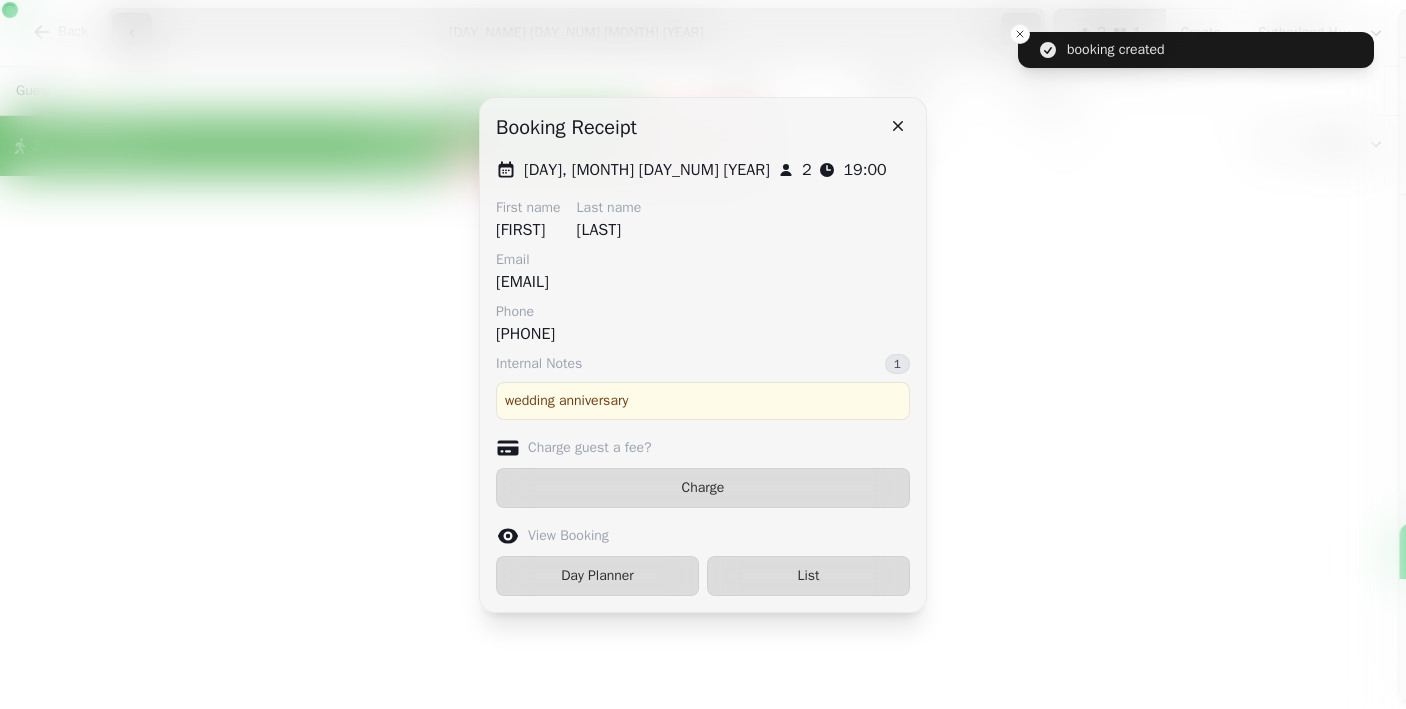 scroll, scrollTop: 132, scrollLeft: 0, axis: vertical 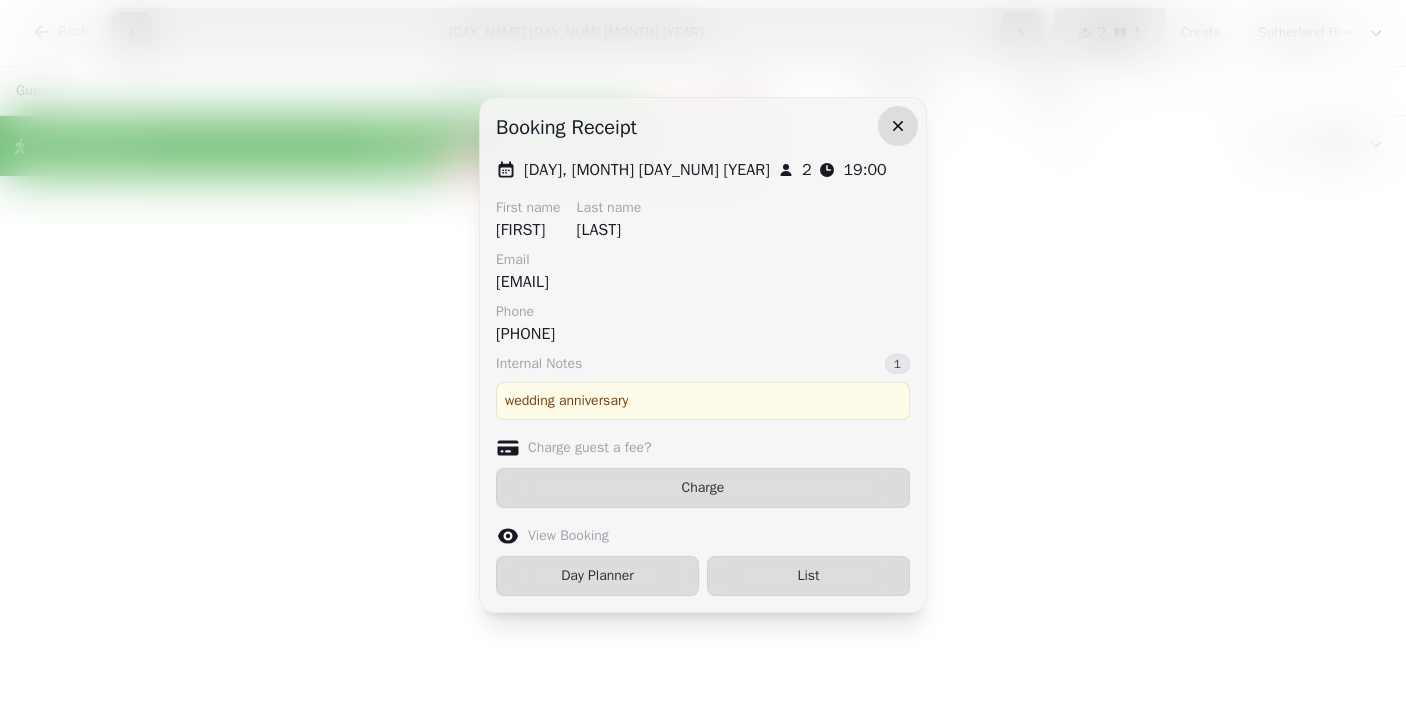click 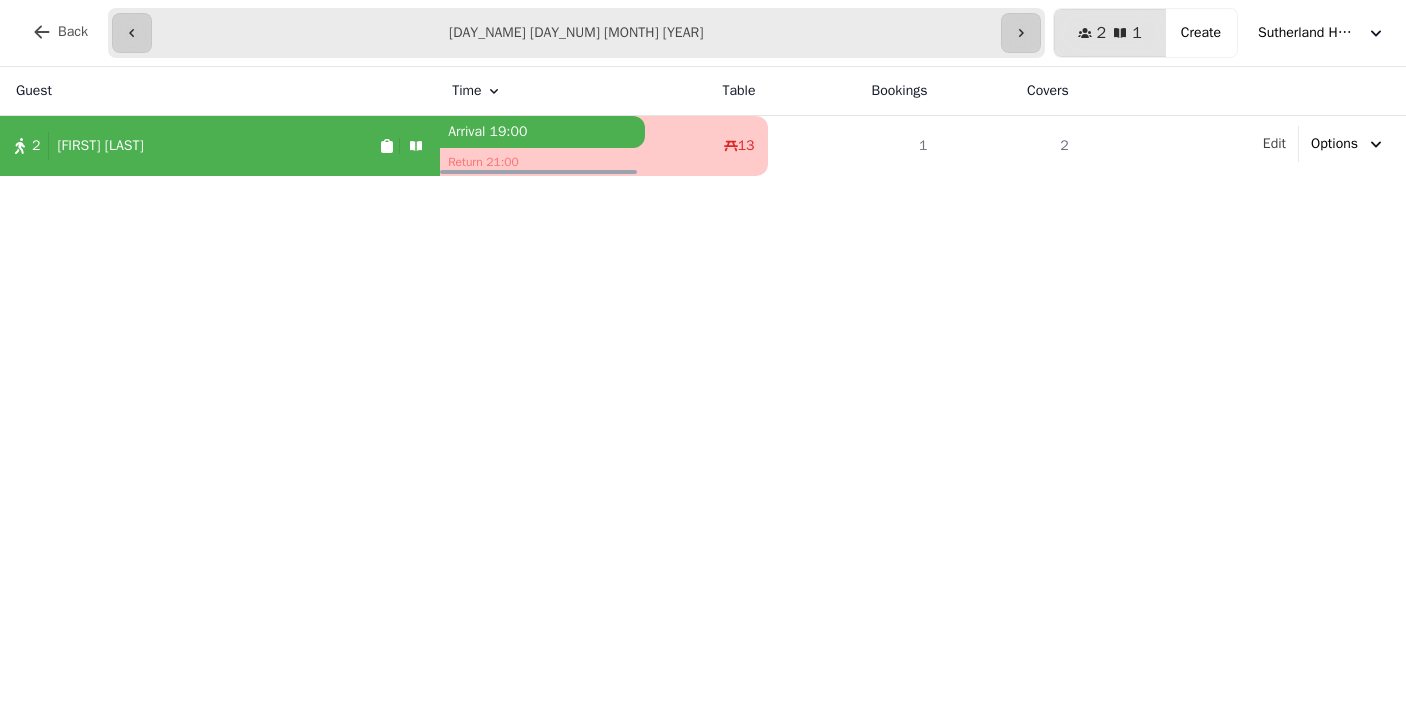 click on "**********" at bounding box center (576, 33) 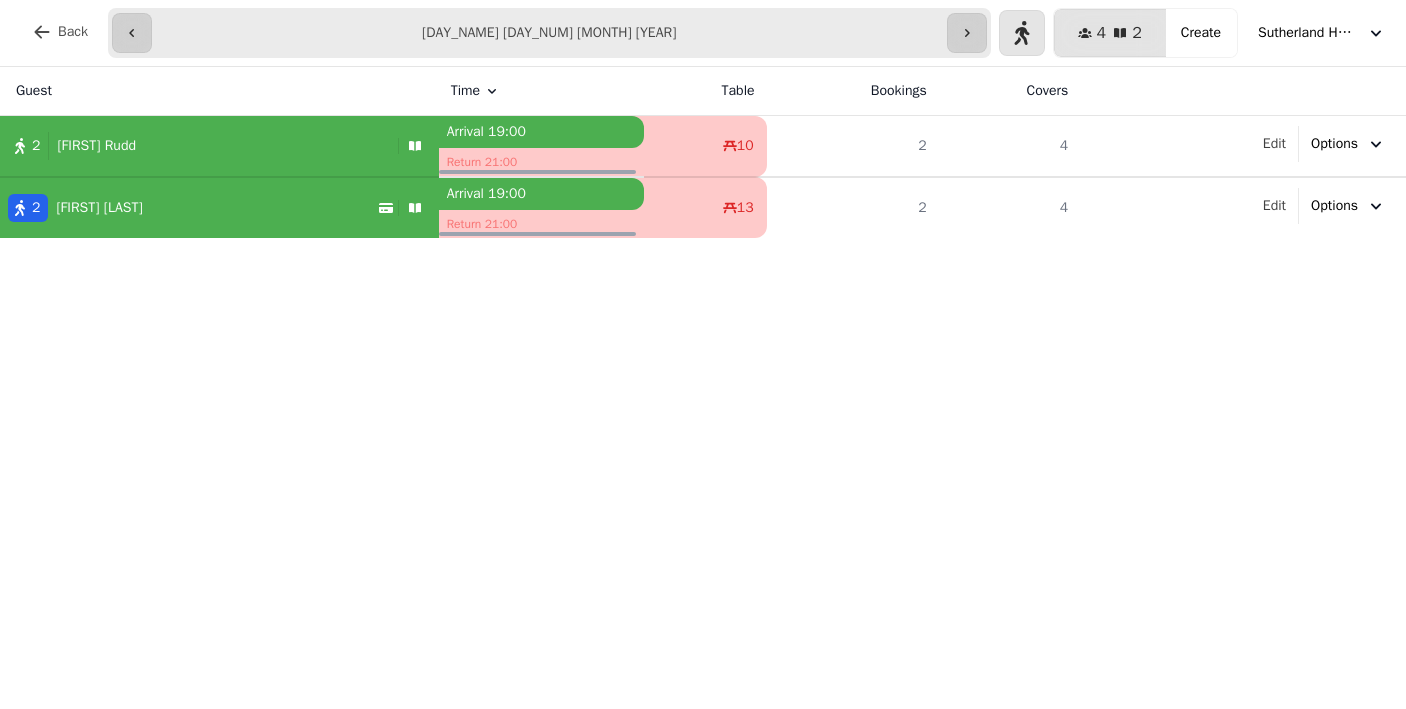 click on "Guest Time Table Bookings Covers 2 Andy [LAST] Arrival 19:00 Return 21:00 10 2 4 Edit Options 2 Kathy [LAST] Arrival 19:00 Return 21:00 13 2 4 Edit Options" at bounding box center (703, 388) 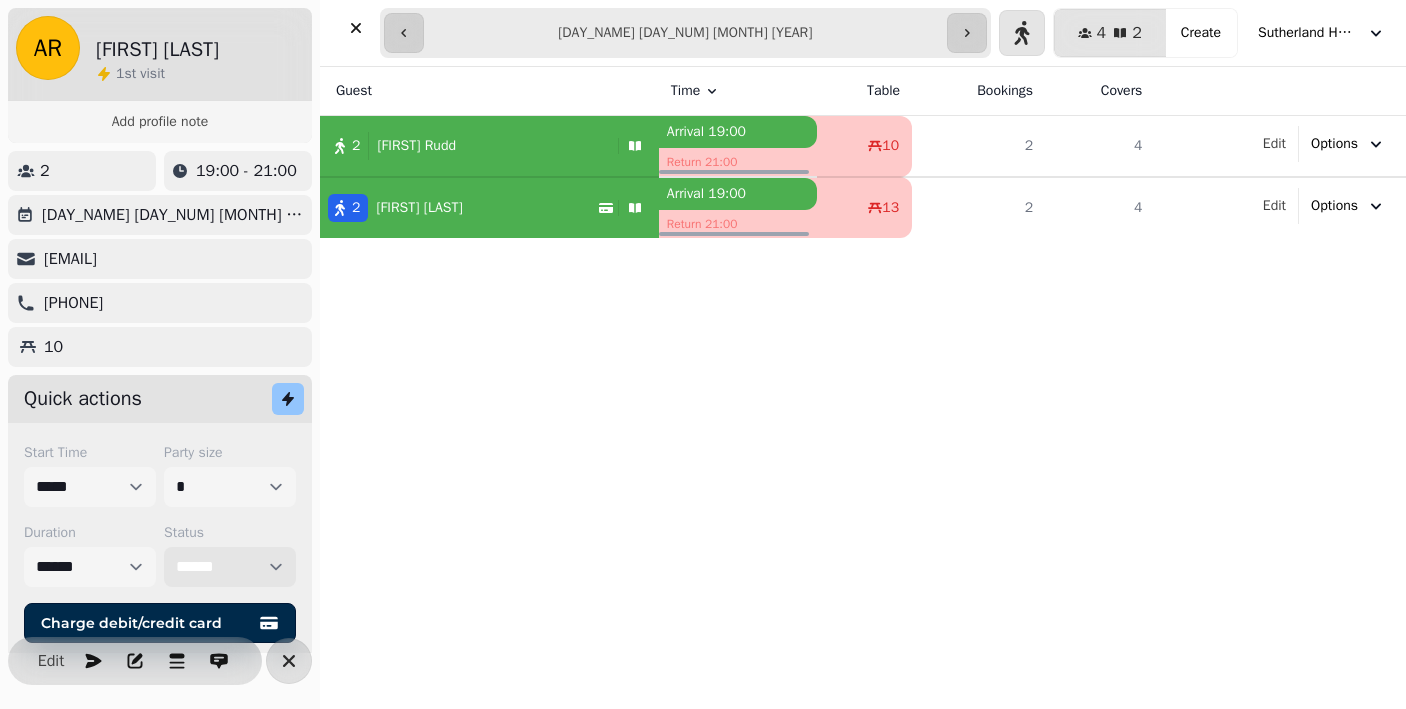 select on "*********" 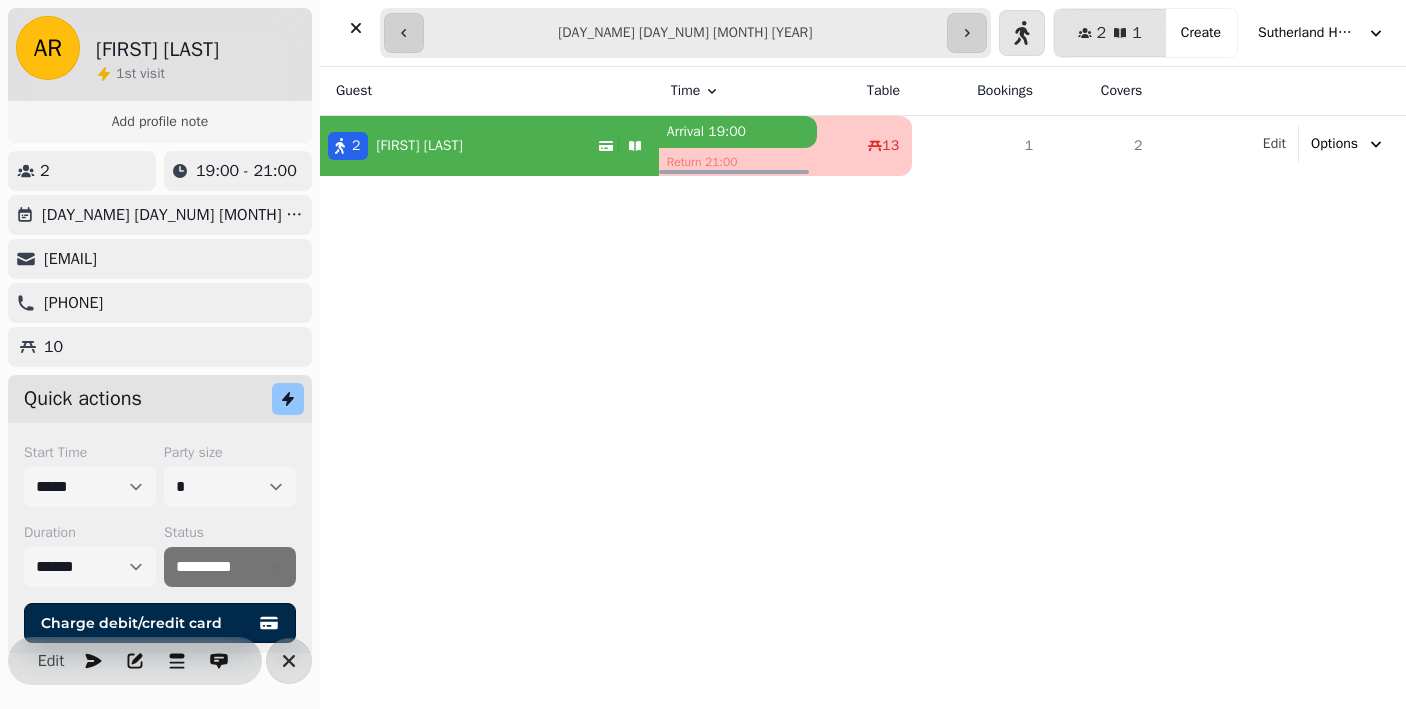 click on "Guest Time Table Bookings Covers 2 Kathy [LAST] Arrival 19:00 Return 21:00 13 1 2 Edit Options" at bounding box center (863, 388) 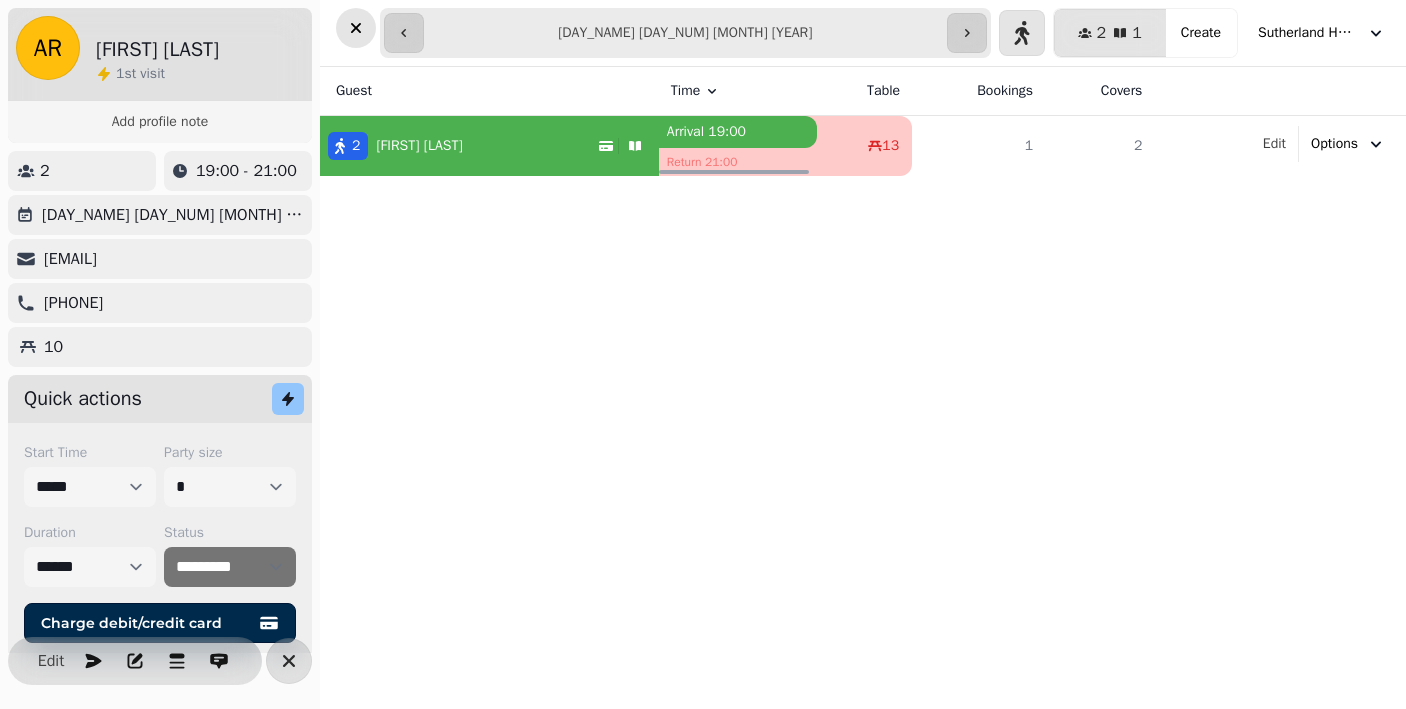 click 